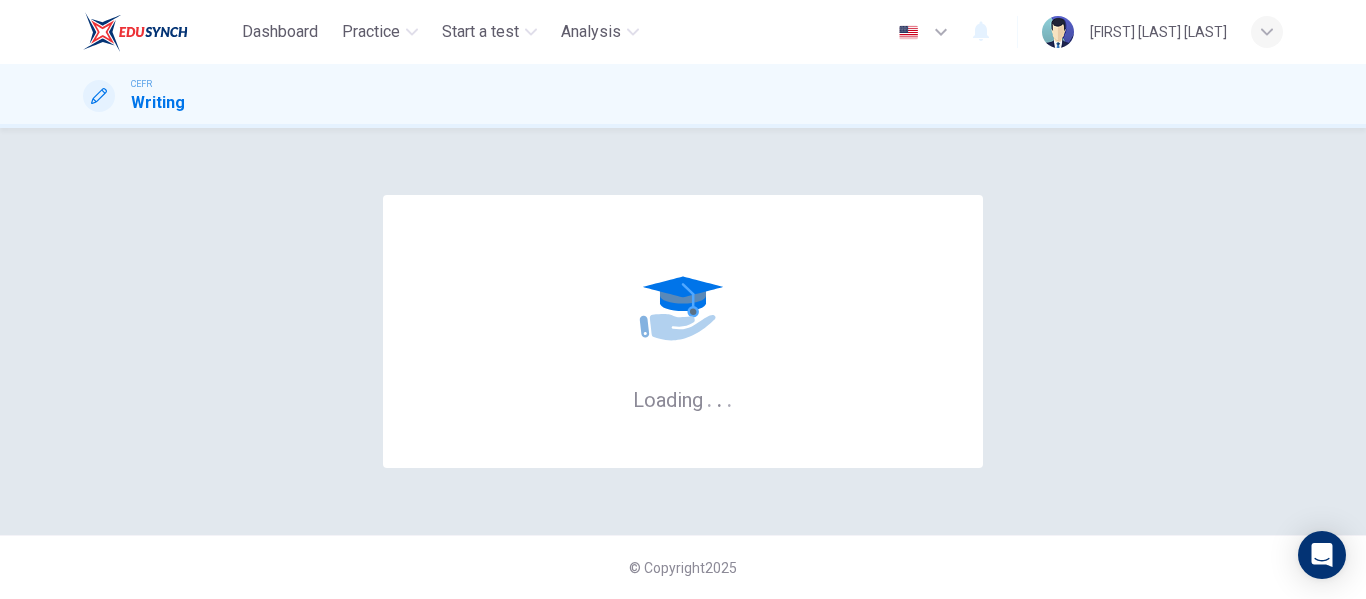 scroll, scrollTop: 0, scrollLeft: 0, axis: both 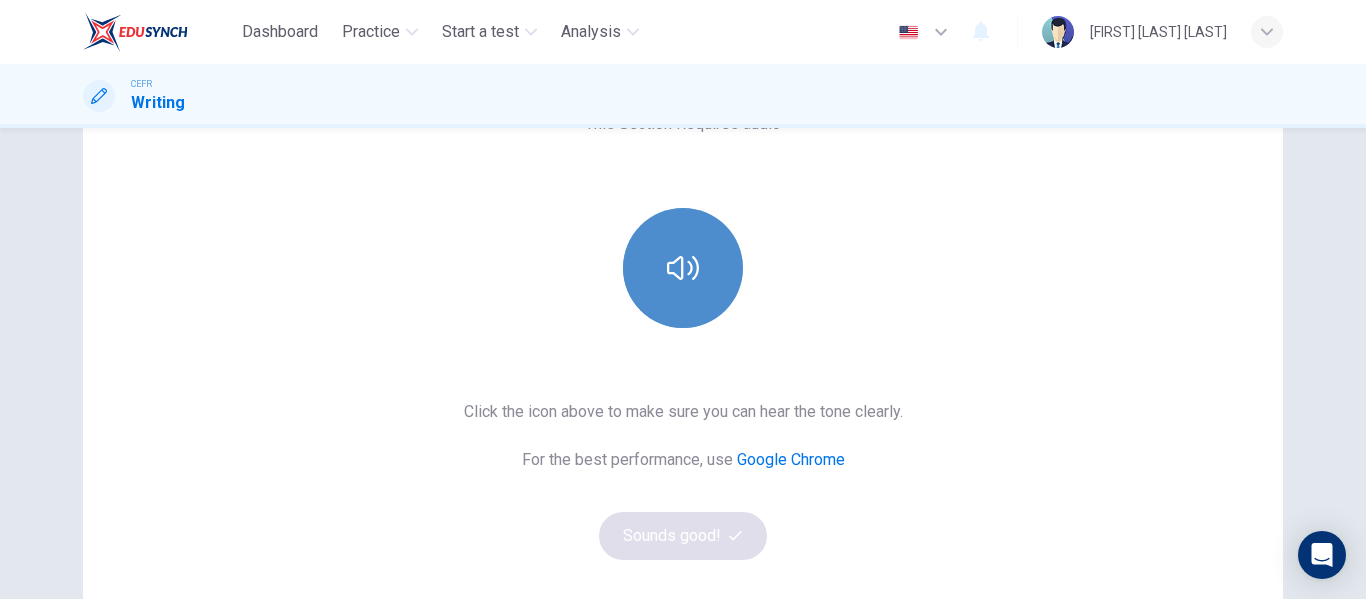 click at bounding box center (683, 268) 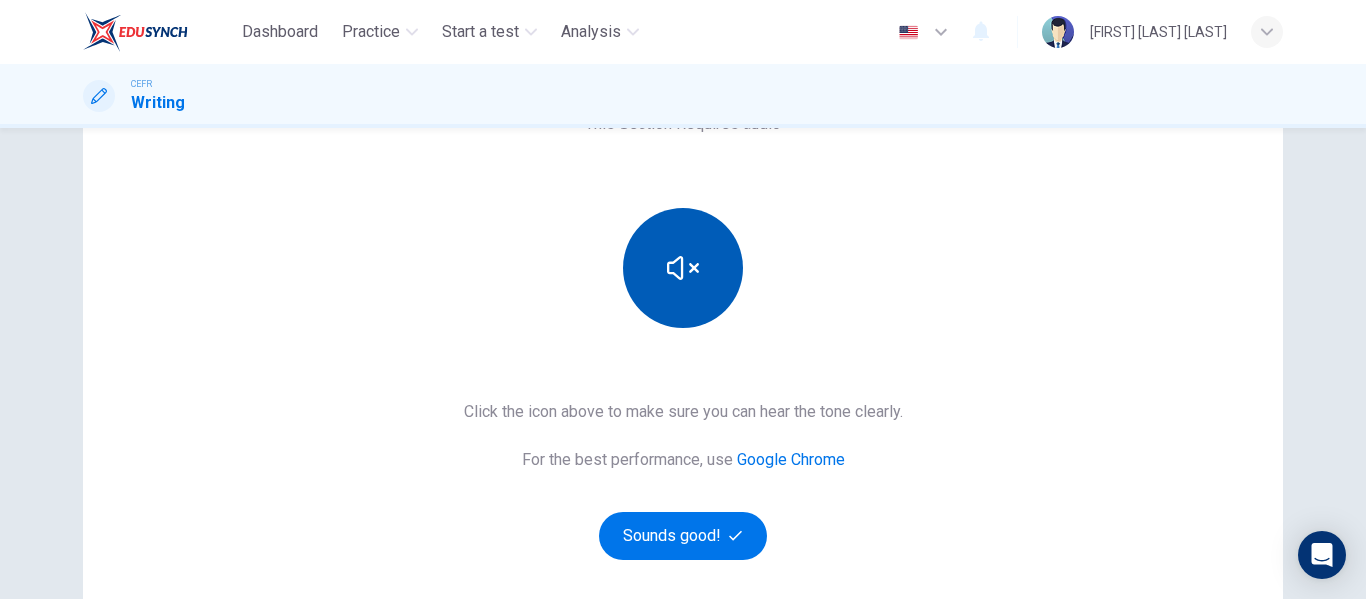 click at bounding box center (683, 268) 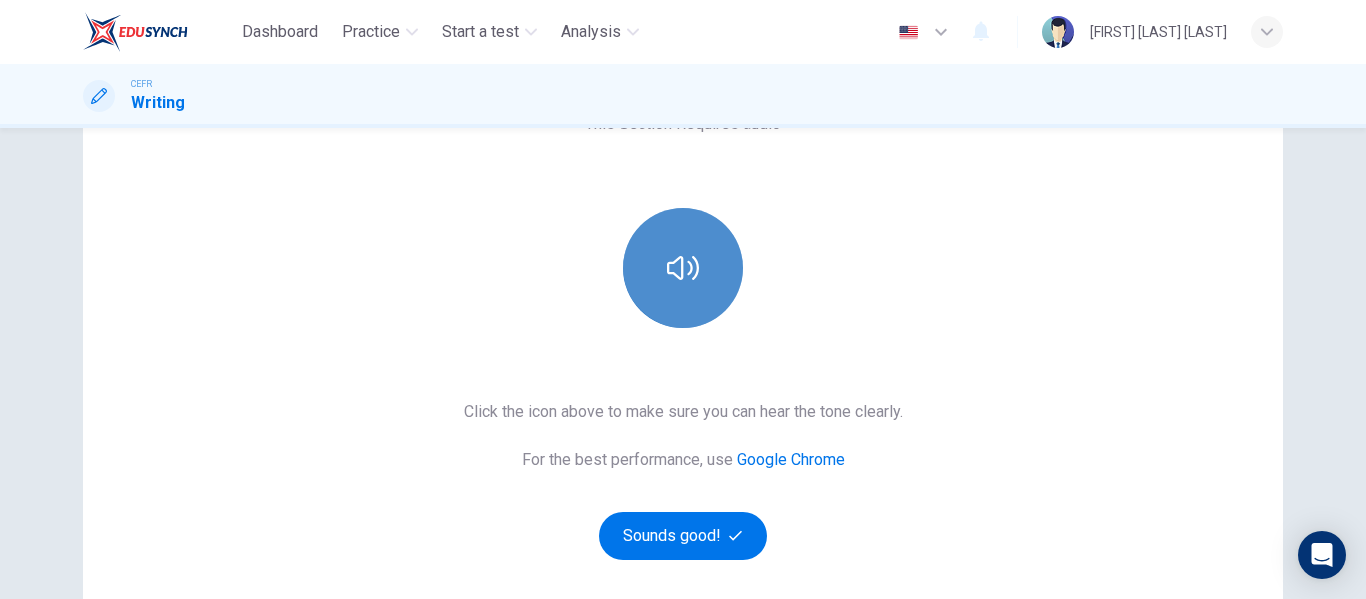 click at bounding box center (683, 268) 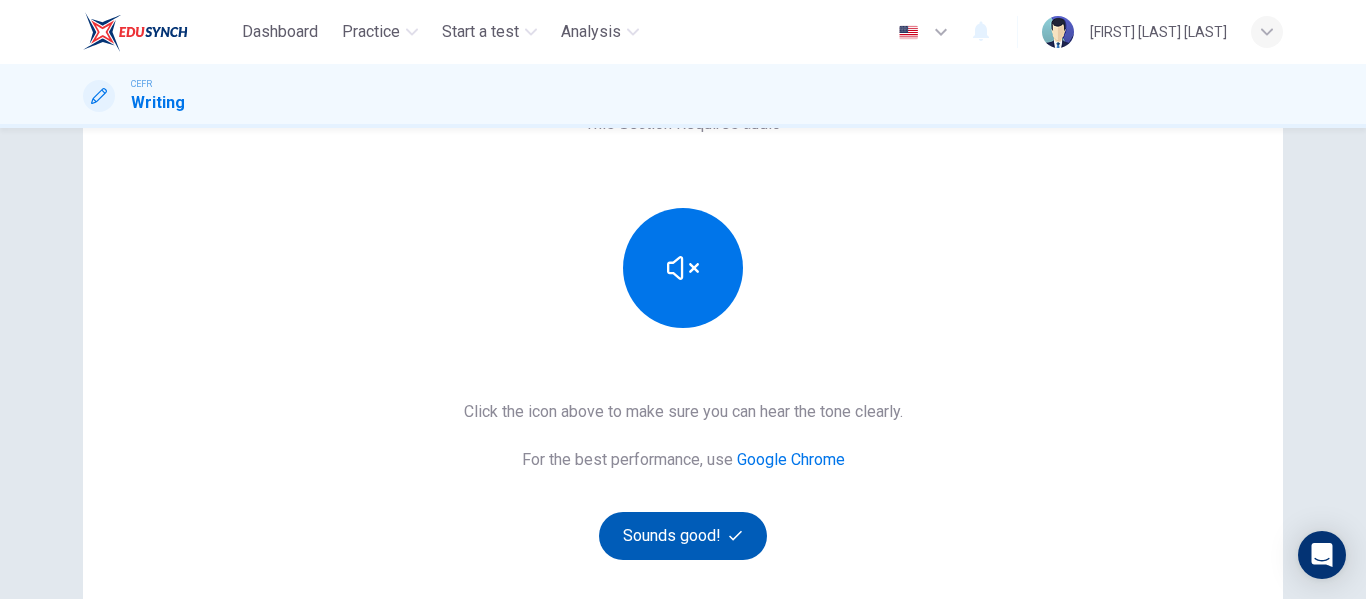 click on "Sounds good!" at bounding box center (683, 536) 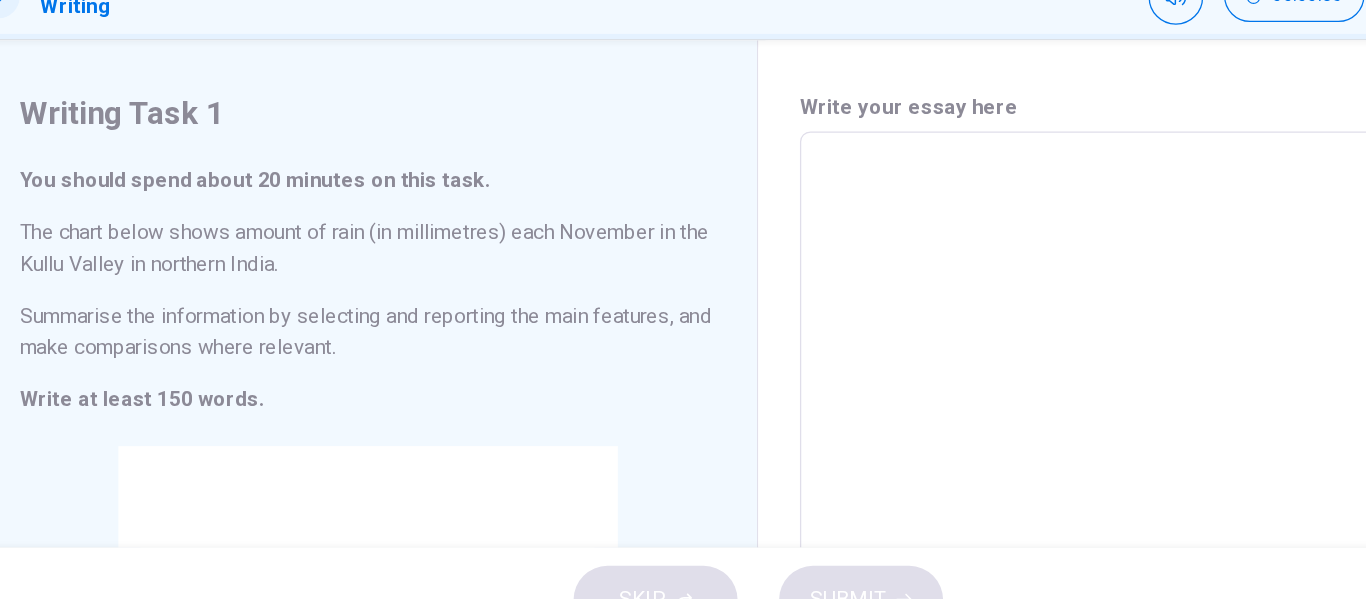 scroll, scrollTop: 0, scrollLeft: 0, axis: both 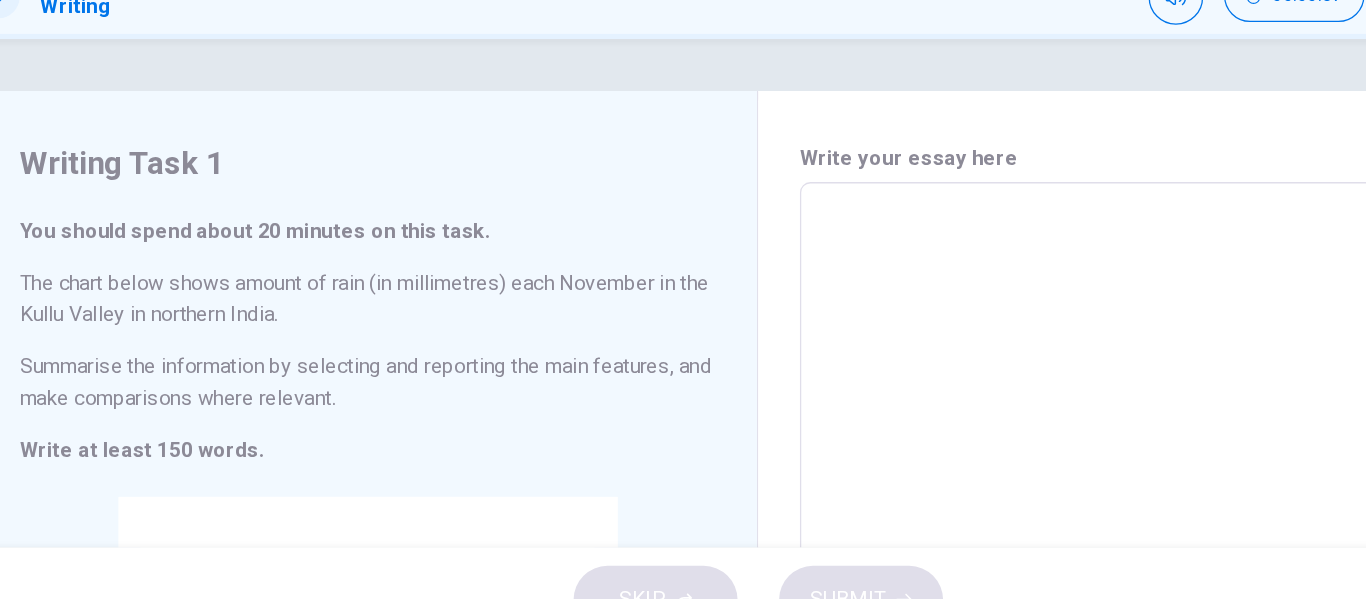 click at bounding box center (983, 534) 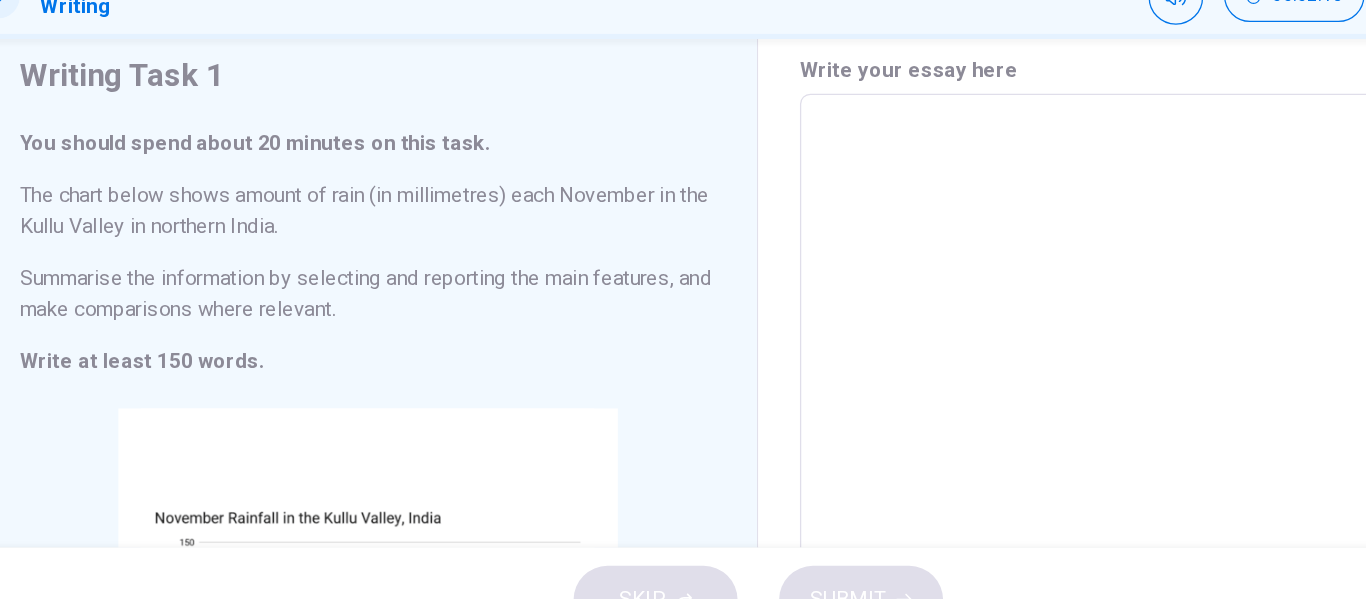 scroll, scrollTop: 65, scrollLeft: 0, axis: vertical 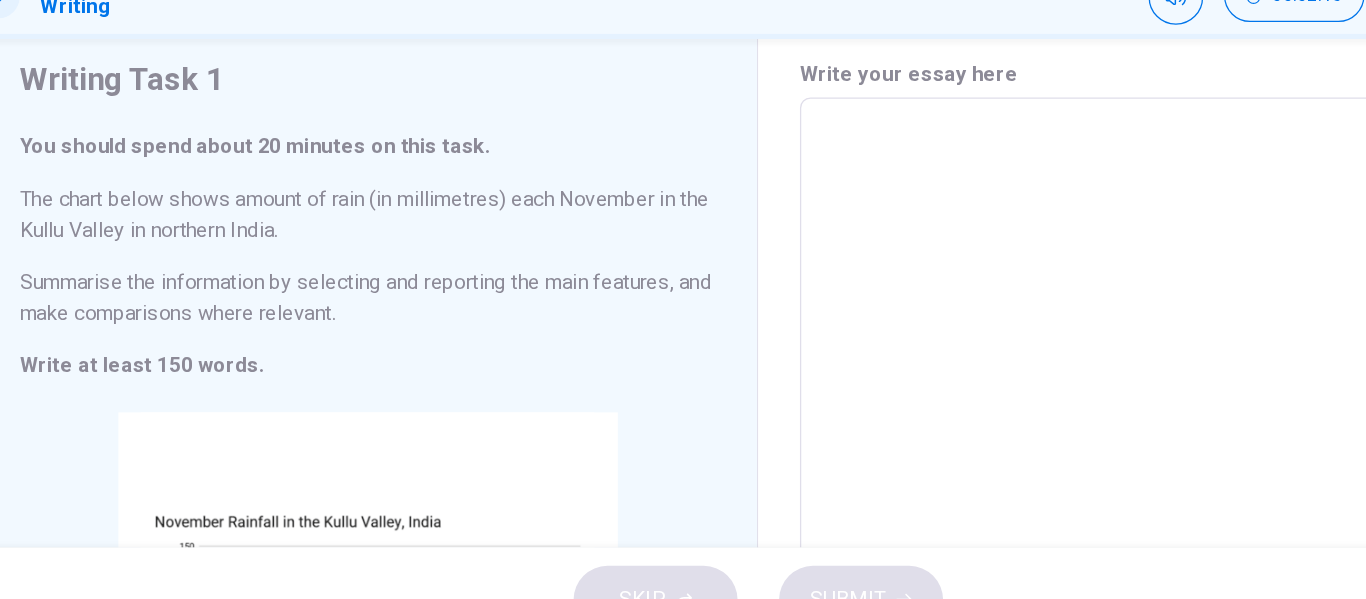 click at bounding box center [983, 469] 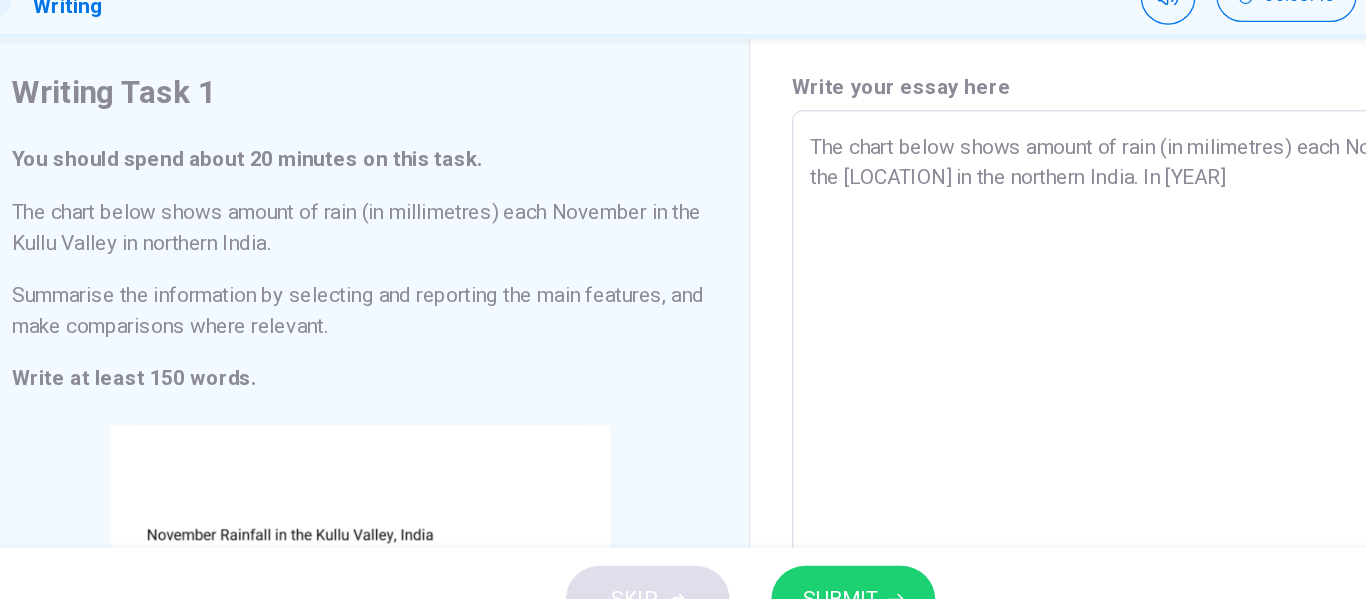 scroll, scrollTop: 27, scrollLeft: 0, axis: vertical 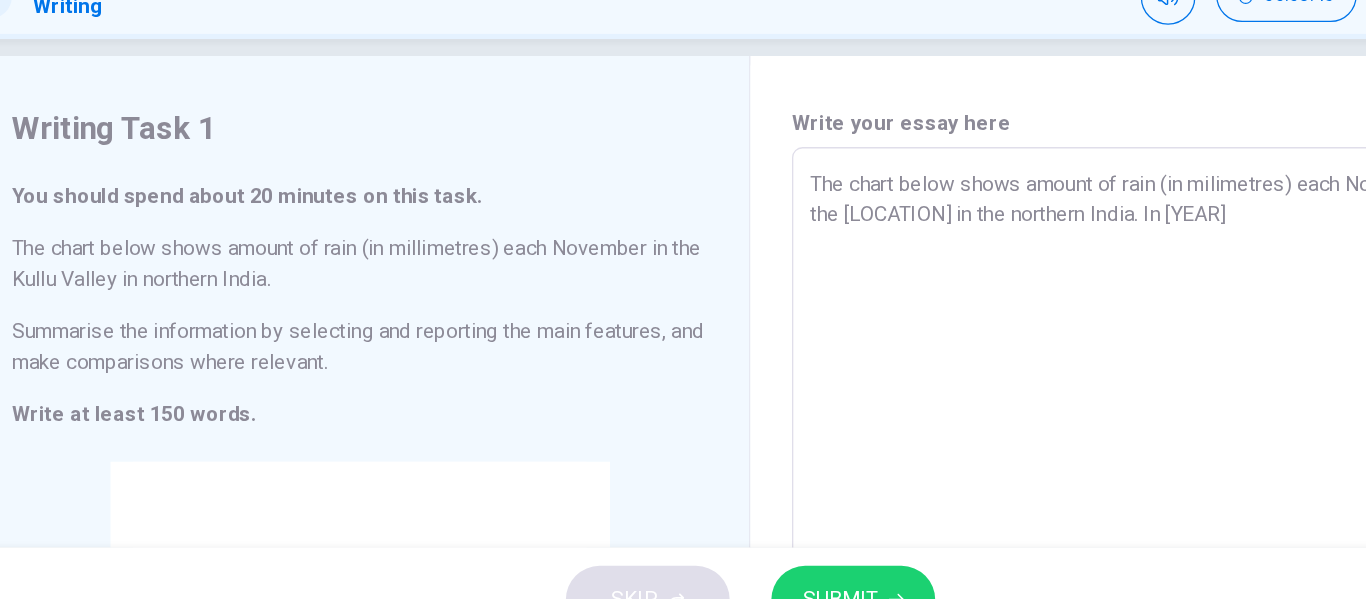 click on "The chart below shows amount of rain (in milimetres) each November in the [LOCATION] in the northern India. In [YEAR]" at bounding box center [983, 507] 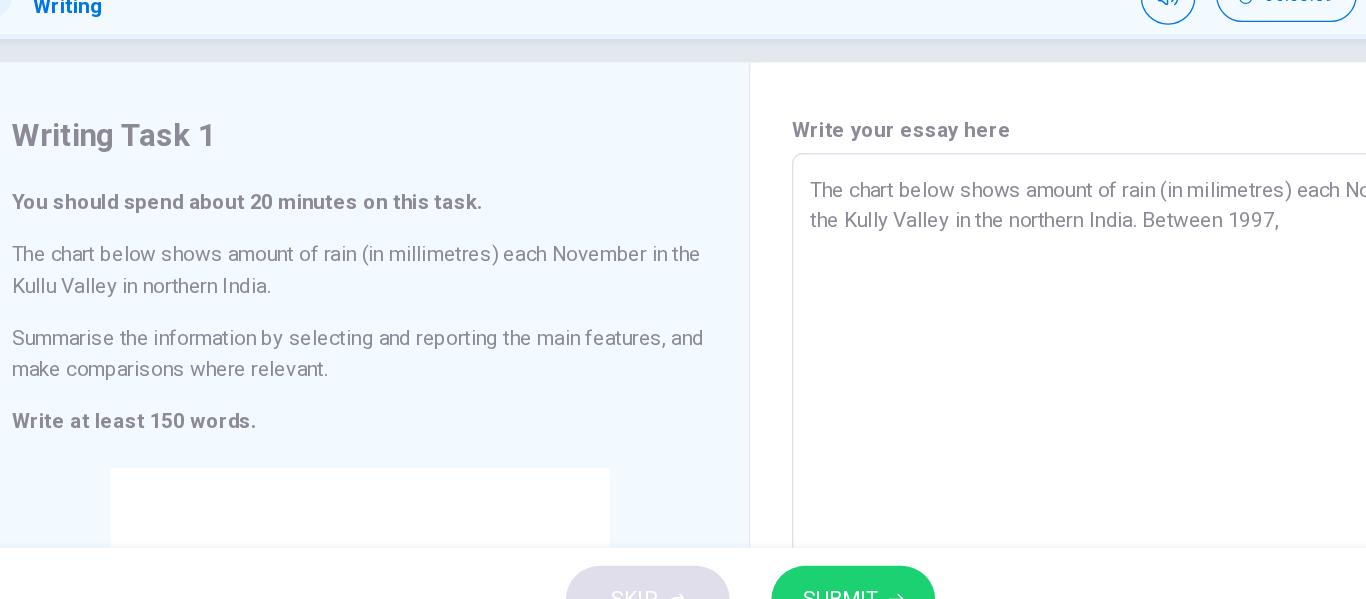 scroll, scrollTop: 28, scrollLeft: 0, axis: vertical 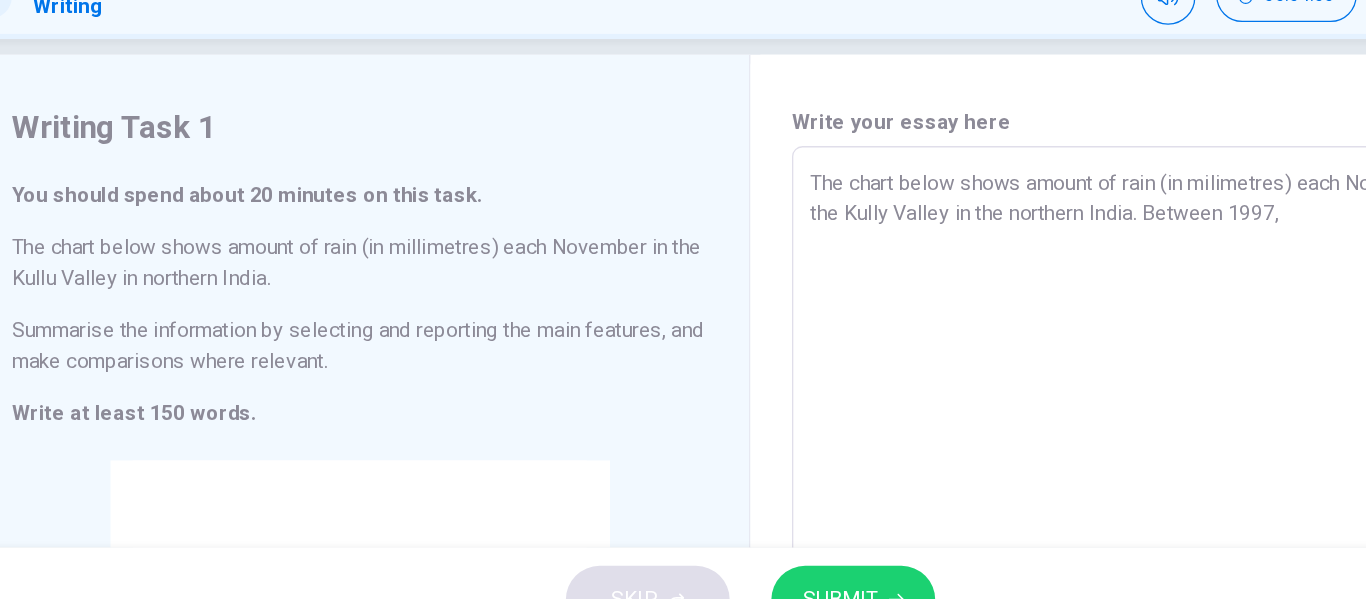 click on "The chart below shows amount of rain (in milimetres) each November in the Kully Valley in the northern India. Between 1997," at bounding box center [983, 506] 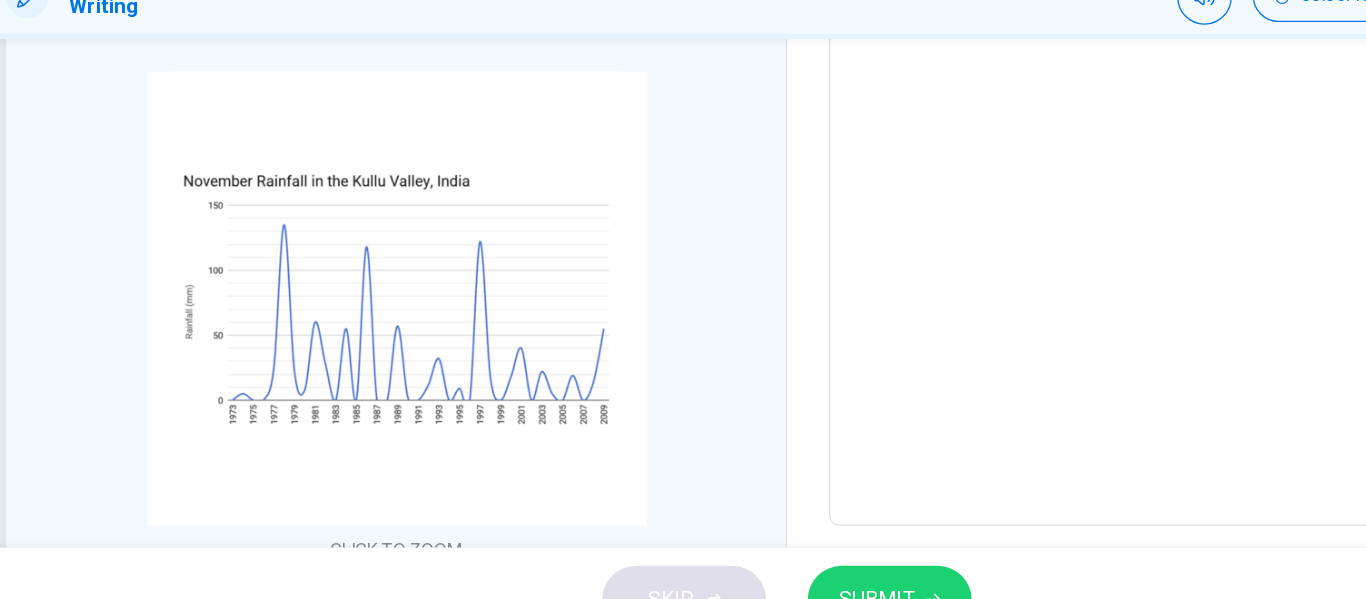 scroll, scrollTop: 337, scrollLeft: 0, axis: vertical 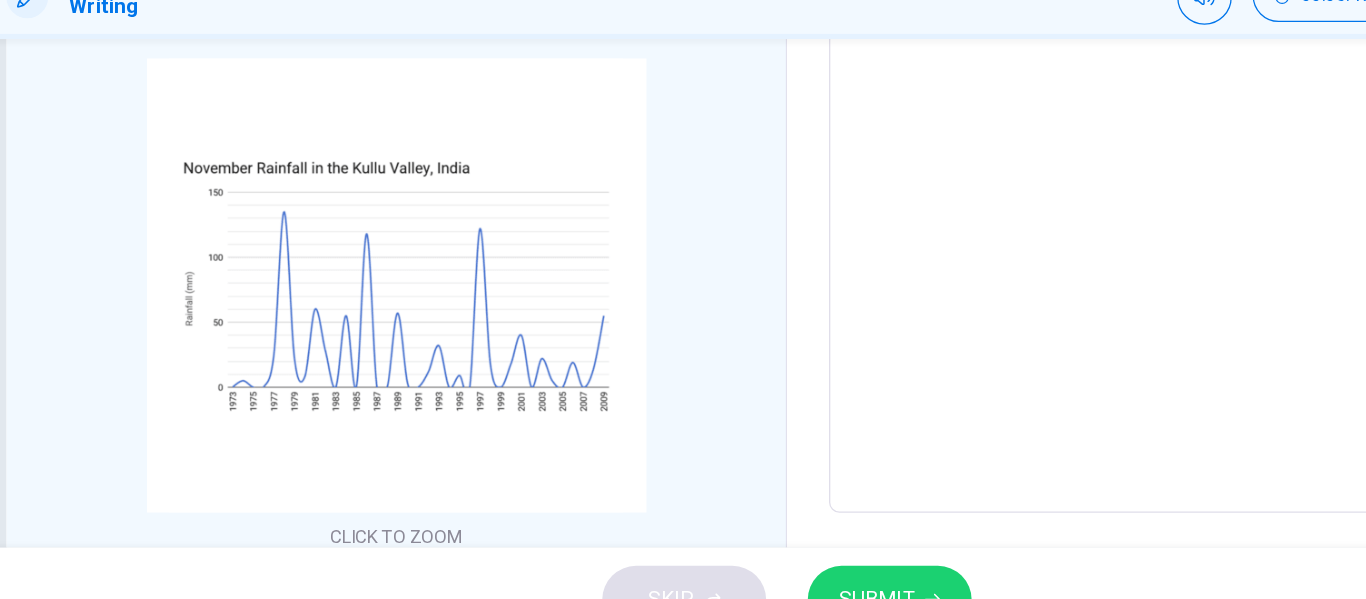 type on "The chart below shows amount of rain (in milimetres) each November in the Kully Valley in the northern India. Between [YEAR] to [YEAR],the amount of rain is seen to be the highest in chart which is 130mm. However, the amount of rain has decreased starting" 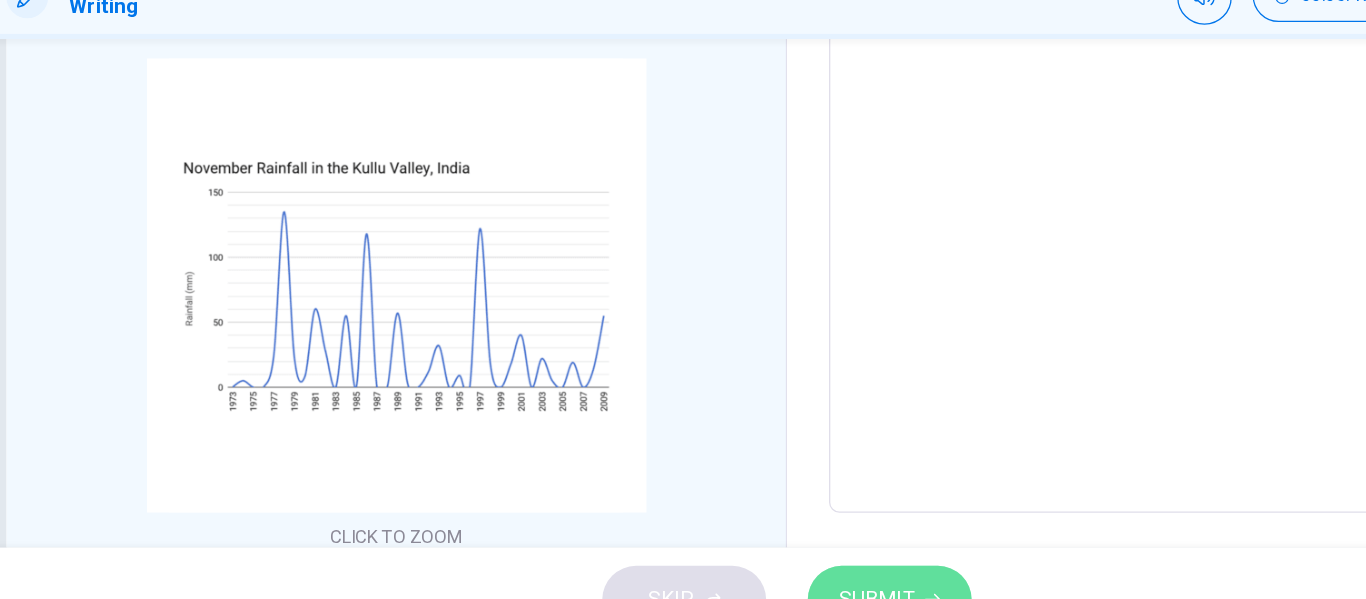 click on "SUBMIT" at bounding box center [762, 559] 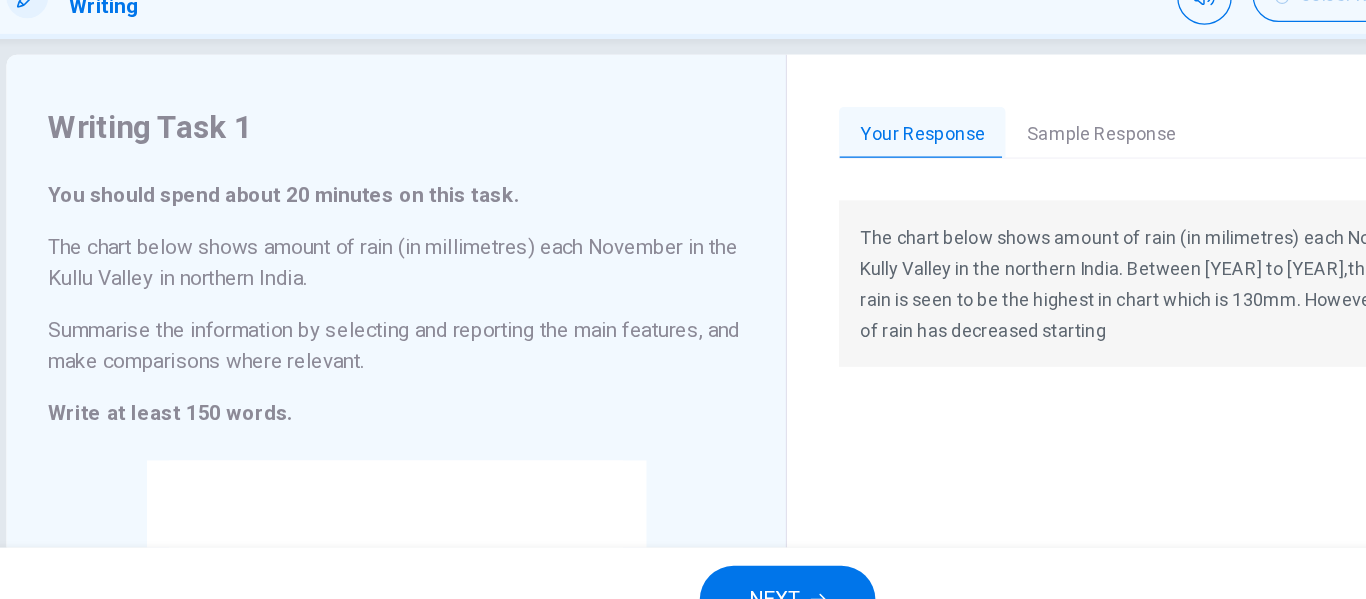 scroll, scrollTop: 30, scrollLeft: 0, axis: vertical 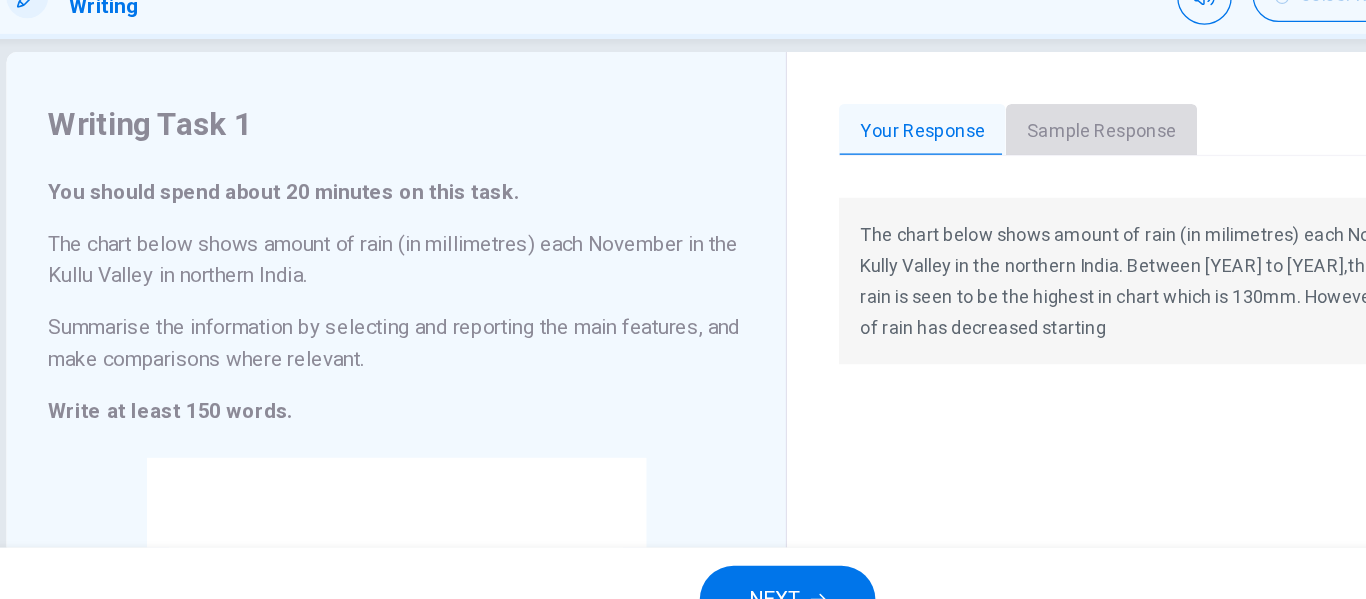 click on "Sample Response" at bounding box center (924, 199) 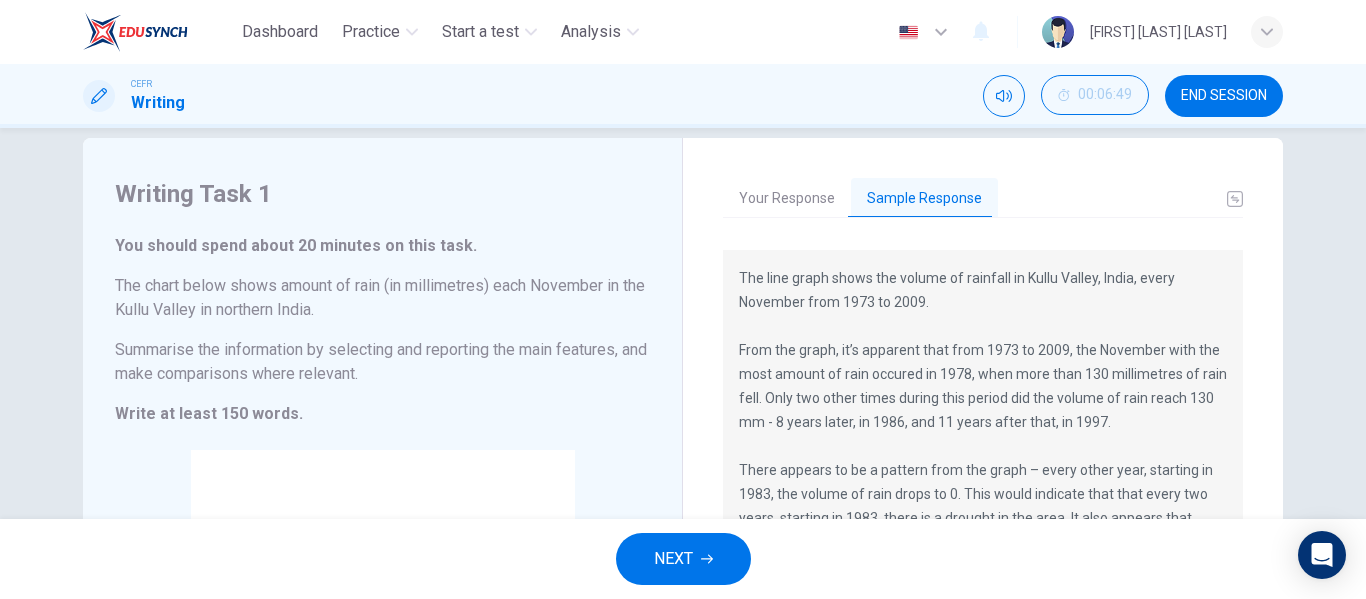 scroll, scrollTop: 48, scrollLeft: 0, axis: vertical 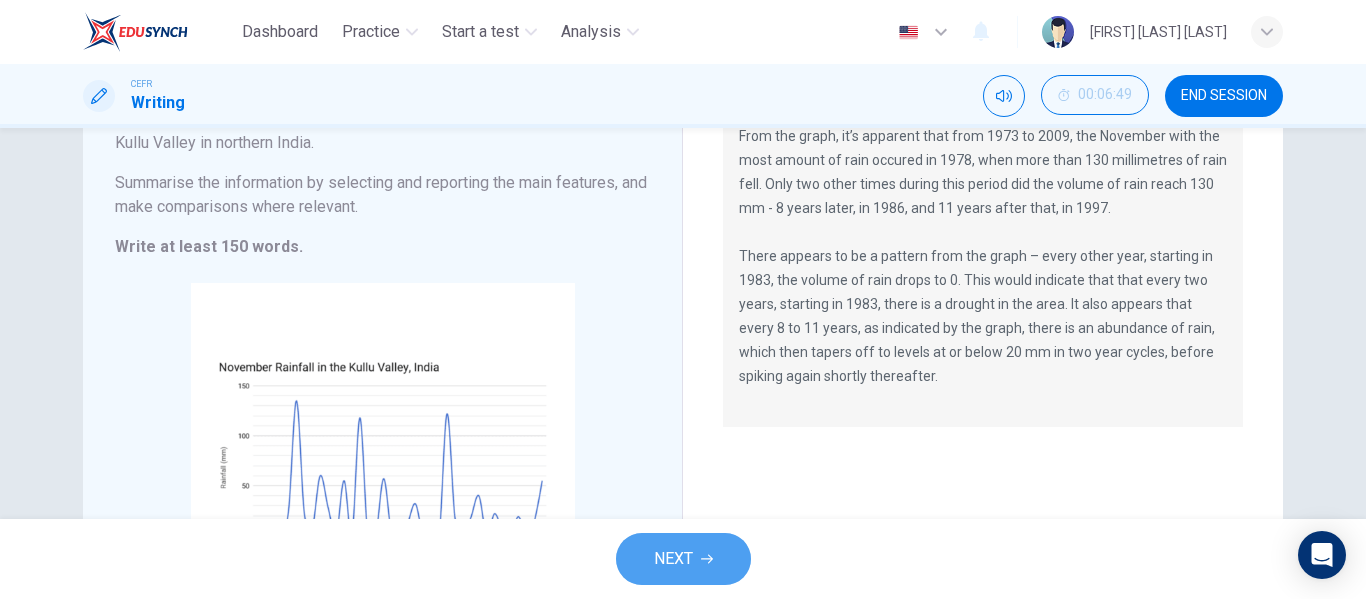click on "NEXT" at bounding box center [683, 559] 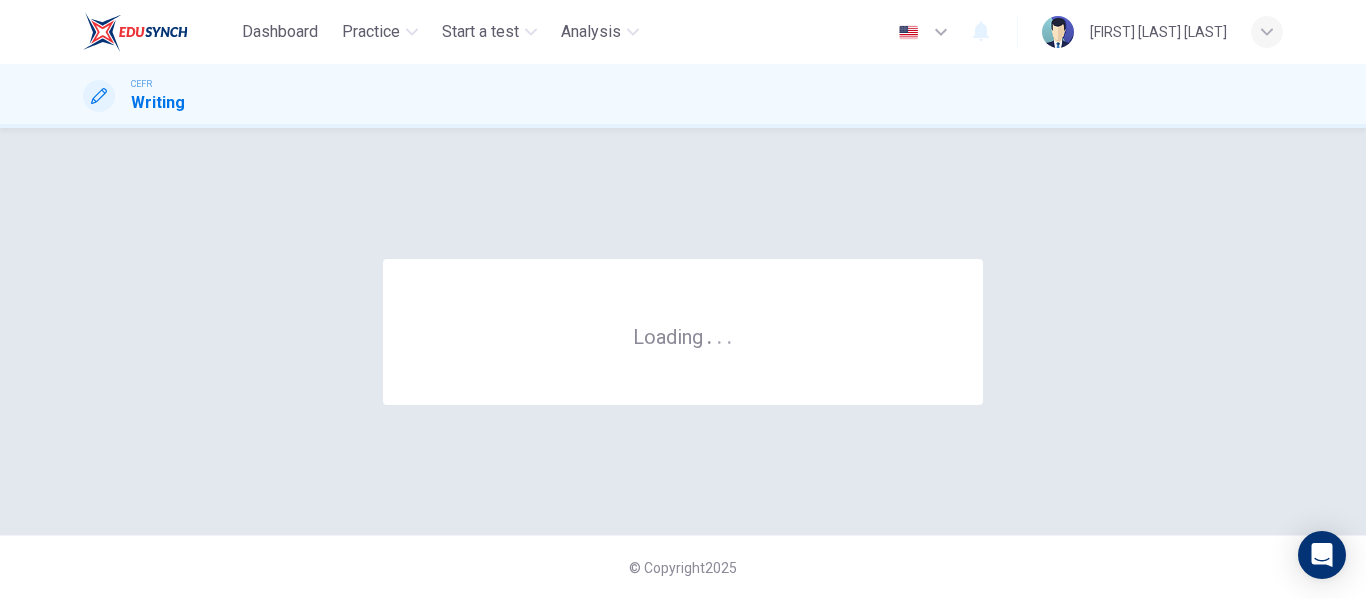 scroll, scrollTop: 0, scrollLeft: 0, axis: both 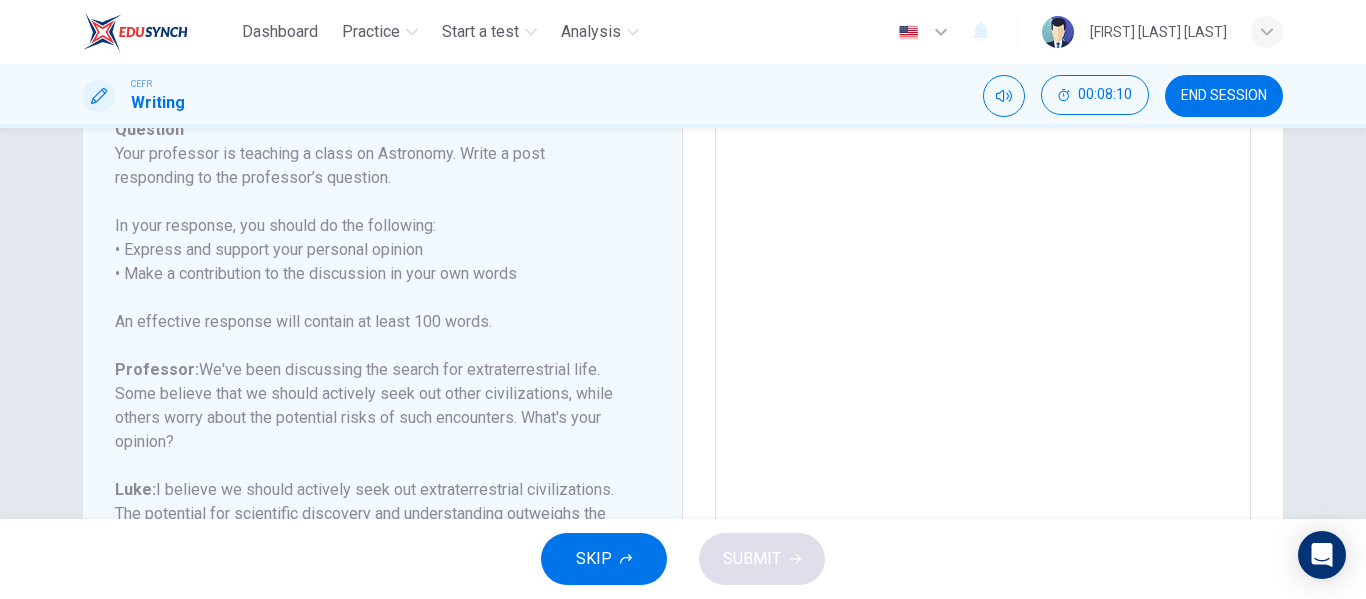click at bounding box center (983, 280) 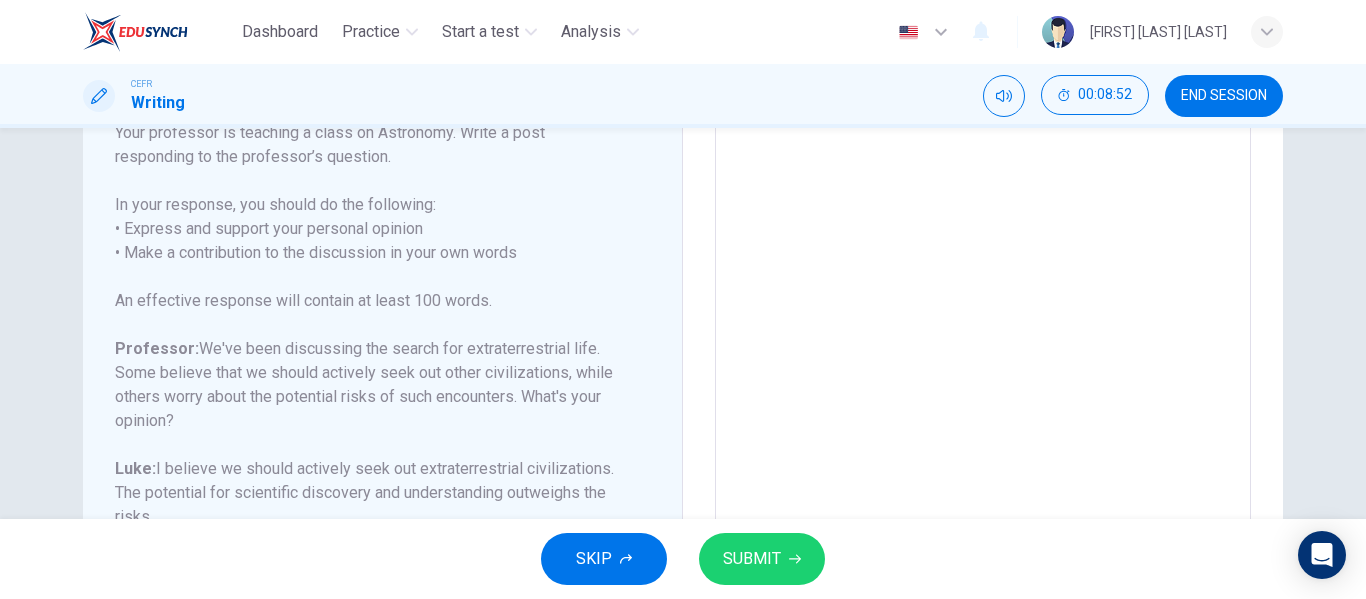 scroll, scrollTop: 302, scrollLeft: 0, axis: vertical 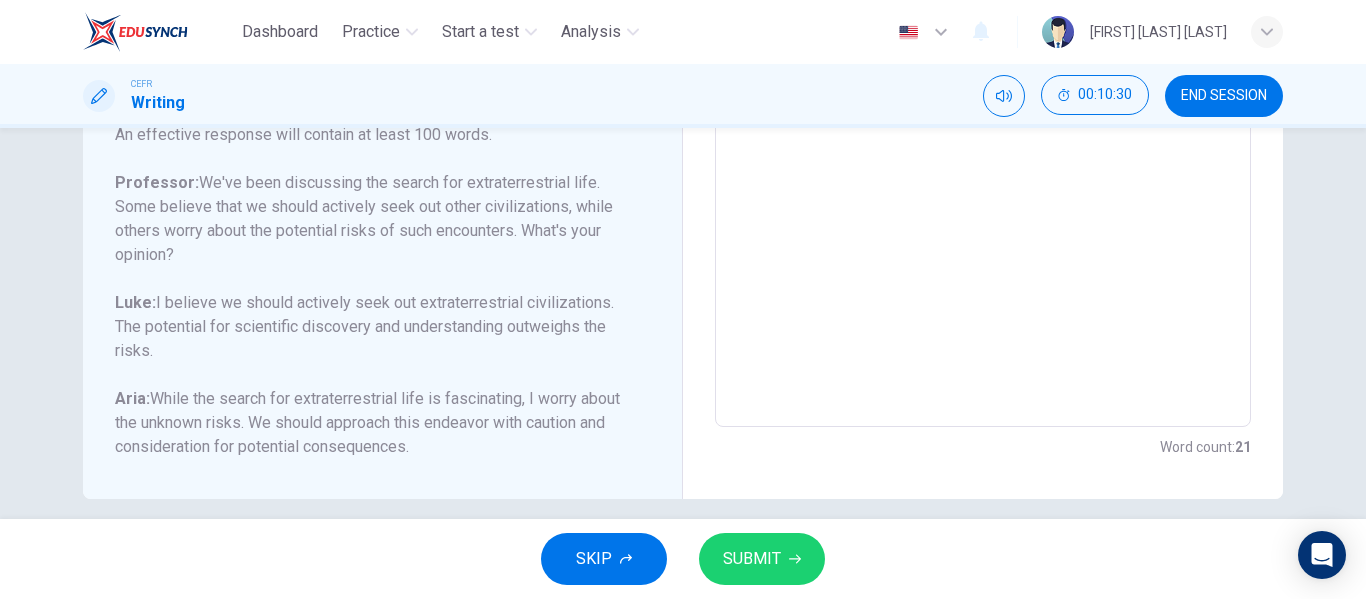 click on "[PERSON]:  I believe we should actively seek out extraterrestrial civilizations. The potential for scientific discovery and understanding outweighs the risks." at bounding box center [370, 327] 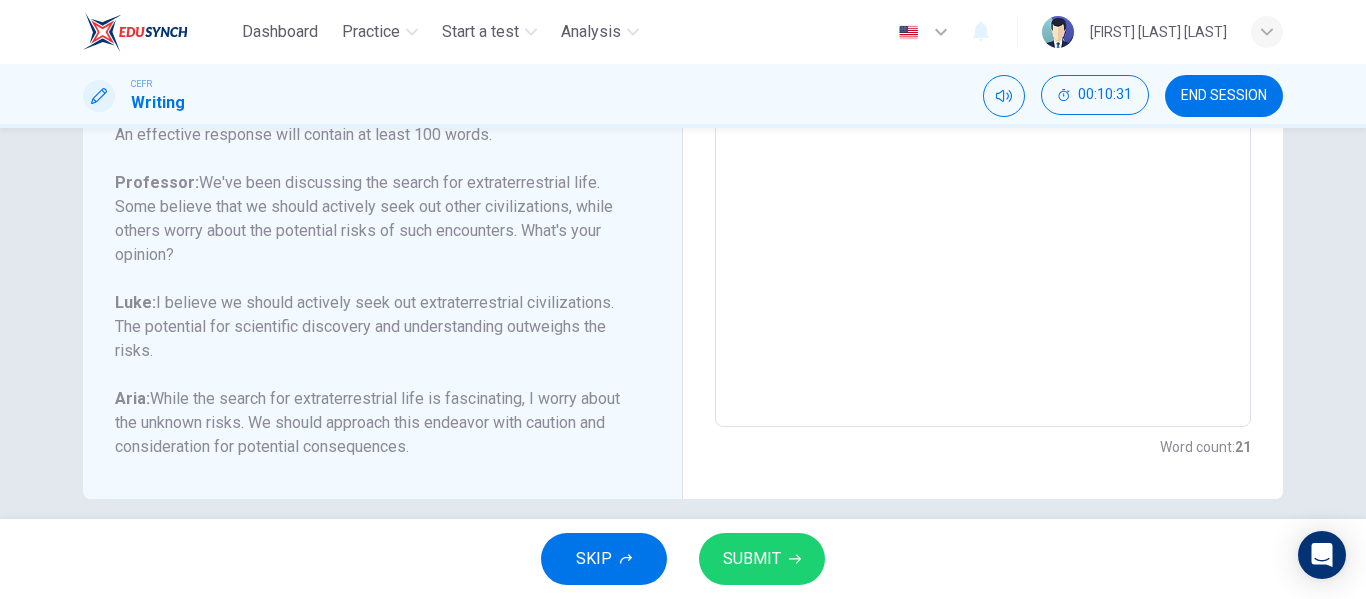 drag, startPoint x: 408, startPoint y: 306, endPoint x: 519, endPoint y: 316, distance: 111.44954 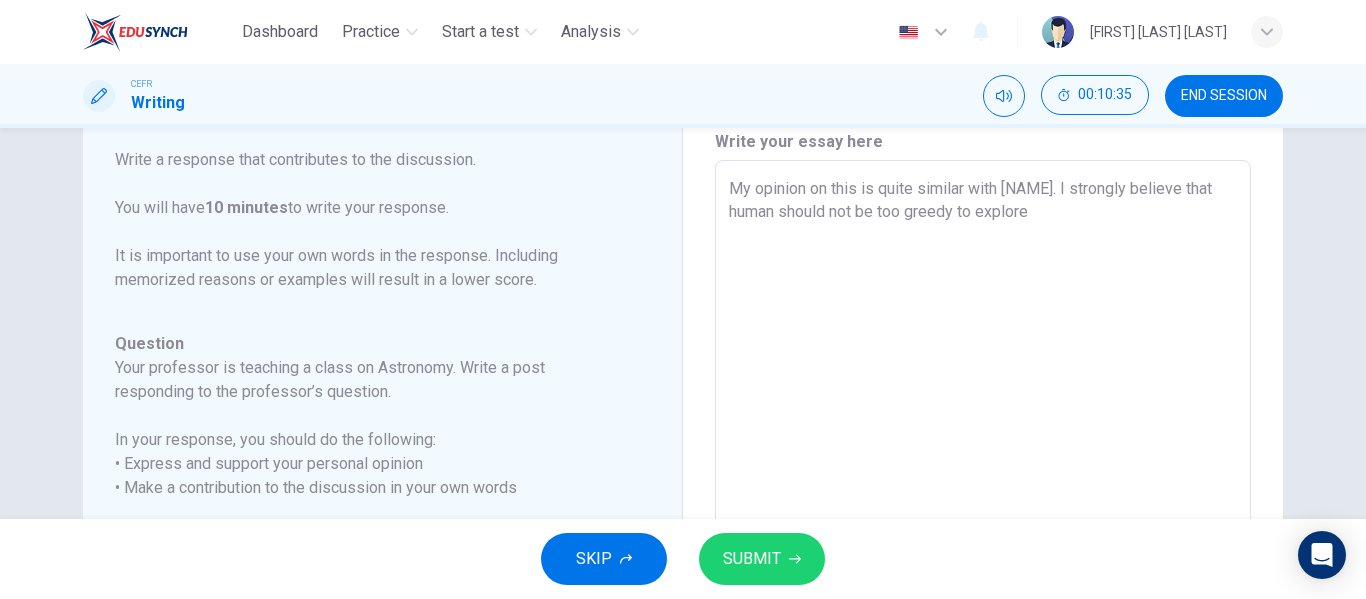 scroll, scrollTop: 15, scrollLeft: 0, axis: vertical 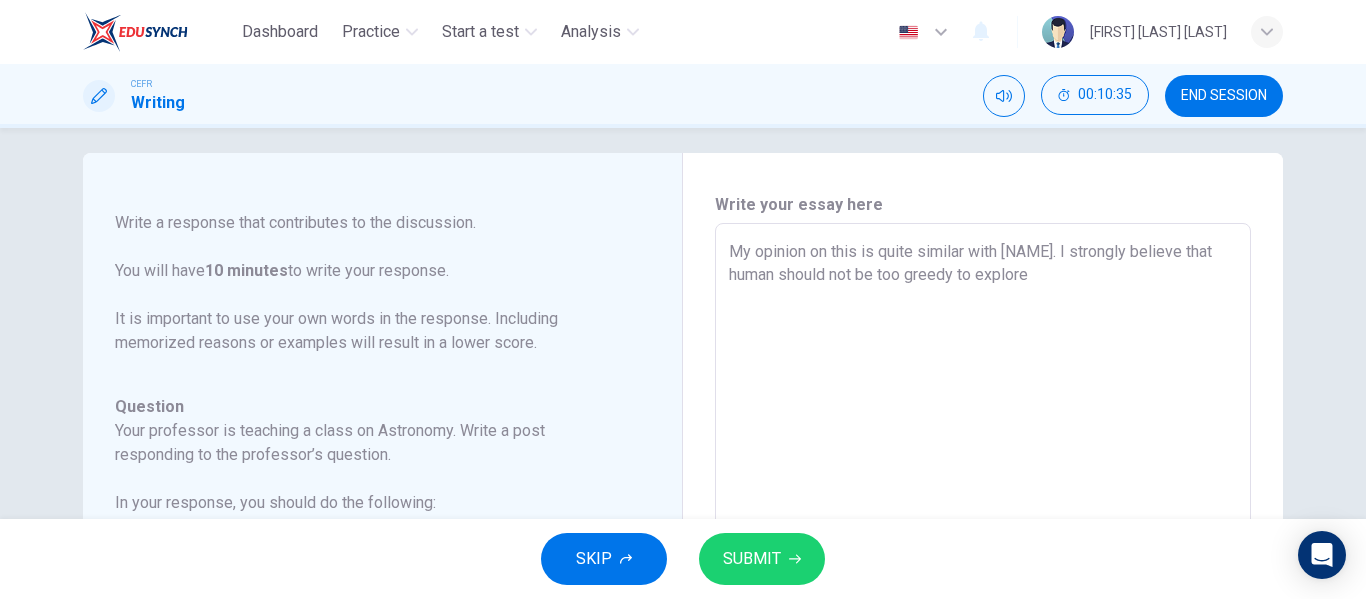click on "My opinion on this is quite similar with [NAME]. I strongly believe that human should not be too greedy to explore" at bounding box center [983, 557] 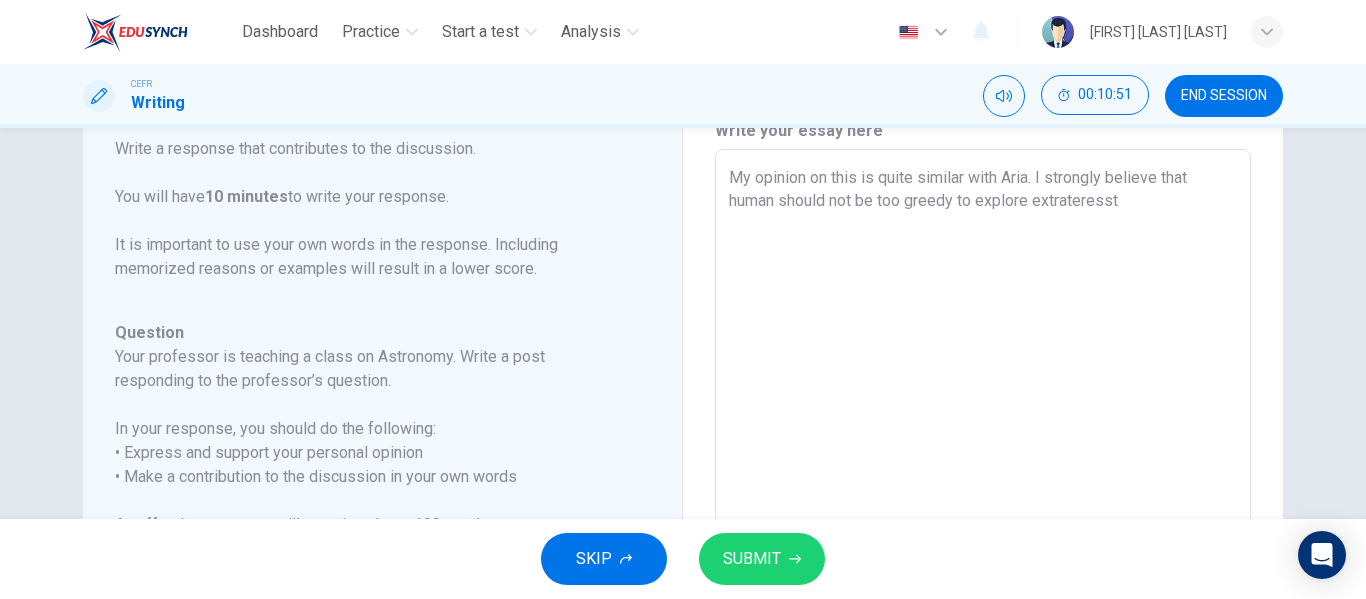 scroll, scrollTop: 90, scrollLeft: 0, axis: vertical 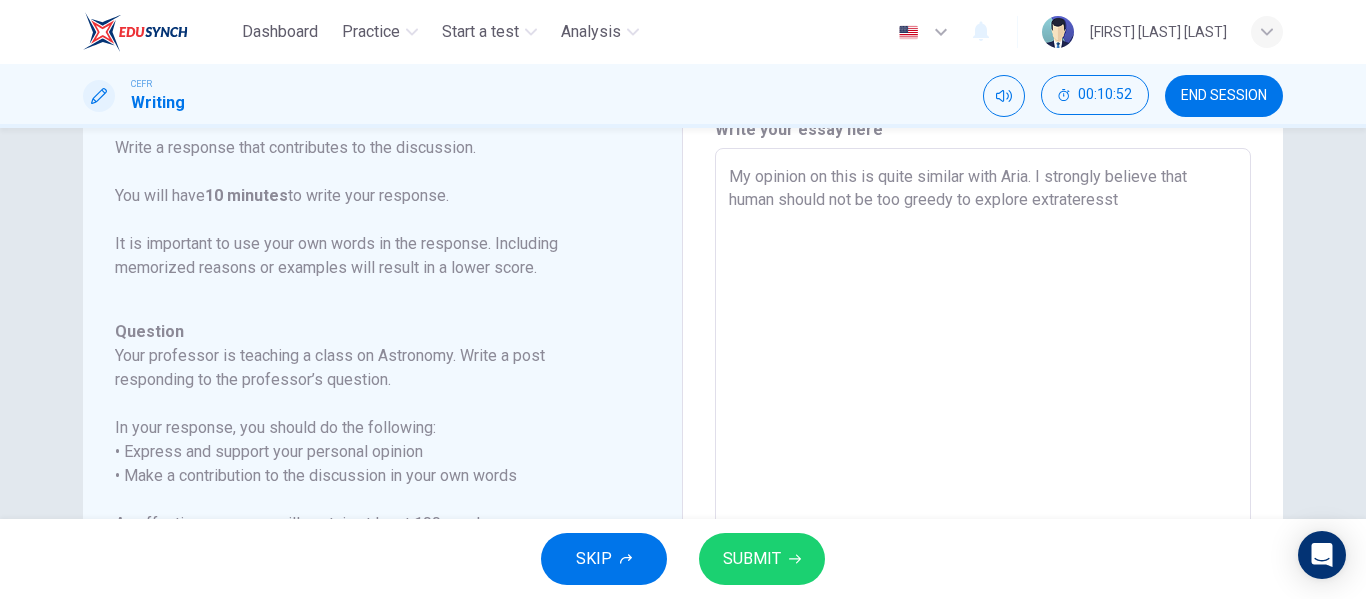 click on "My opinion on this is quite similar with Aria. I strongly believe that human should not be too greedy to explore extrateresst" at bounding box center [983, 482] 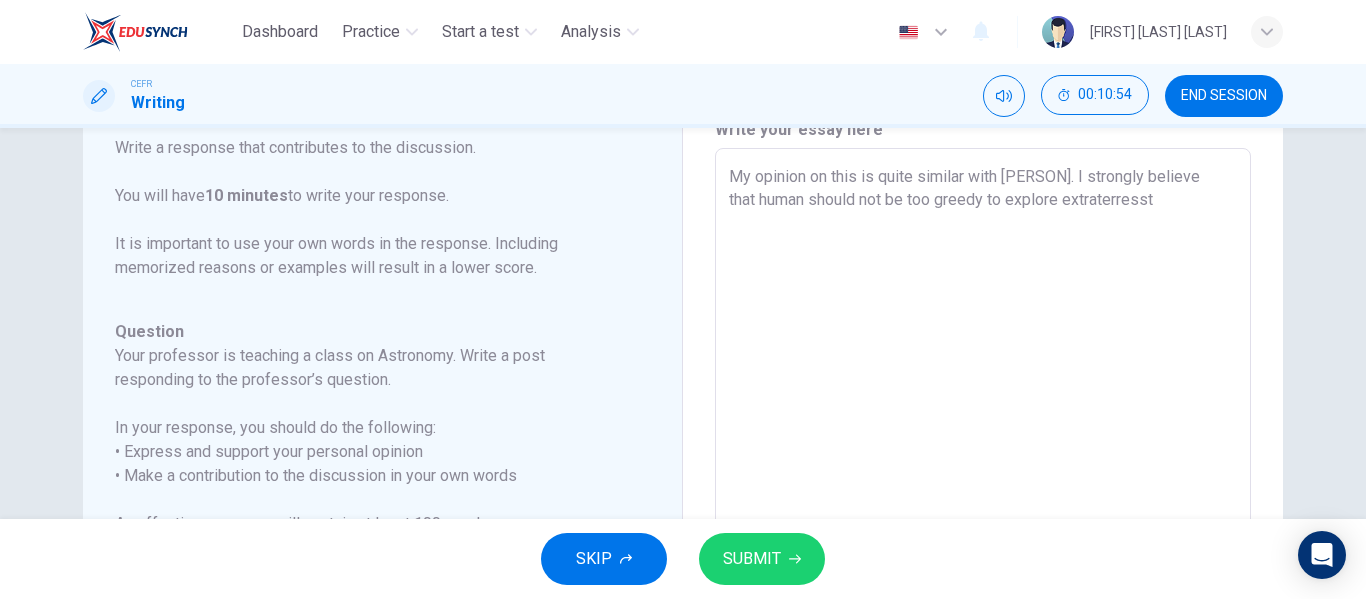 click on "My opinion on this is quite similar with [PERSON]. I strongly believe that human should not be too greedy to explore extraterresst" at bounding box center (983, 482) 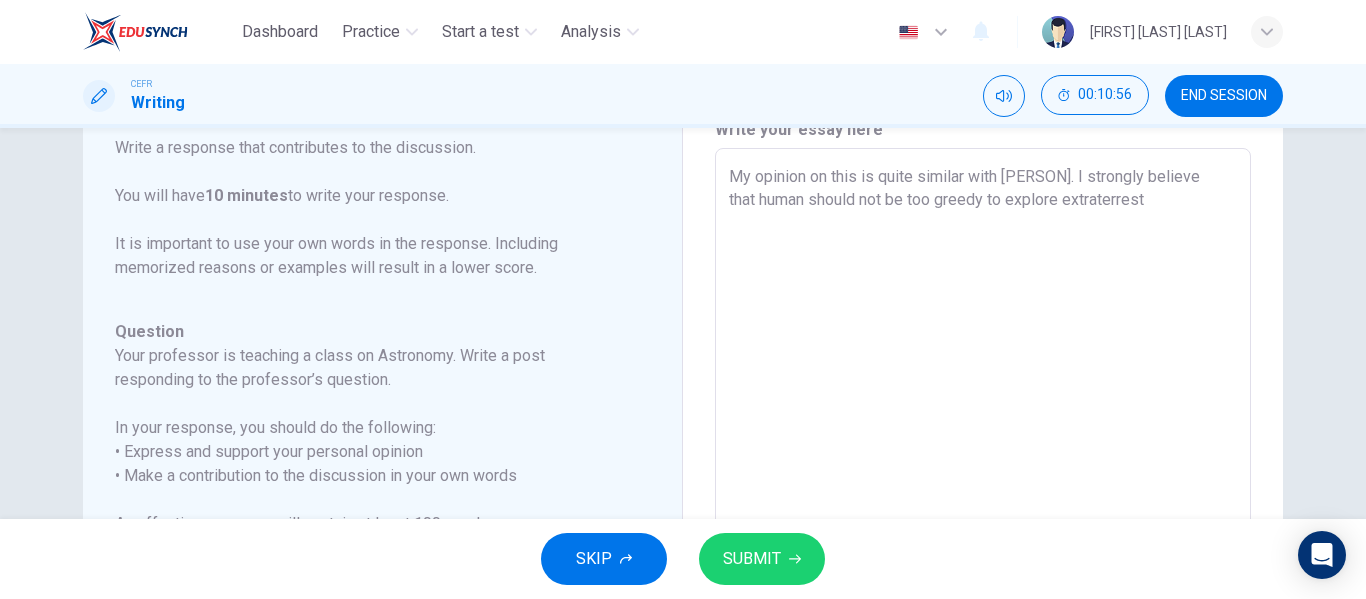 click on "My opinion on this is quite similar with [PERSON]. I strongly believe that human should not be too greedy to explore extraterrest" at bounding box center [983, 482] 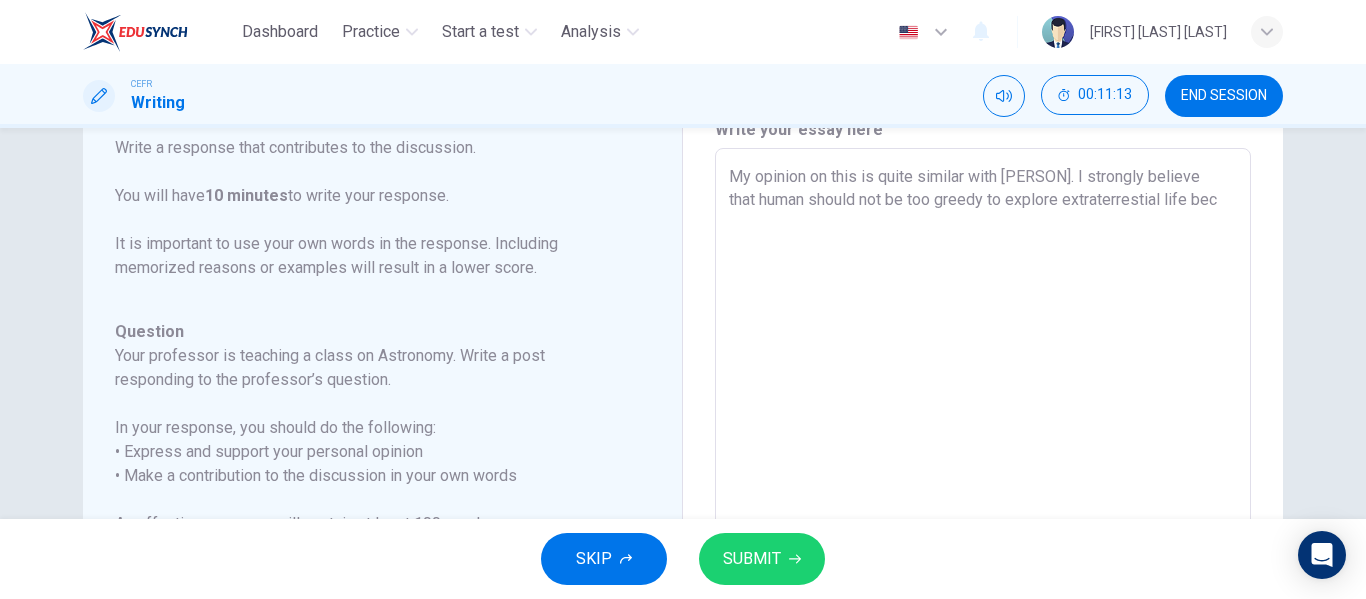 click on "My opinion on this is quite similar with [PERSON]. I strongly believe that human should not be too greedy to explore extraterrestial life bec" at bounding box center (983, 482) 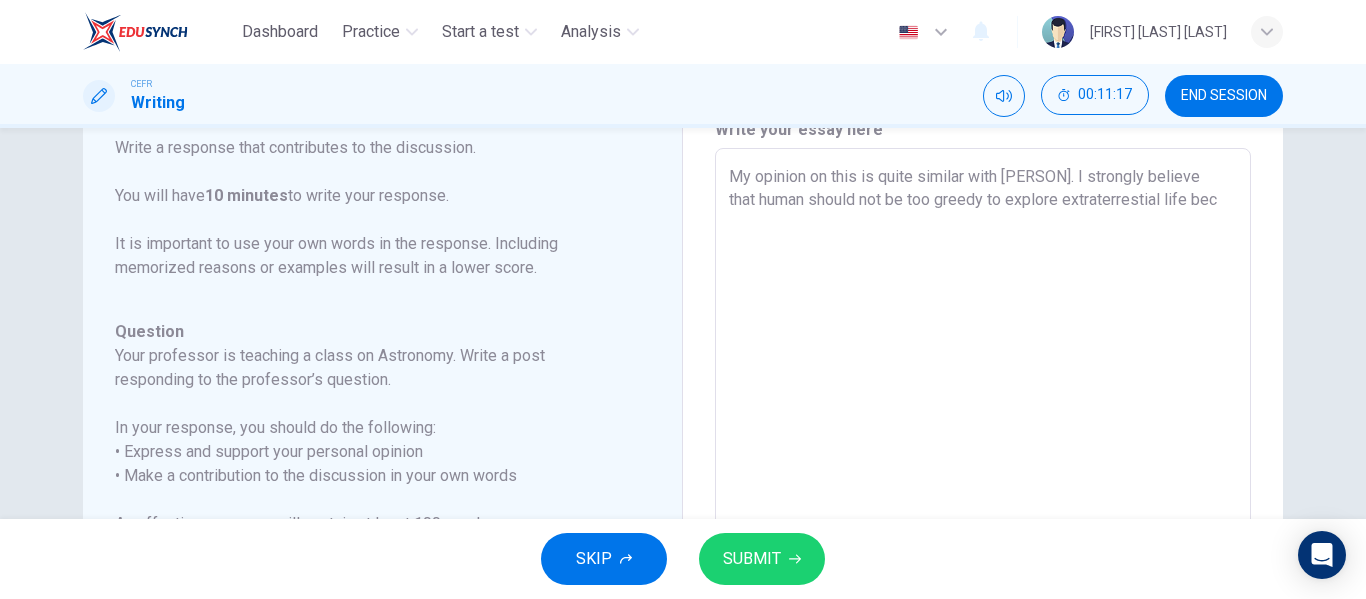 click on "My opinion on this is quite similar with [PERSON]. I strongly believe that human should not be too greedy to explore extraterrestial life bec" at bounding box center [983, 482] 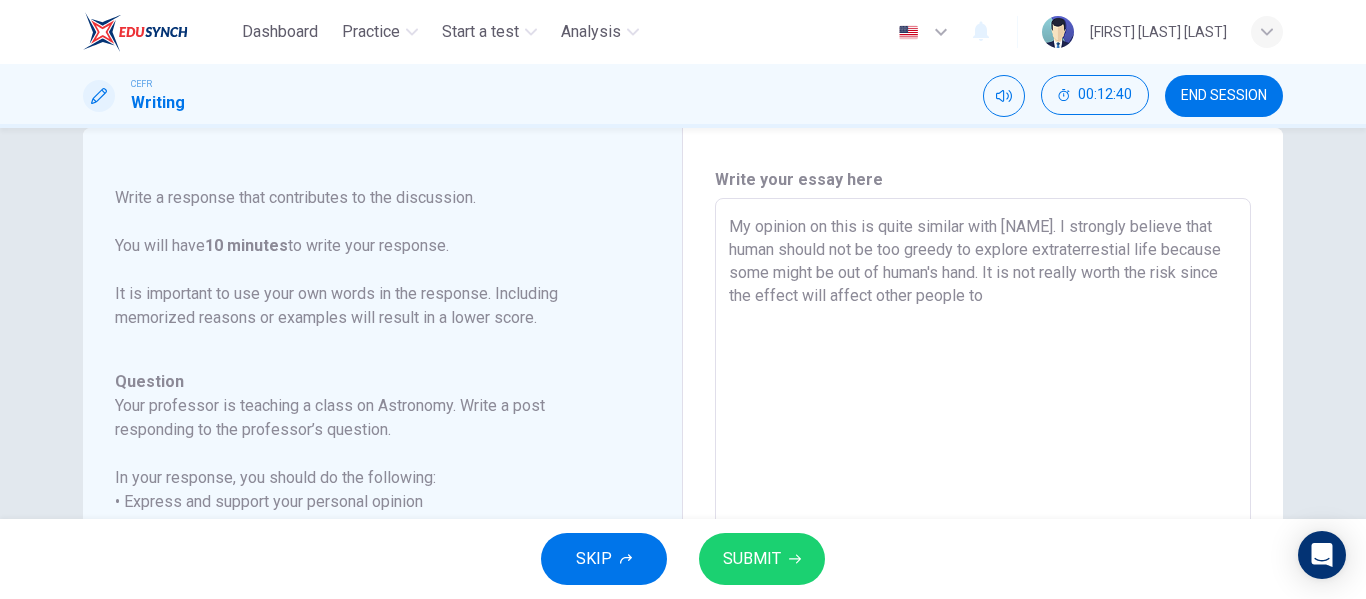 scroll, scrollTop: 41, scrollLeft: 0, axis: vertical 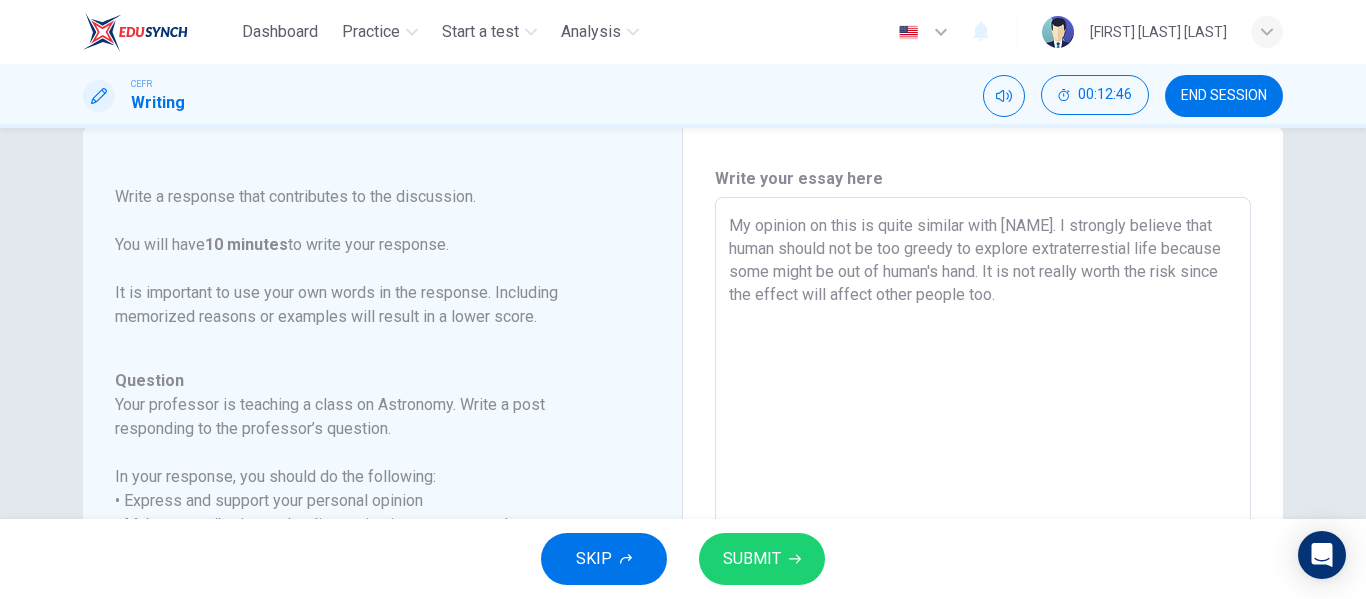 type on "My opinion on this is quite similar with [NAME]. I strongly believe that human should not be too greedy to explore extraterrestial life because some might be out of human's hand. It is not really worth the risk since the effect will affect other people too." 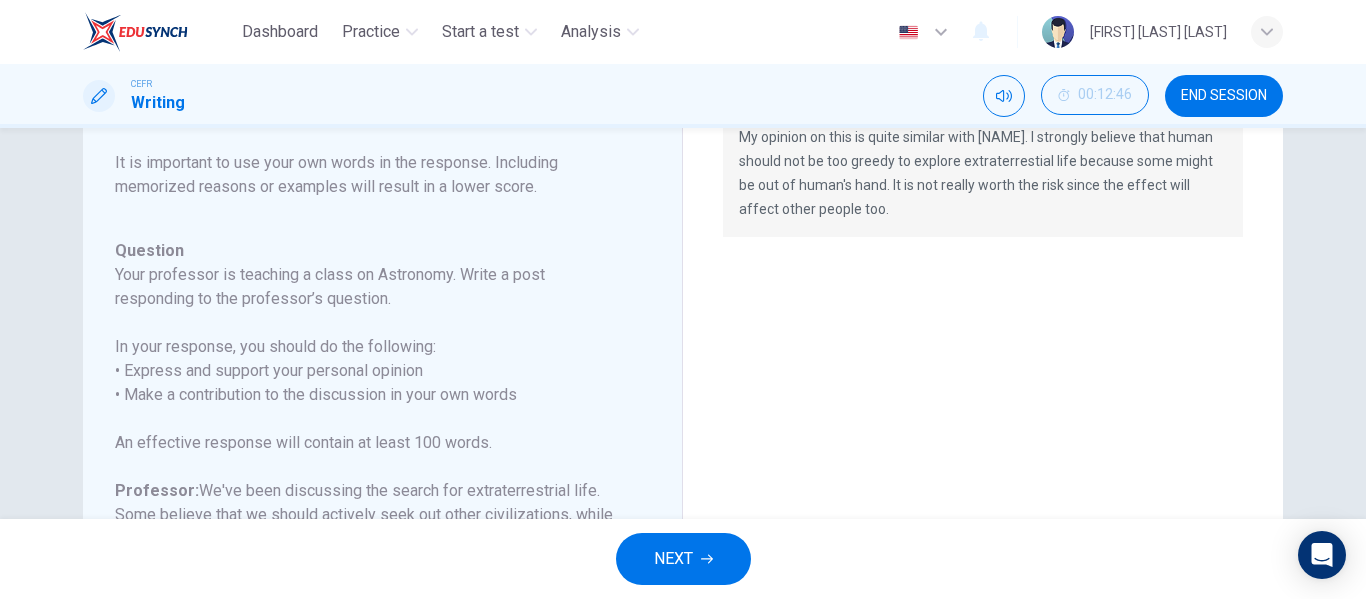 scroll, scrollTop: 0, scrollLeft: 0, axis: both 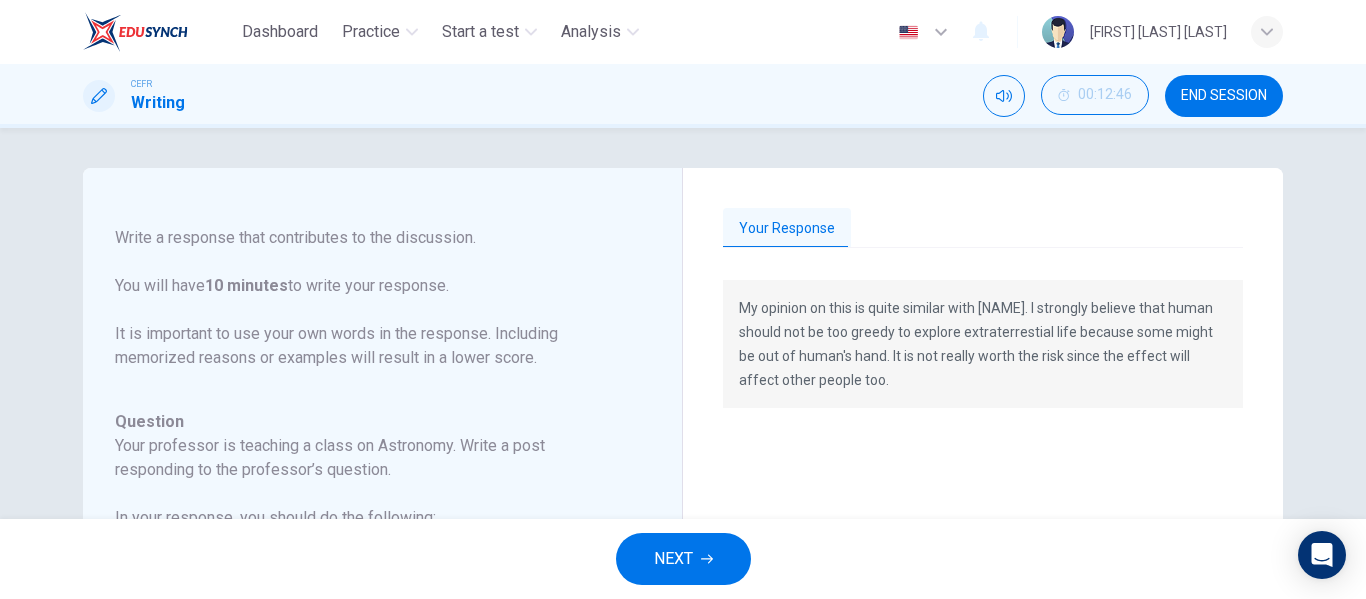 click on "NEXT" at bounding box center [683, 559] 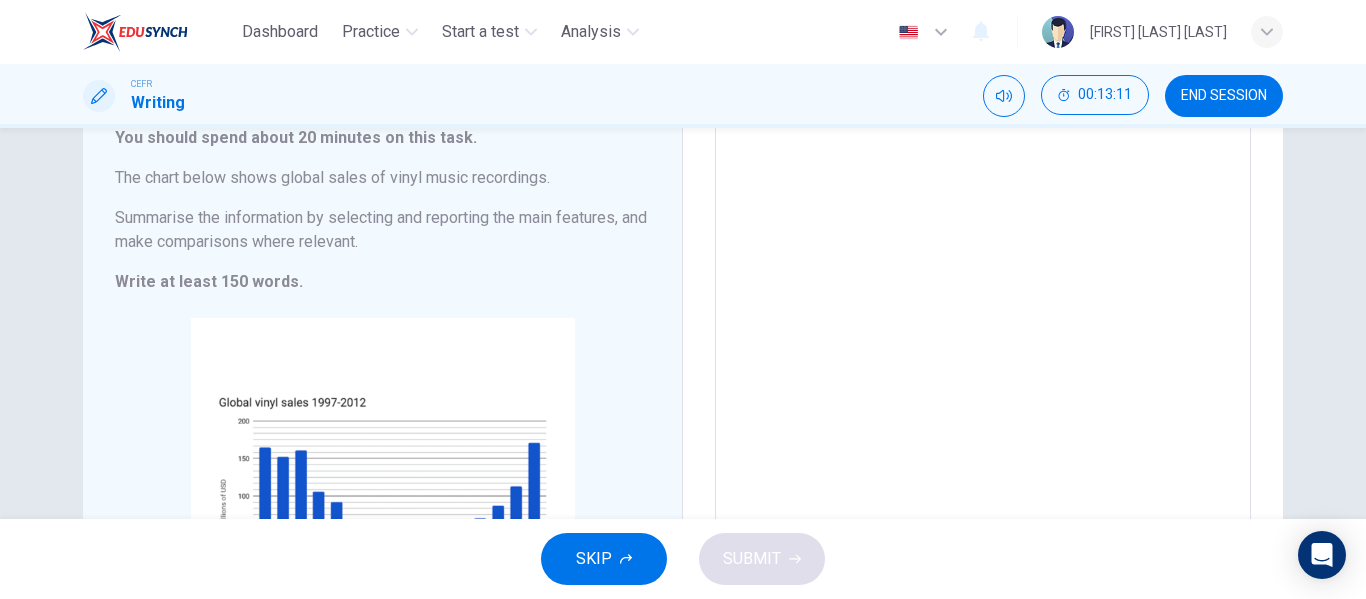 scroll, scrollTop: 0, scrollLeft: 0, axis: both 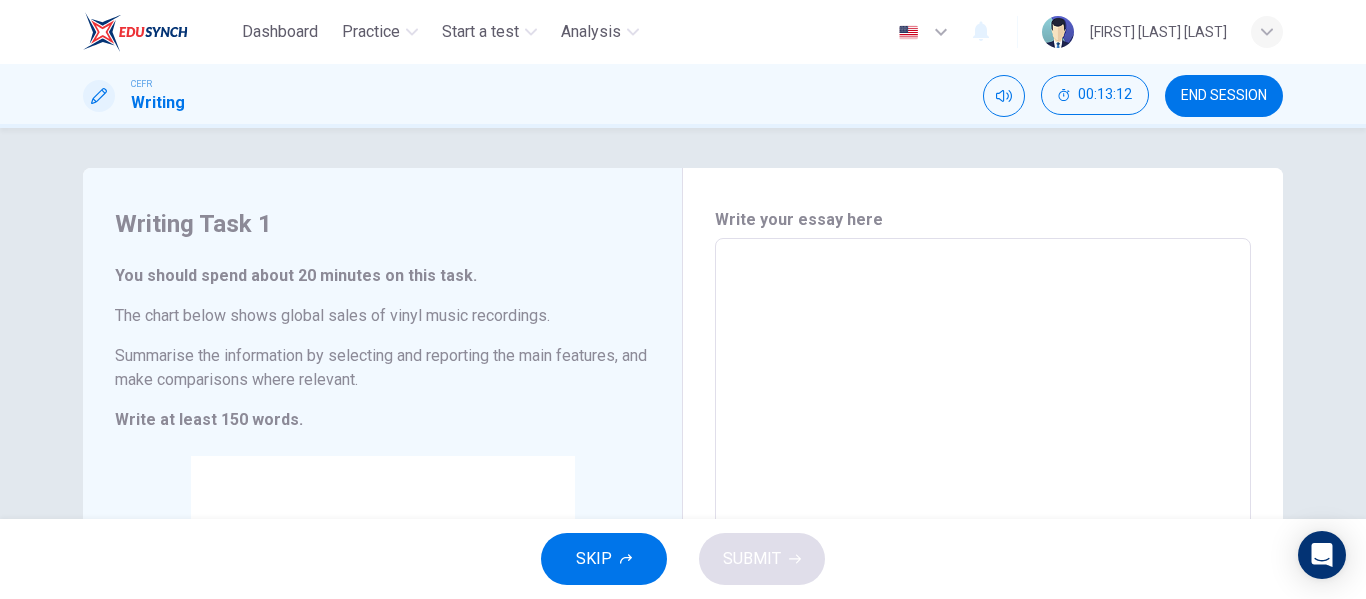 click at bounding box center (983, 522) 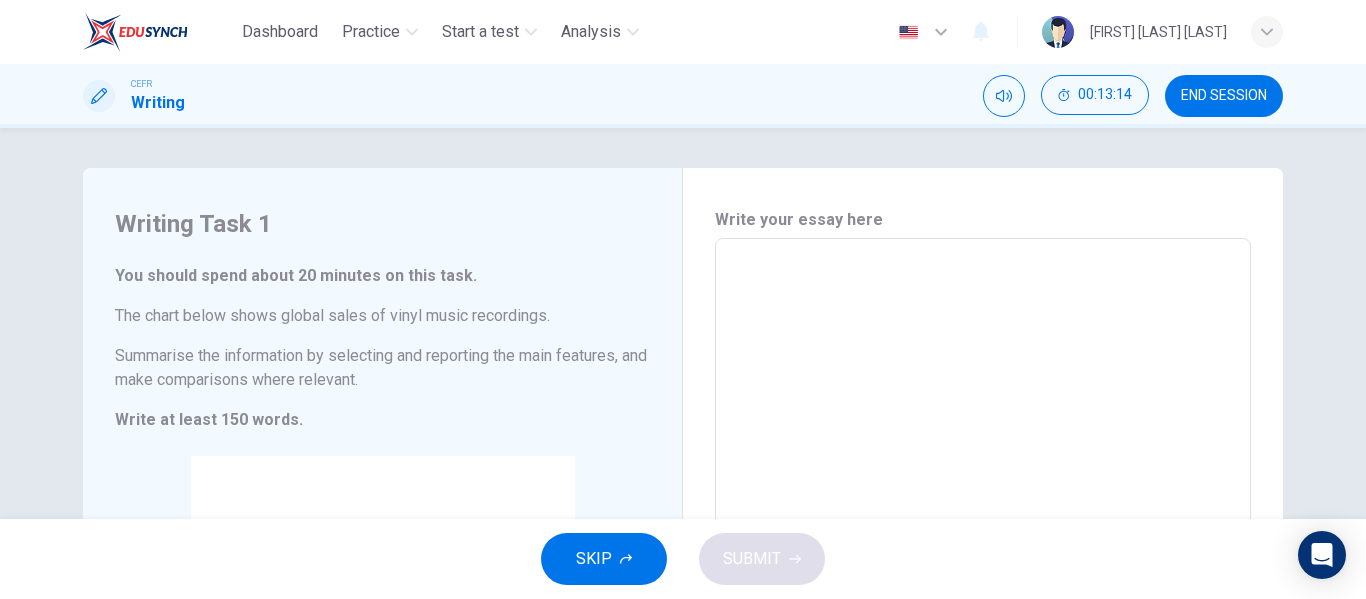click at bounding box center (983, 522) 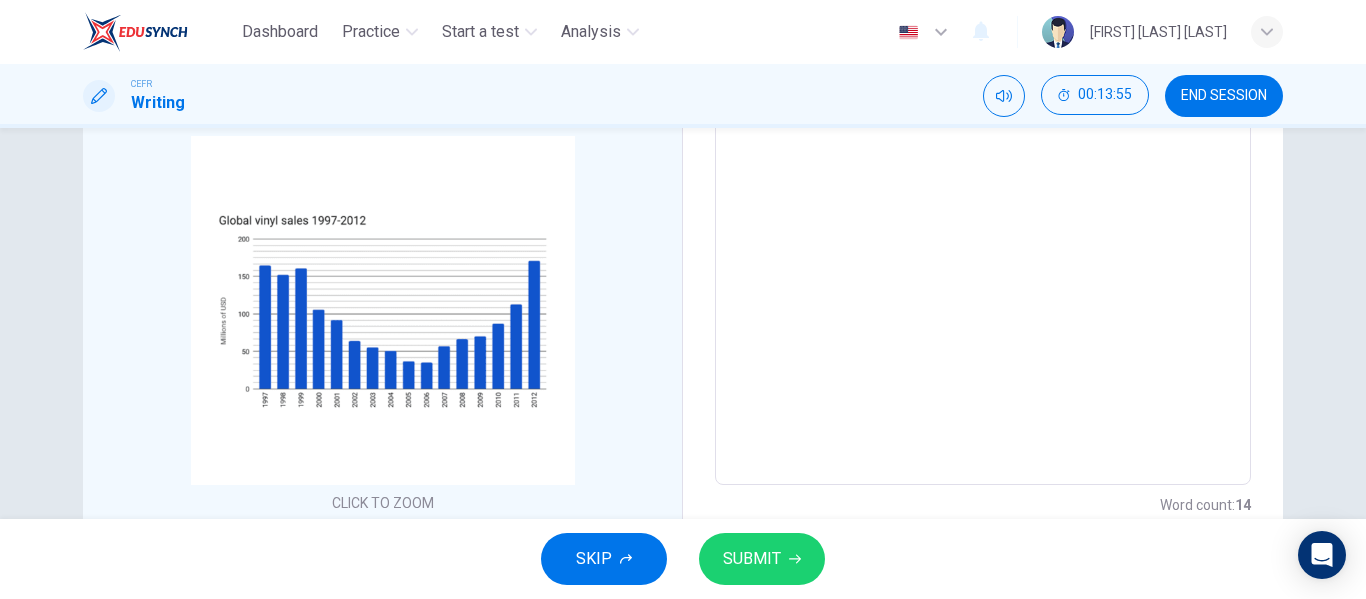 scroll, scrollTop: 319, scrollLeft: 0, axis: vertical 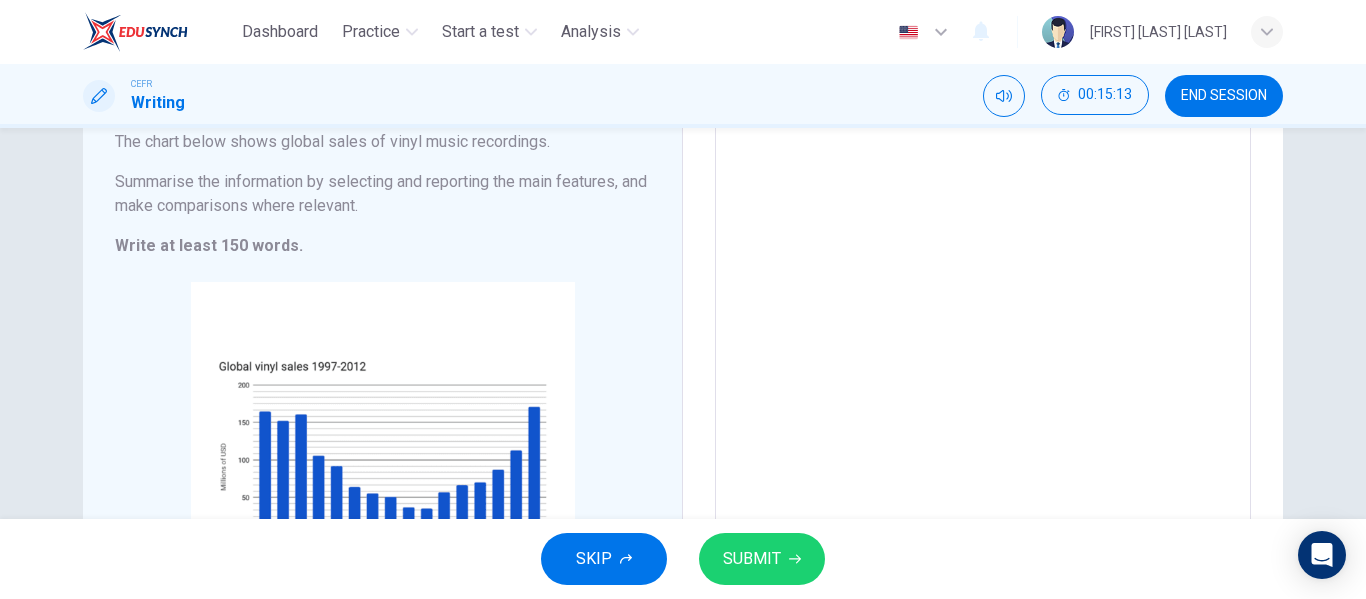 click on "The bar graph indicates the data of global vinyl sales from 1997 to 2012." at bounding box center [983, 348] 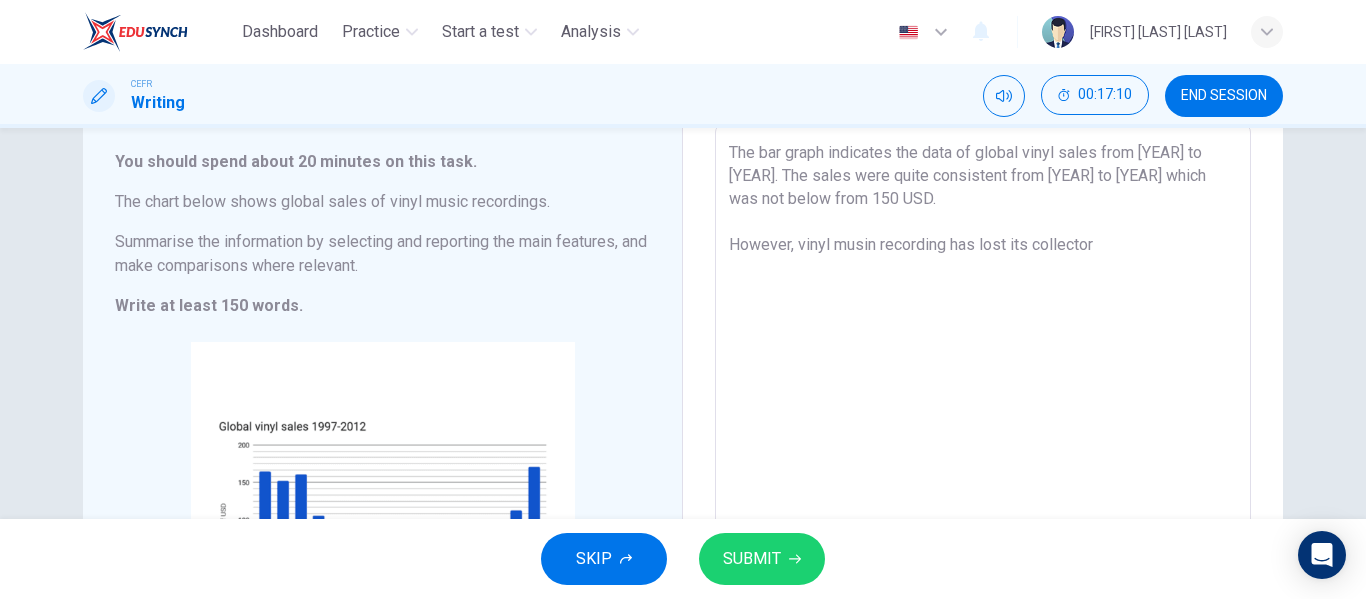 scroll, scrollTop: 113, scrollLeft: 0, axis: vertical 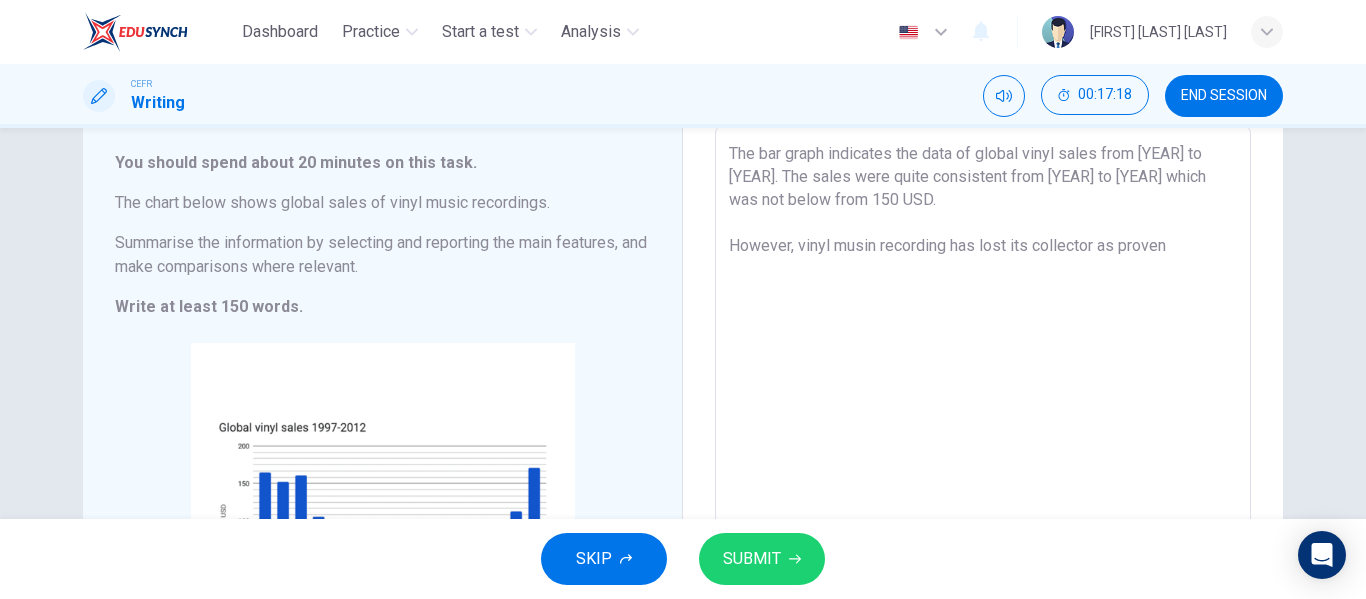 click on "The bar graph indicates the data of global vinyl sales from [YEAR] to [YEAR]. The sales were quite consistent from [YEAR] to [YEAR] which was not below from 150 USD.
However, vinyl musin recording has lost its collector as proven" at bounding box center [983, 409] 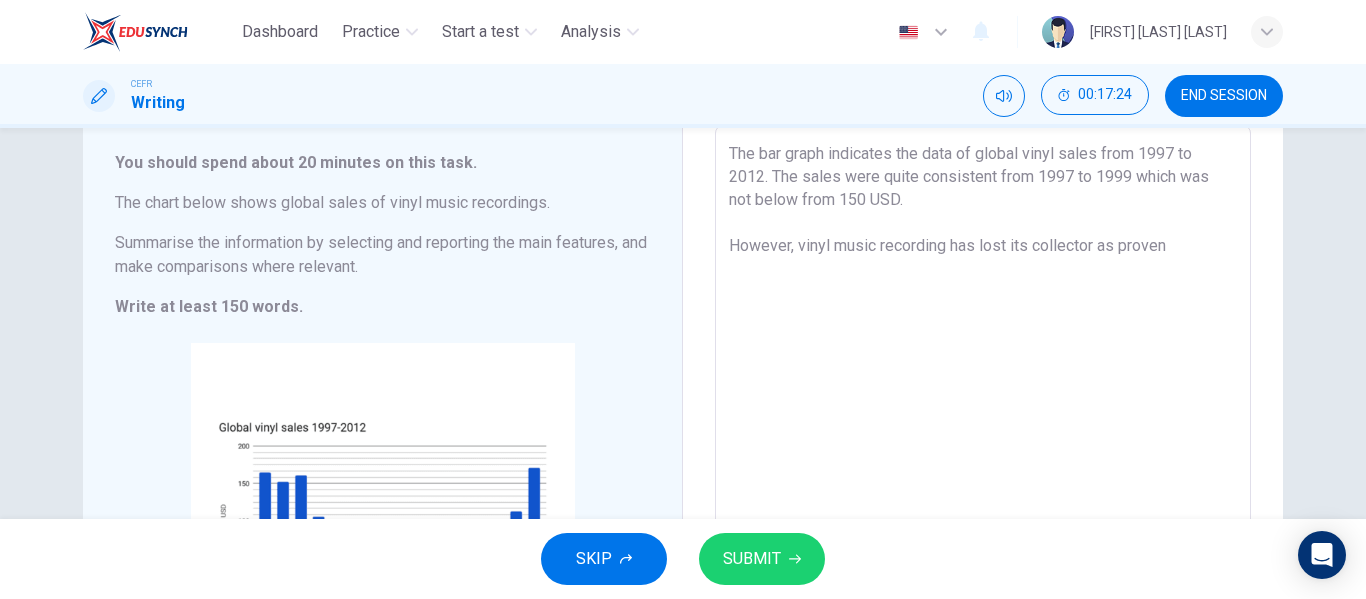 click on "The bar graph indicates the data of global vinyl sales from 1997 to 2012. The sales were quite consistent from 1997 to 1999 which was not below from 150 USD.
However, vinyl music recording has lost its collector as proven" at bounding box center [983, 409] 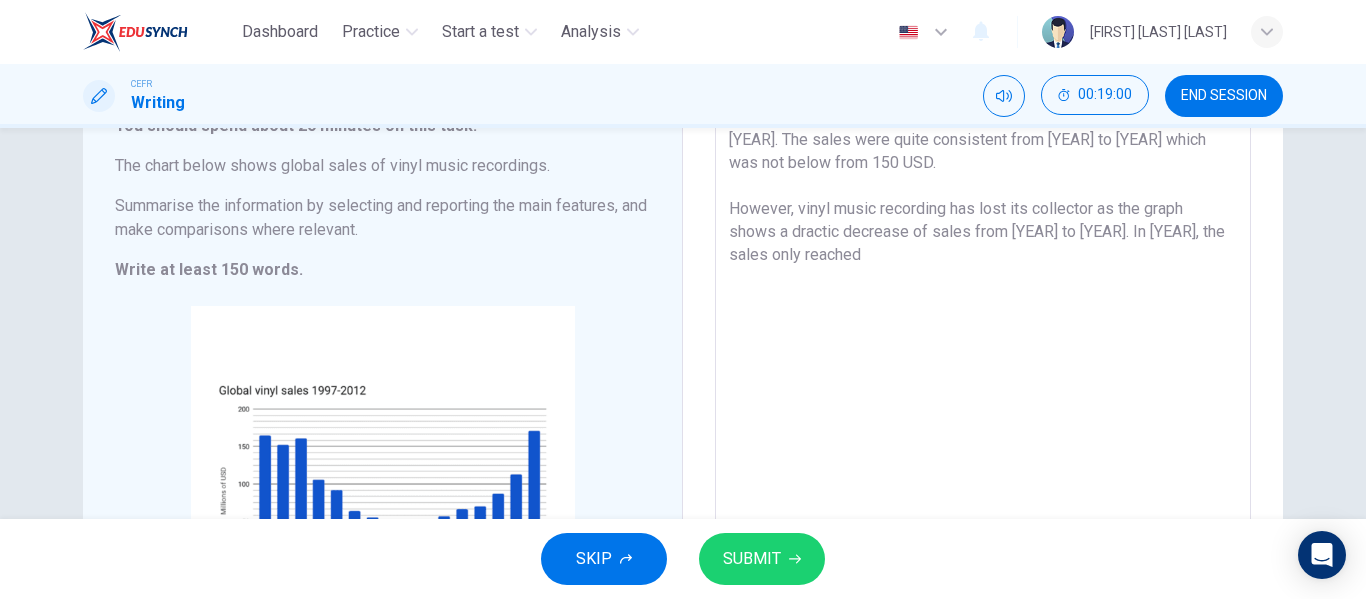 scroll, scrollTop: 215, scrollLeft: 0, axis: vertical 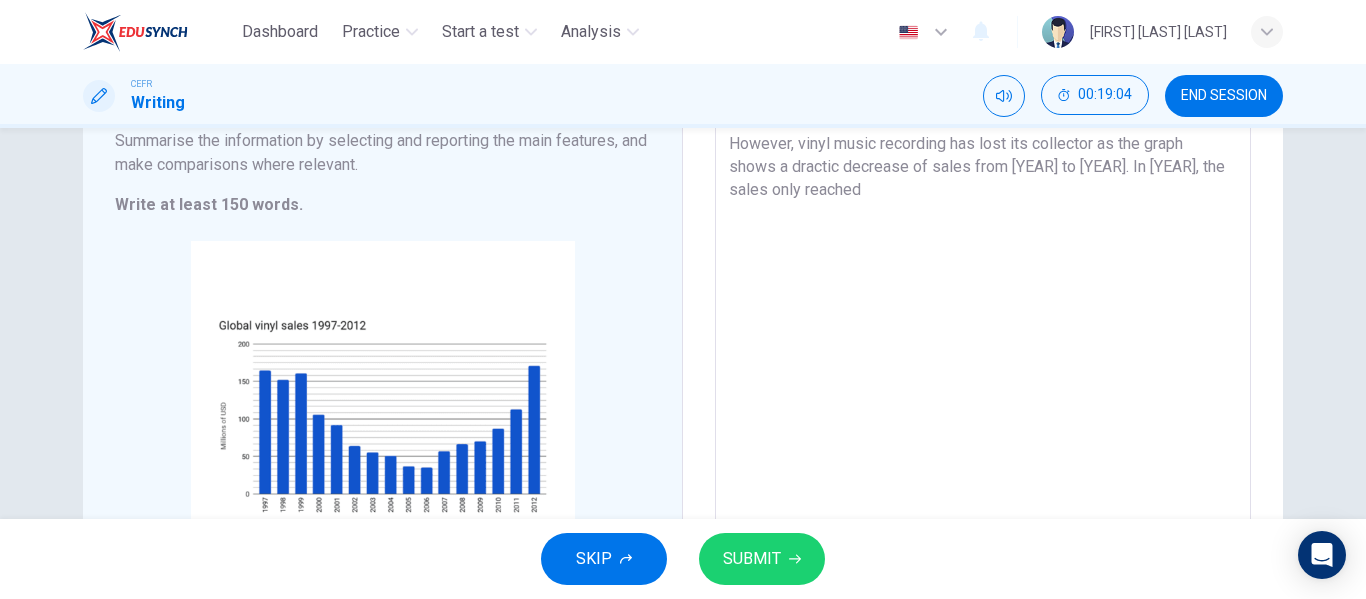 click on "The bar graph indicates the data of global vinyl sales from [YEAR] to [YEAR]. The sales were quite consistent from [YEAR] to [YEAR] which was not below from 150 USD.
However, vinyl music recording has lost its collector as the graph shows a dractic decrease of sales from [YEAR] to [YEAR]. In [YEAR], the sales only reached" at bounding box center (983, 307) 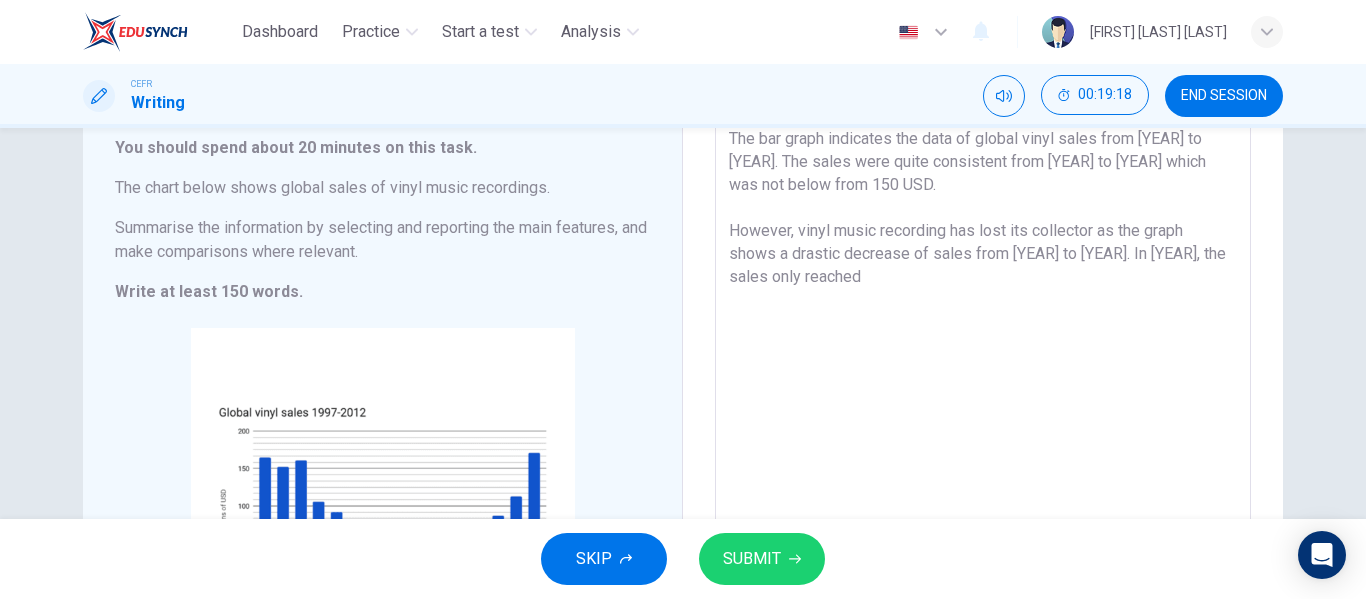 scroll, scrollTop: 125, scrollLeft: 0, axis: vertical 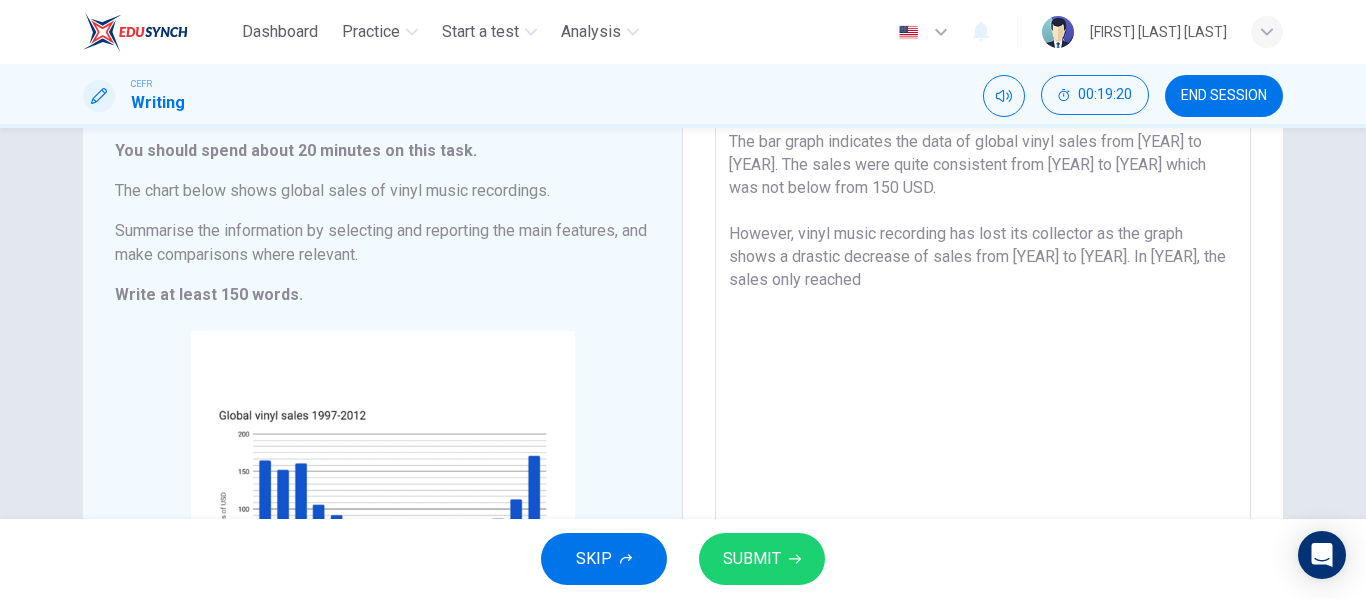 drag, startPoint x: 994, startPoint y: 413, endPoint x: 1048, endPoint y: 270, distance: 152.85614 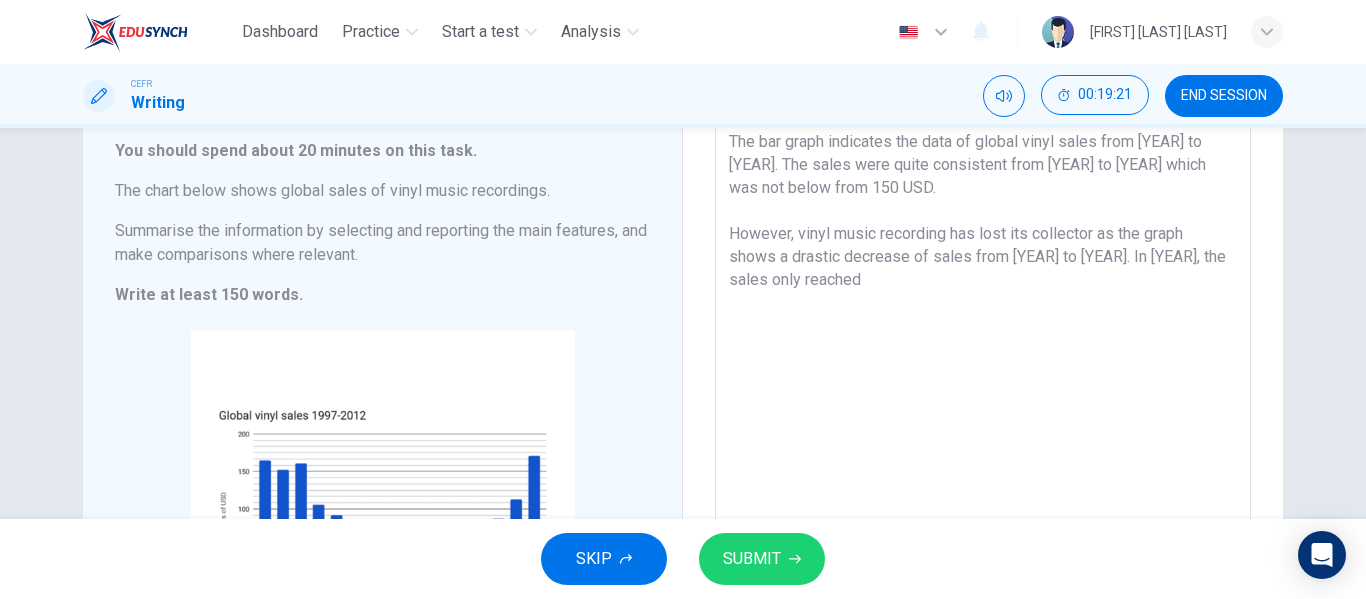 click on "The bar graph indicates the data of global vinyl sales from [YEAR] to [YEAR]. The sales were quite consistent from [YEAR] to [YEAR] which was not below from 150 USD.
However, vinyl music recording has lost its collector as the graph shows a drastic decrease of sales from [YEAR] to [YEAR]. In [YEAR], the sales only reached" at bounding box center (983, 397) 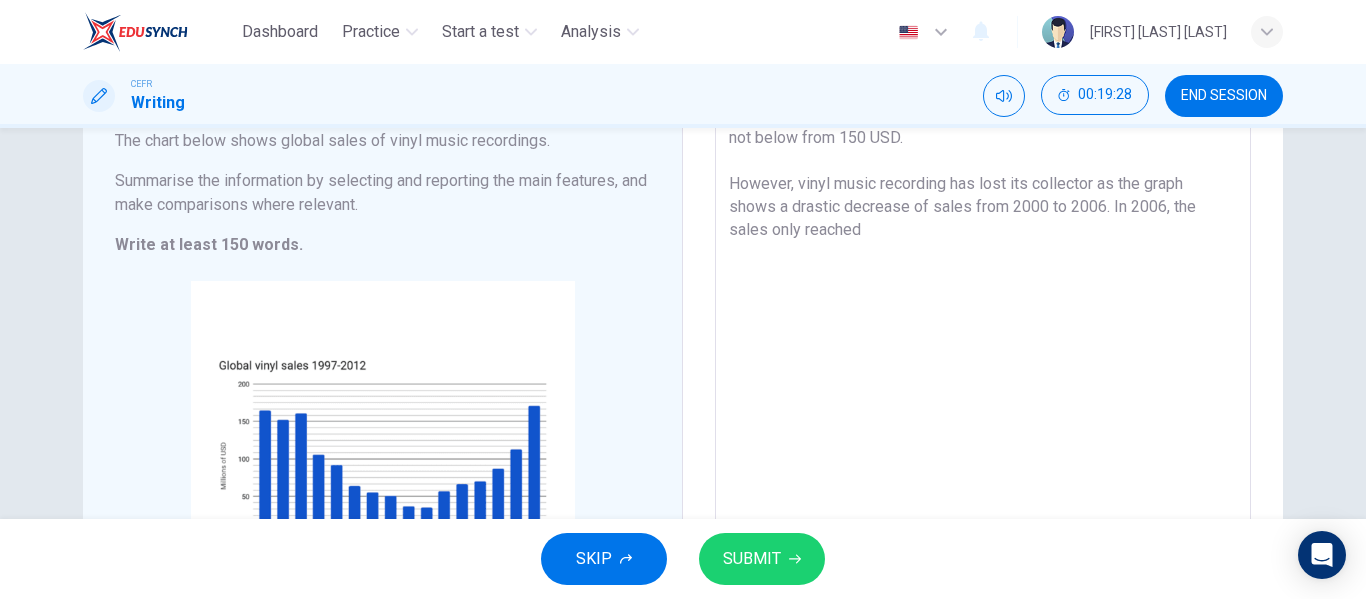 scroll, scrollTop: 176, scrollLeft: 0, axis: vertical 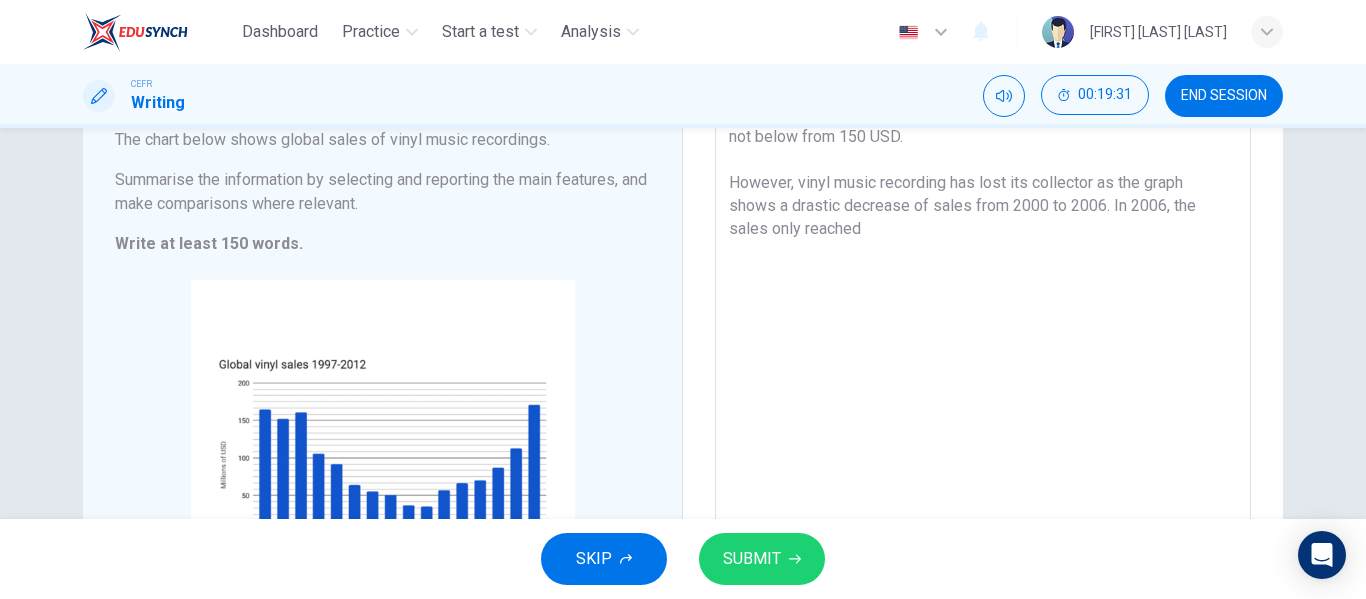 click on "The bar graph indicates the data of global vinyl sales from 1997 to [YEAR]. The sales were quite consistent from 1997 to 1999 which was not below from 150 USD.
However, vinyl music recording has lost its collector as the graph shows a drastic decrease of sales from 2000 to 2006. In 2006, the sales only reached" at bounding box center [983, 346] 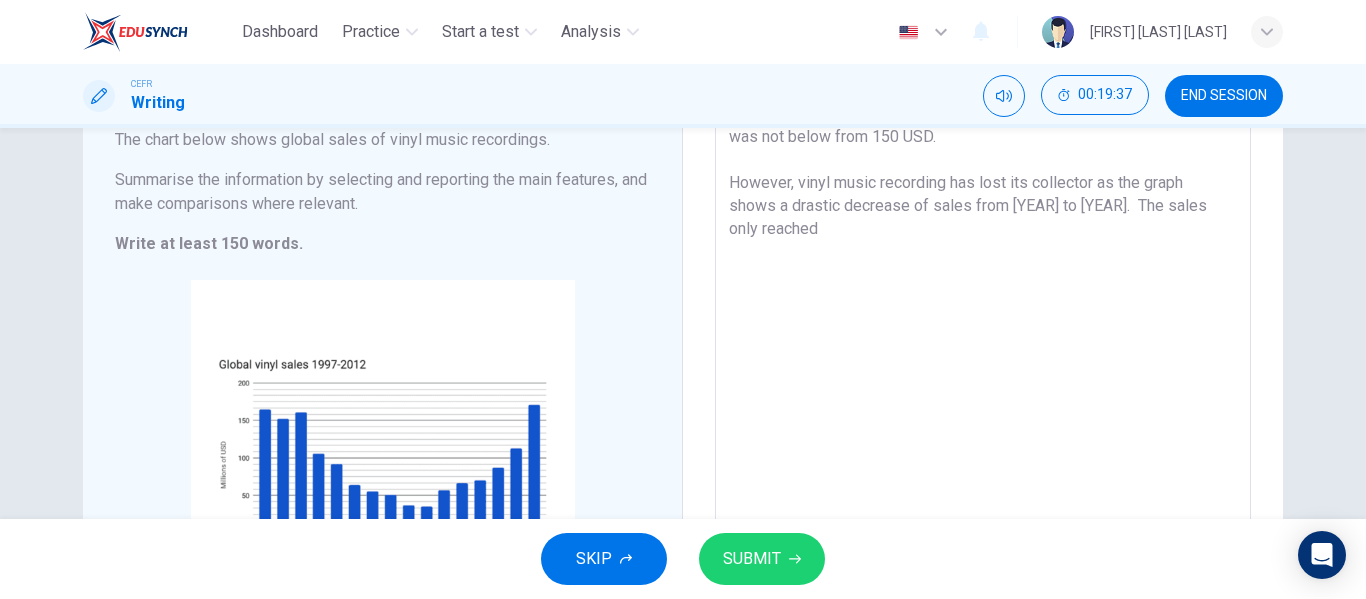 click on "The bar graph indicates the data of global vinyl sales from [YEAR] to [YEAR]. The sales were quite consistent from [YEAR] to [YEAR] which was not below from 150 USD.
However, vinyl music recording has lost its collector as the graph shows a drastic decrease of sales from [YEAR] to [YEAR].  The sales only reached" at bounding box center [983, 346] 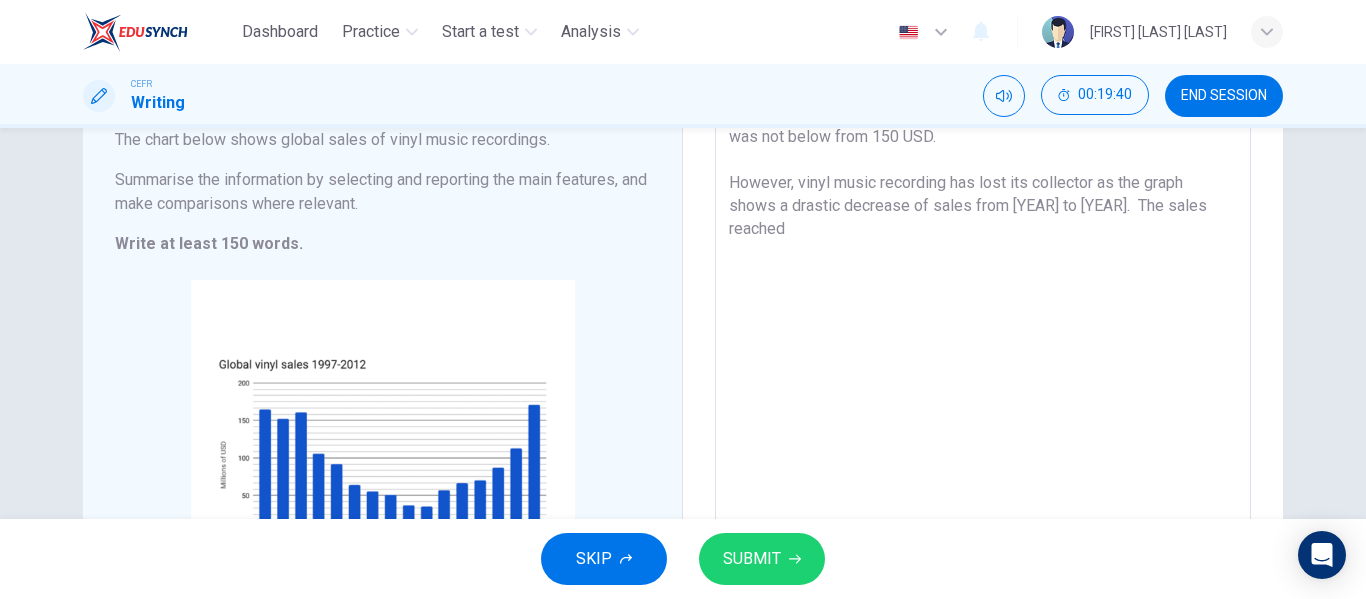 click on "The bar graph indicates the data of global vinyl sales from [YEAR] to [YEAR]. The sales were quite consistent from [YEAR] to [YEAR] which was not below from 150 USD.
However, vinyl music recording has lost its collector as the graph shows a drastic decrease of sales from [YEAR] to [YEAR].  The sales reached" at bounding box center (983, 346) 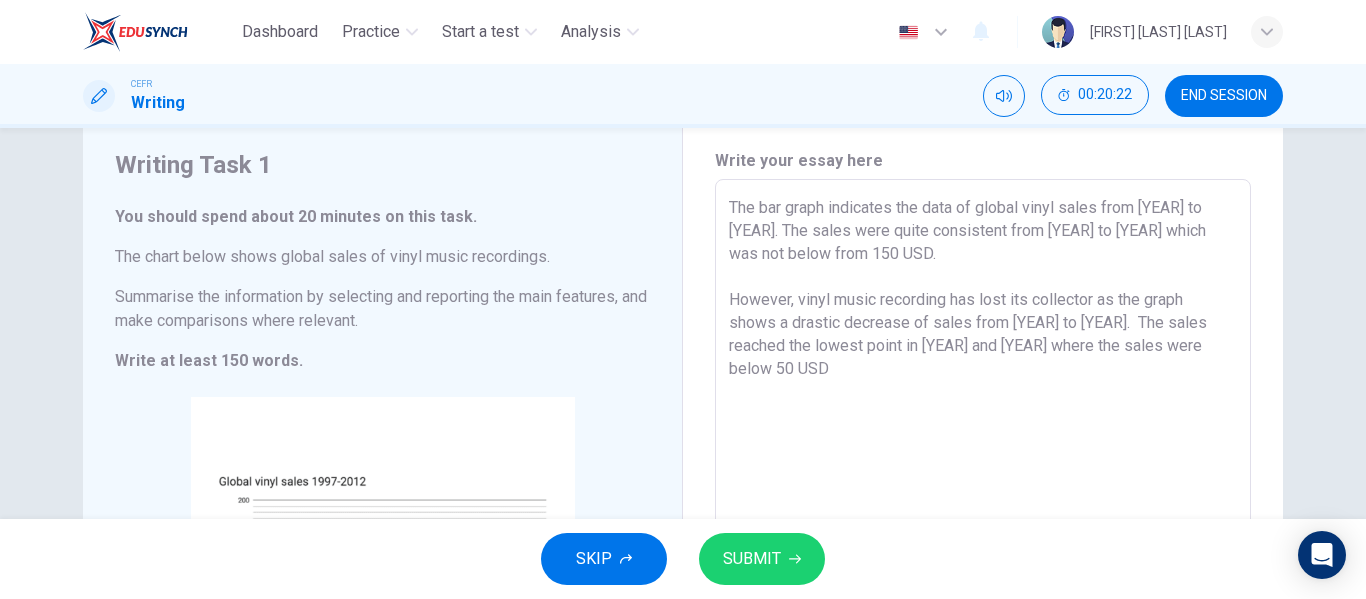 scroll, scrollTop: 60, scrollLeft: 0, axis: vertical 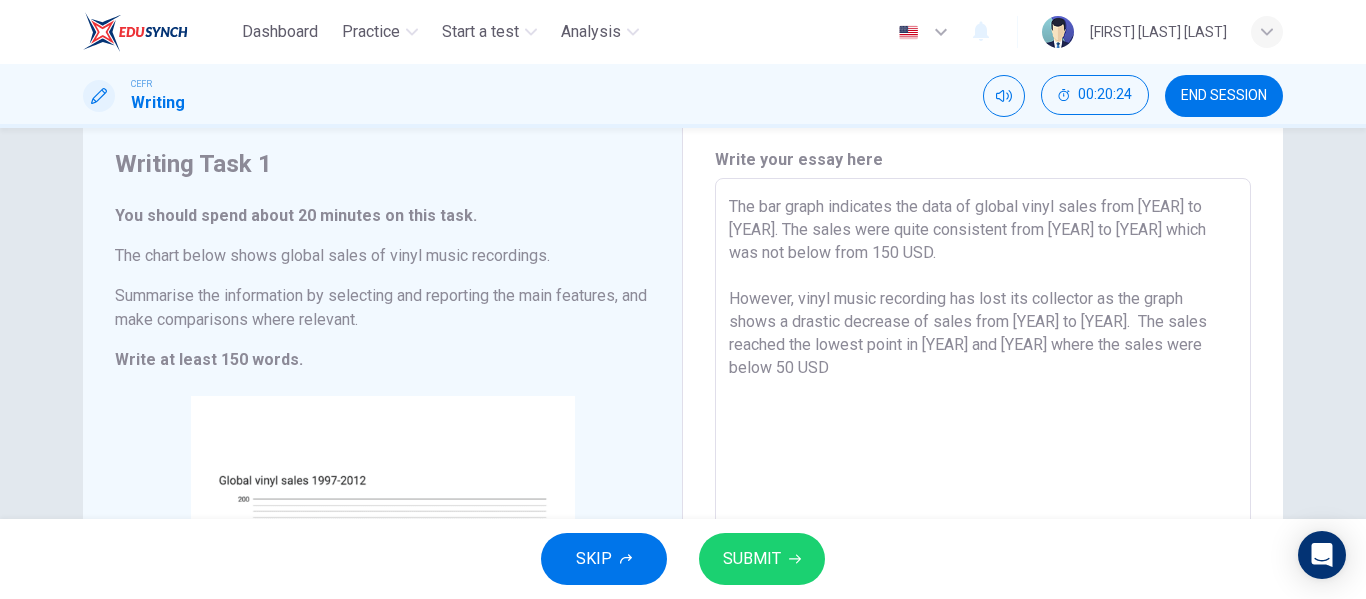 click on "The bar graph indicates the data of global vinyl sales from [YEAR] to [YEAR]. The sales were quite consistent from [YEAR] to [YEAR] which was not below from 150 USD.
However, vinyl music recording has lost its collector as the graph shows a drastic decrease of sales from [YEAR] to [YEAR].  The sales reached the lowest point in [YEAR] and [YEAR] where the sales were below 50 USD" at bounding box center [983, 462] 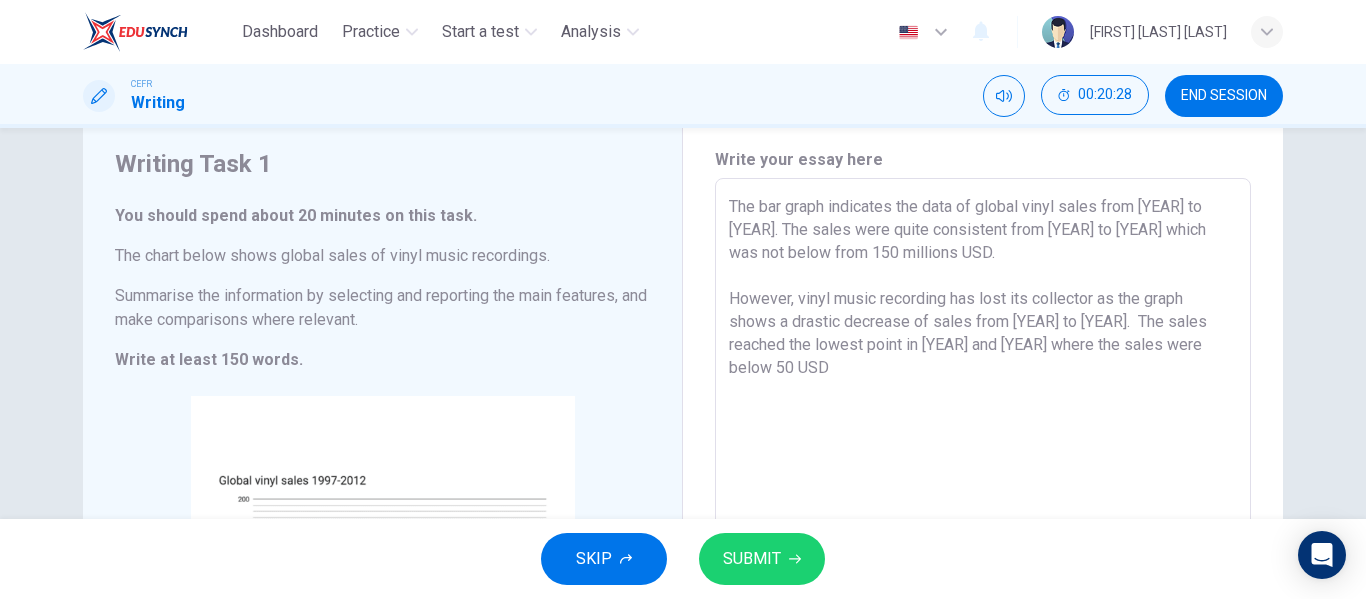 click on "The bar graph indicates the data of global vinyl sales from [YEAR] to [YEAR]. The sales were quite consistent from [YEAR] to [YEAR] which was not below from 150 millions USD.
However, vinyl music recording has lost its collector as the graph shows a drastic decrease of sales from [YEAR] to [YEAR].  The sales reached the lowest point in [YEAR] and [YEAR] where the sales were below 50 USD" at bounding box center (983, 462) 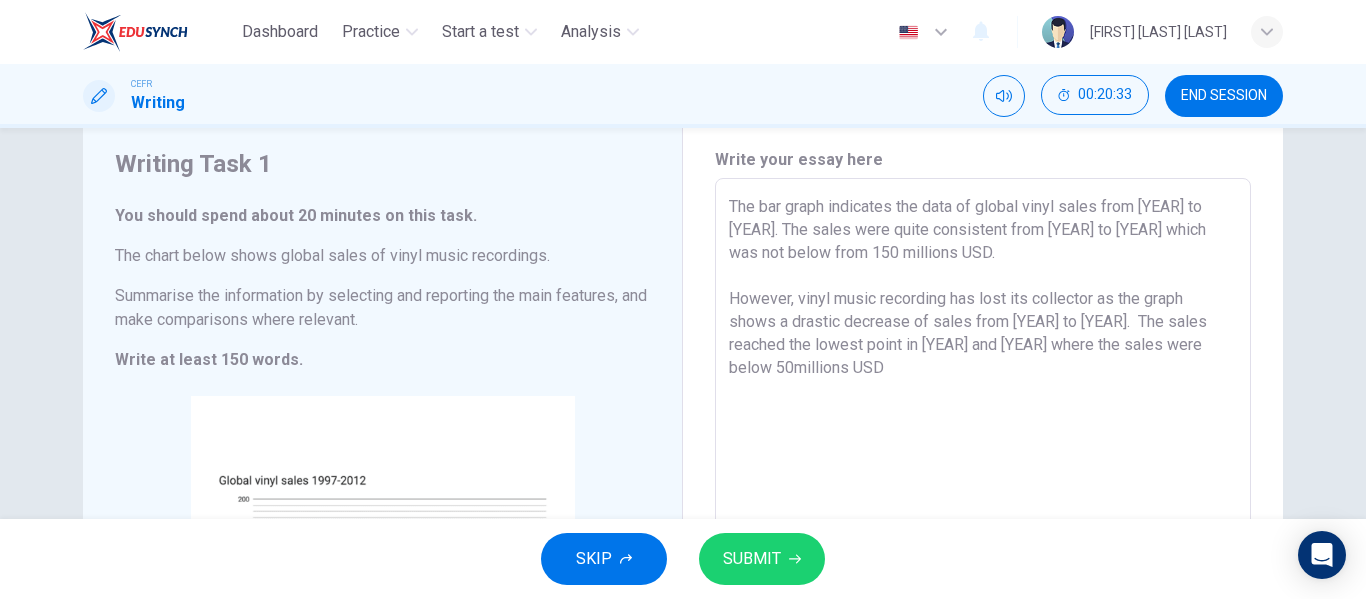 click on "The bar graph indicates the data of global vinyl sales from [YEAR] to [YEAR]. The sales were quite consistent from [YEAR] to [YEAR] which was not below from 150 millions USD.
However, vinyl music recording has lost its collector as the graph shows a drastic decrease of sales from [YEAR] to [YEAR].  The sales reached the lowest point in [YEAR] and [YEAR] where the sales were below 50millions USD" at bounding box center (983, 462) 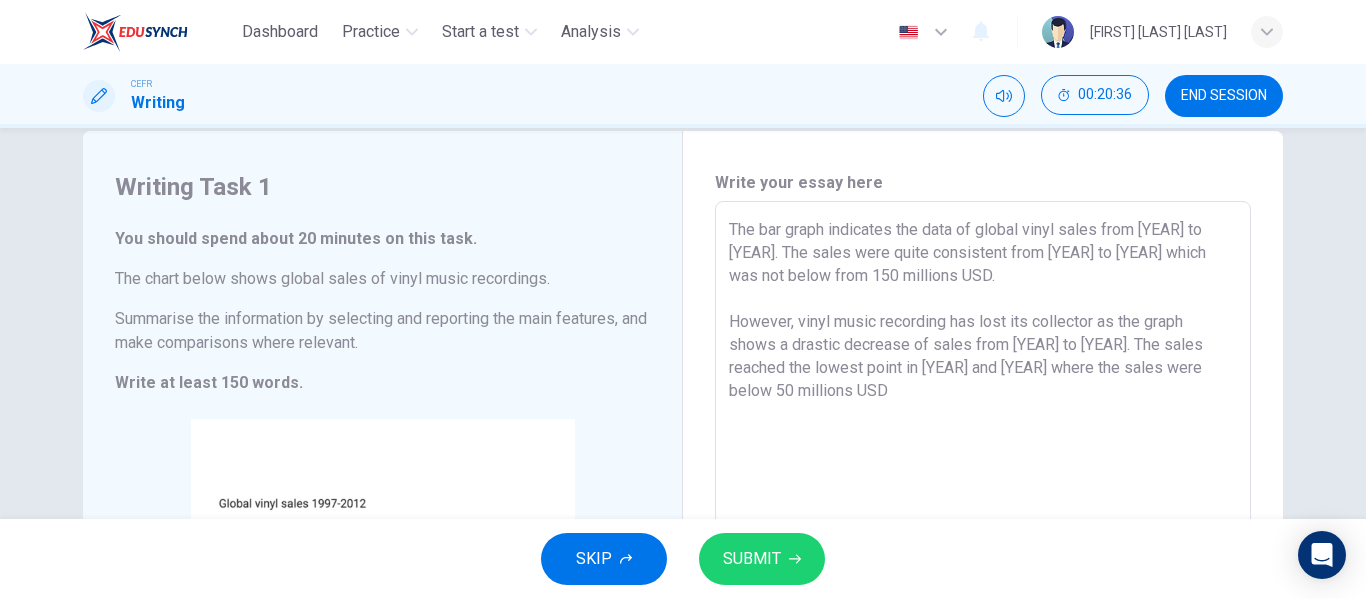 scroll, scrollTop: 13, scrollLeft: 0, axis: vertical 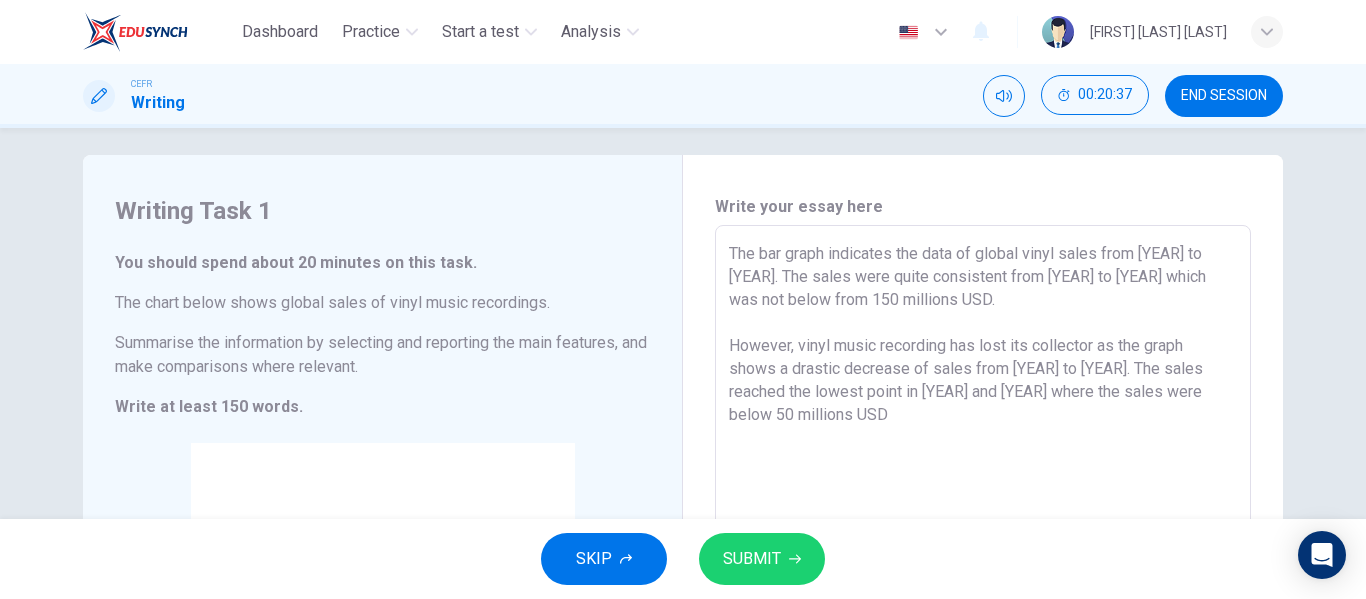 click on "The bar graph indicates the data of global vinyl sales from [YEAR] to [YEAR]. The sales were quite consistent from [YEAR] to [YEAR] which was not below from 150 millions USD.
However, vinyl music recording has lost its collector as the graph shows a drastic decrease of sales from [YEAR] to [YEAR]. The sales reached the lowest point in [YEAR] and [YEAR] where the sales were below 50 millions USD" at bounding box center (983, 509) 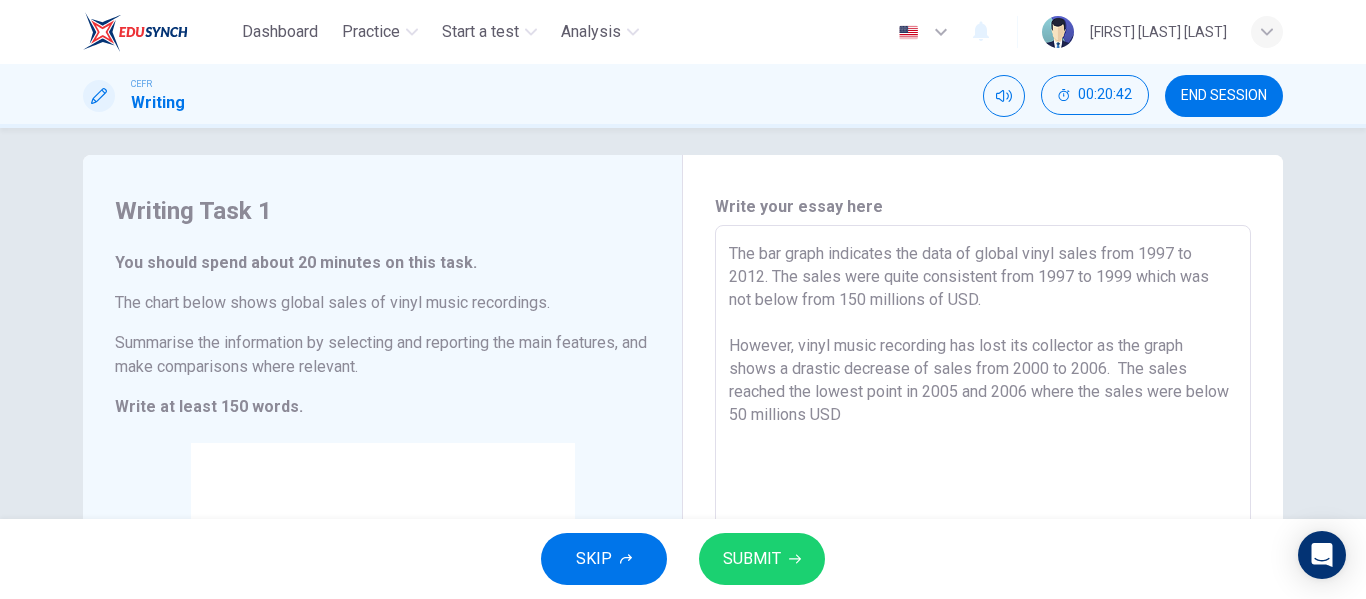 click on "The bar graph indicates the data of global vinyl sales from 1997 to 2012. The sales were quite consistent from 1997 to 1999 which was not below from 150 millions of USD.
However, vinyl music recording has lost its collector as the graph shows a drastic decrease of sales from 2000 to 2006.  The sales reached the lowest point in 2005 and 2006 where the sales were below 50 millions USD" at bounding box center [983, 509] 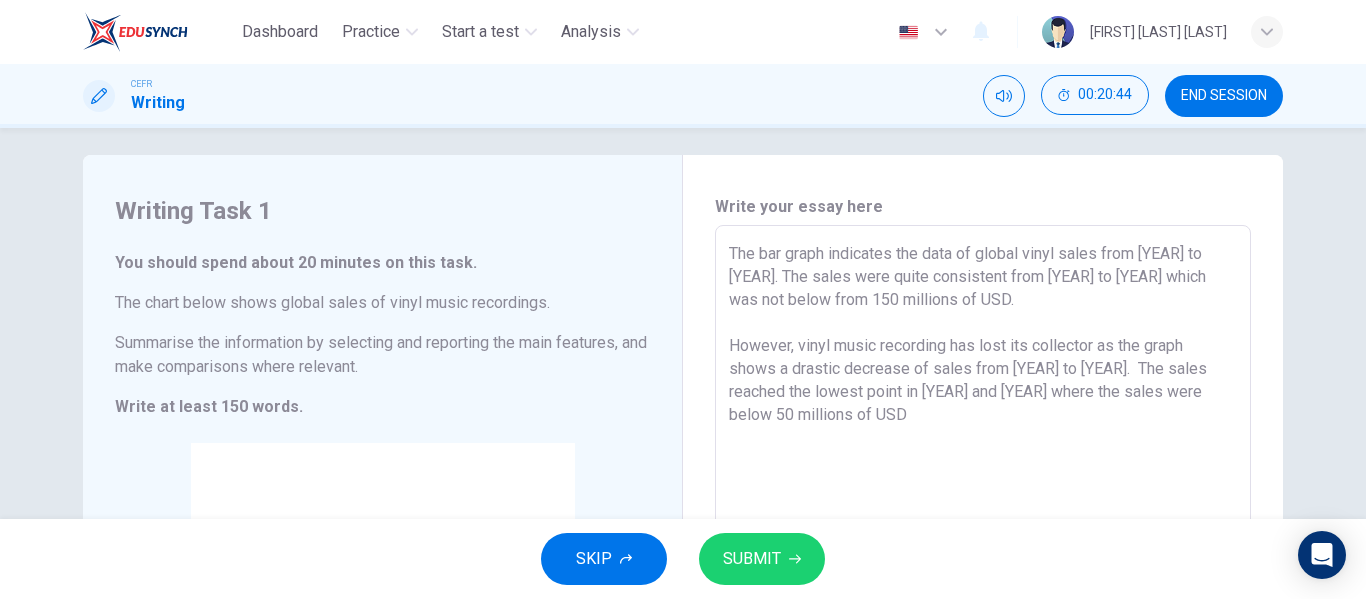 click on "The bar graph indicates the data of global vinyl sales from [YEAR] to [YEAR]. The sales were quite consistent from [YEAR] to [YEAR] which was not below from 150 millions of USD.
However, vinyl music recording has lost its collector as the graph shows a drastic decrease of sales from [YEAR] to [YEAR].  The sales reached the lowest point in [YEAR] and [YEAR] where the sales were below 50 millions of USD" at bounding box center (983, 509) 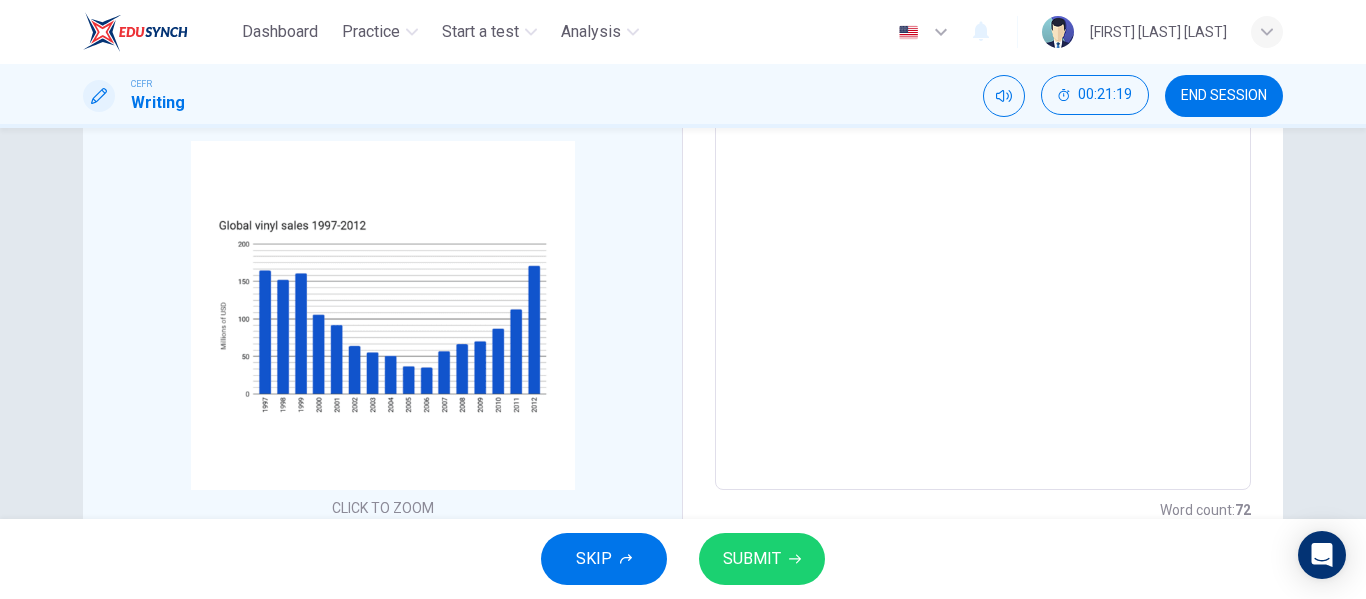 scroll, scrollTop: 247, scrollLeft: 0, axis: vertical 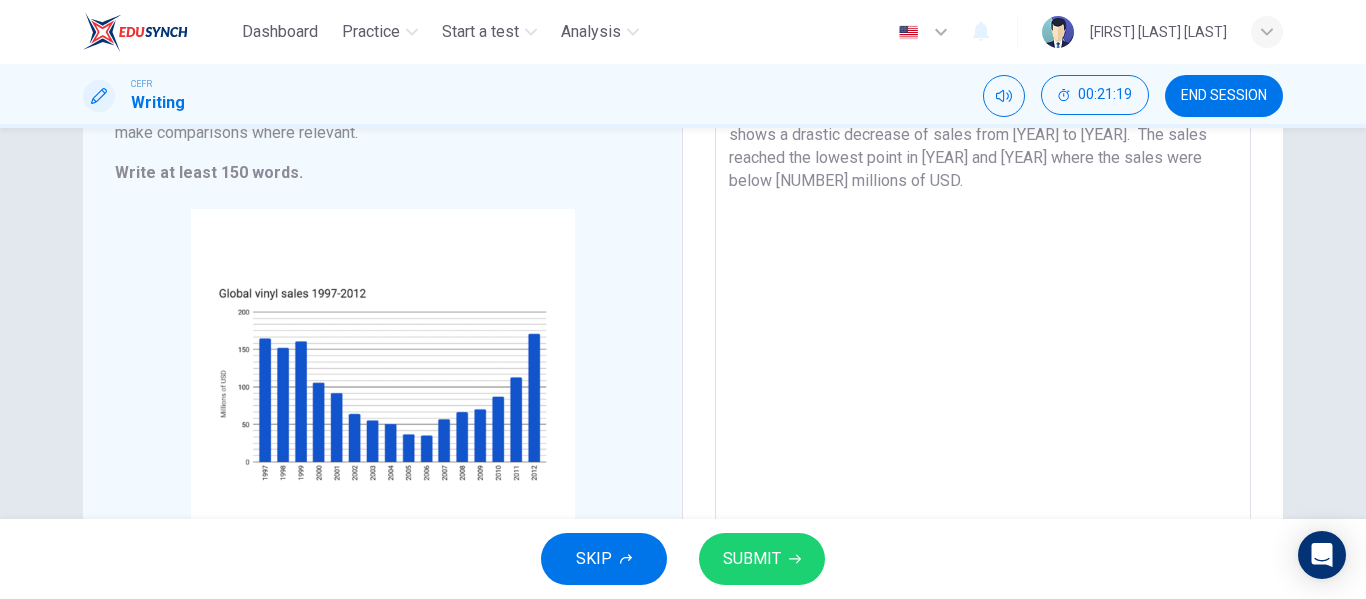 click on "The bar graph indicates the data of global vinyl sales from [YEAR] to [YEAR]. The sales were quite consistent from [YEAR] to [YEAR] which was not below from 150 millions of USD.
However, vinyl music recording has lost its collector as the graph shows a drastic decrease of sales from [YEAR] to [YEAR].  The sales reached the lowest point in [YEAR] and [YEAR] where the sales were below 50 millions of USD.  x ​" at bounding box center (983, 274) 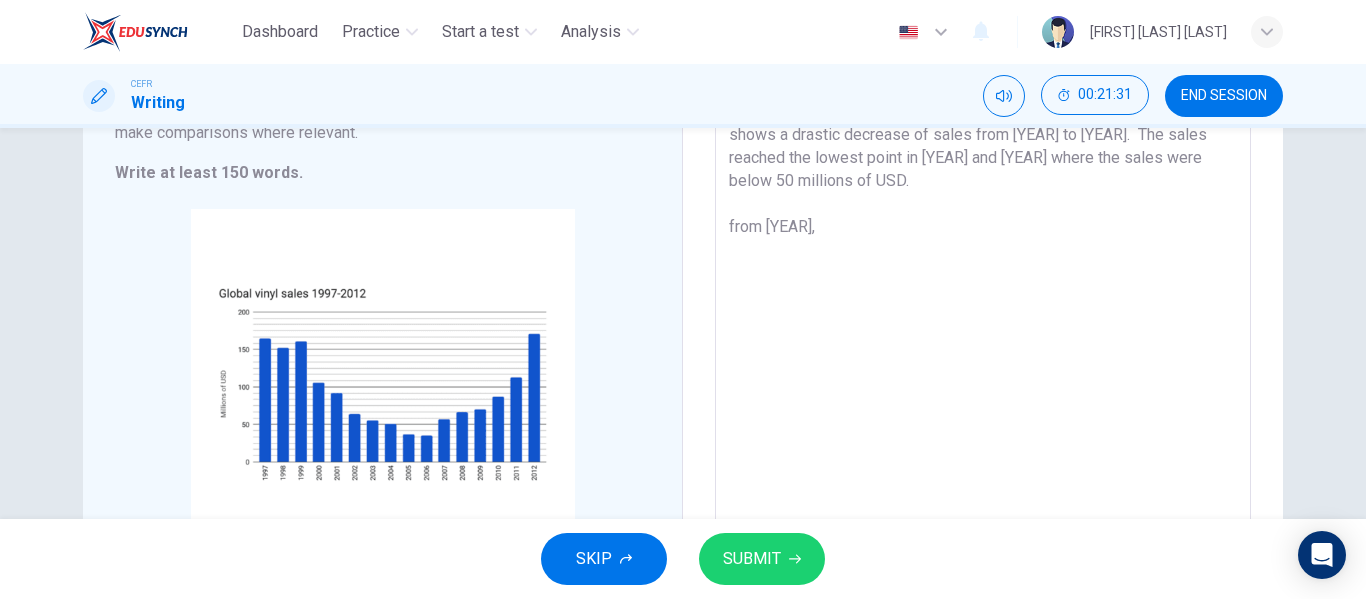 click on "The bar graph indicates the data of global vinyl sales from [YEAR] to [YEAR]. The sales were quite consistent from [YEAR] to [YEAR] which was not below from 150 millions of USD.
However, vinyl music recording has lost its collector as the graph shows a drastic decrease of sales from [YEAR] to [YEAR].  The sales reached the lowest point in [YEAR] and [YEAR] where the sales were below 50 millions of USD.
from [YEAR]," at bounding box center [983, 275] 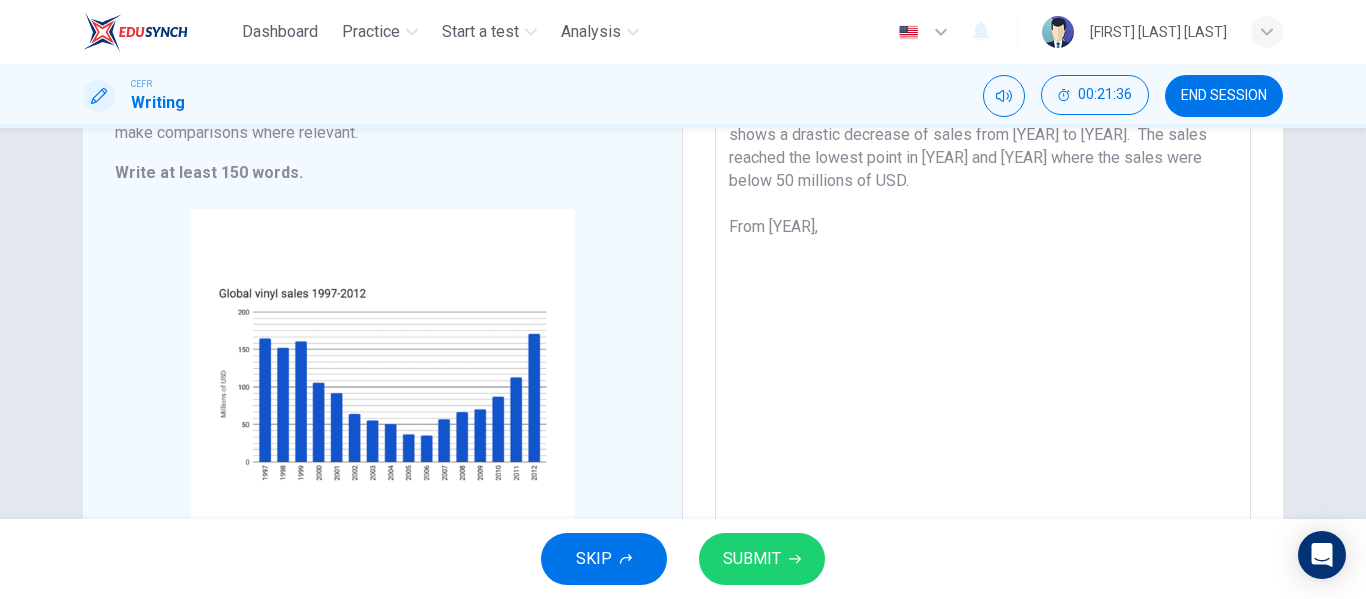 click on "The bar graph indicates the data of global vinyl sales from [YEAR] to [YEAR]. The sales were quite consistent from [YEAR] to [YEAR] which was not below from 150 millions of USD.
However, vinyl music recording has lost its collector as the graph shows a drastic decrease of sales from [YEAR] to [YEAR].  The sales reached the lowest point in [YEAR] and [YEAR] where the sales were below 50 millions of USD.
From [YEAR]," at bounding box center [983, 275] 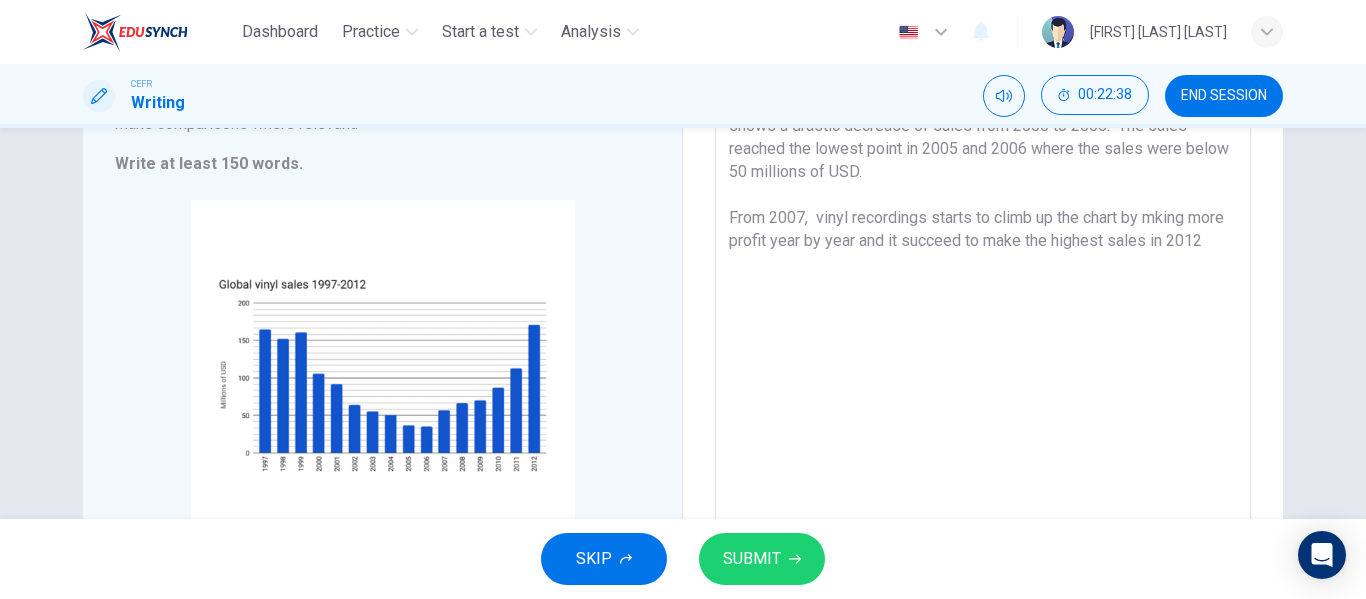 scroll, scrollTop: 259, scrollLeft: 0, axis: vertical 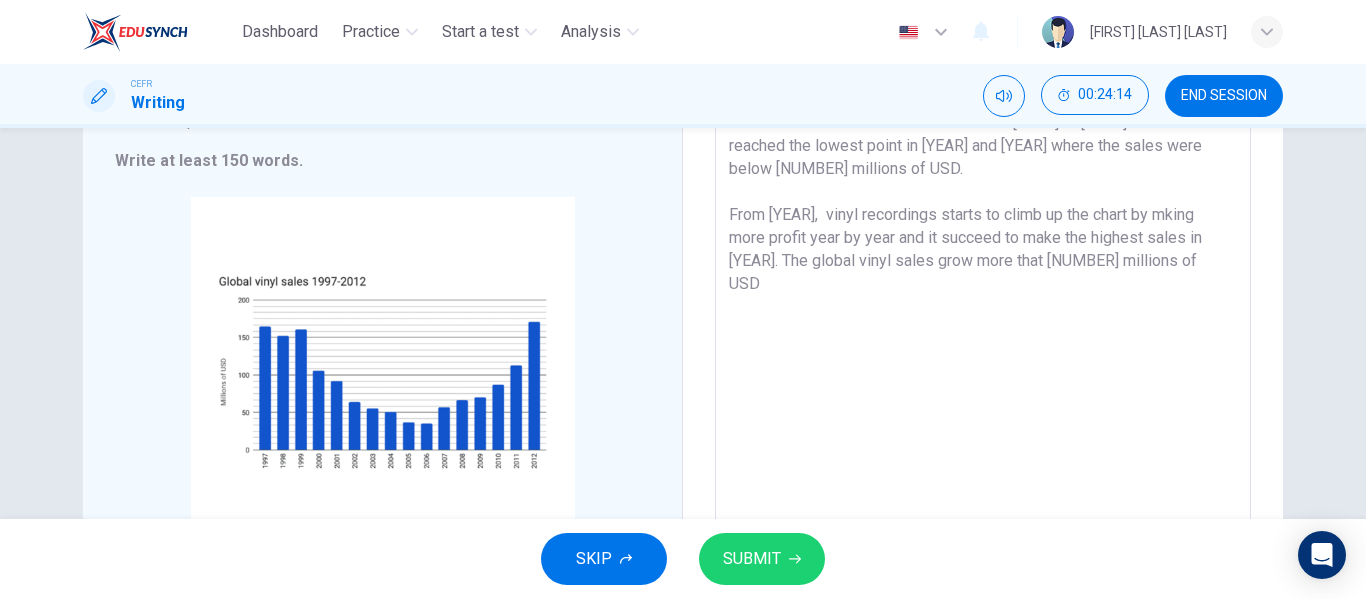 click on "The bar graph indicates the data of global vinyl sales from [YEAR] to [YEAR]. The sales were quite consistent from [YEAR] to [YEAR] which was not below from [NUMBER] millions of USD.
However, vinyl music recording has lost its collector as the graph shows a drastic decrease of sales from [YEAR] to [YEAR]. The sales reached the lowest point in [YEAR] and [YEAR] where the sales were below [NUMBER] millions of USD.
From [YEAR],  vinyl recordings starts to climb up the chart by mking more profit year by year and it succeed to make the highest sales in [YEAR]. The global vinyl sales grow more that [NUMBER] millions of USD" at bounding box center (983, 263) 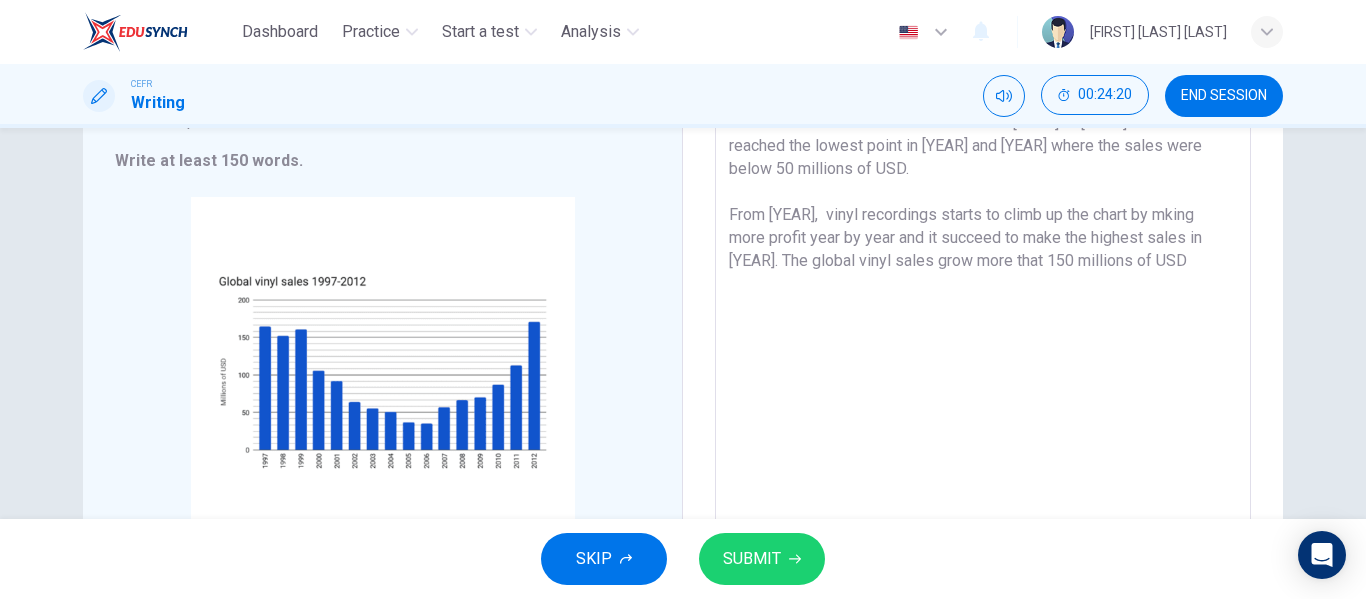 click on "The bar graph indicates the data of global vinyl sales from [YEAR] to [YEAR]. The sales were quite consistent from [YEAR] to [YEAR] which was not below from 150 millions of USD.
However, vinyl music recording has lost its collector as the graph shows a drastic decrease of sales from [YEAR] to [YEAR].  The sales reached the lowest point in [YEAR] and [YEAR] where the sales were below 50 millions of USD.
From [YEAR],  vinyl recordings starts to climb up the chart by mking more profit year by year and it succeed to make the highest sales in [YEAR]. The global vinyl sales grow more that 150 millions of USD" at bounding box center [983, 263] 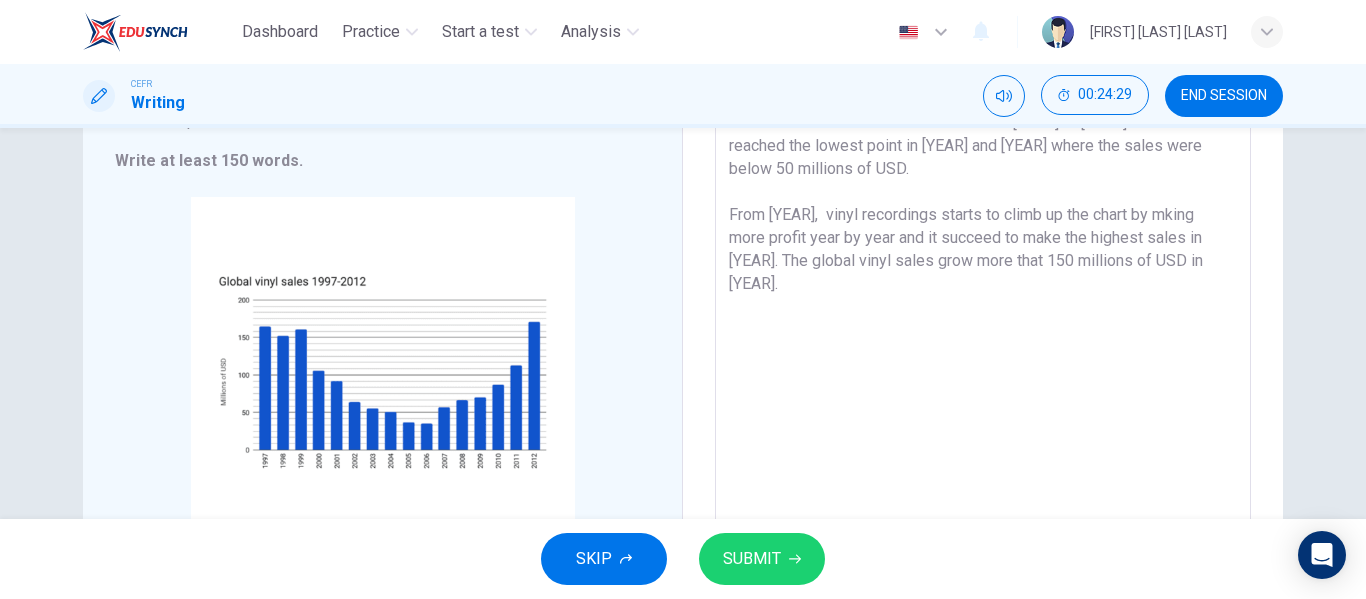 type on "The bar graph indicates the data of global vinyl sales from [YEAR] to [YEAR]. The sales were quite consistent from [YEAR] to [YEAR] which was not below from 150 millions of USD.
However, vinyl music recording has lost its collector as the graph shows a drastic decrease of sales from [YEAR] to [YEAR].  The sales reached the lowest point in [YEAR] and [YEAR] where the sales were below 50 millions of USD.
From [YEAR],  vinyl recordings starts to climb up the chart by mking more profit year by year and it succeed to make the highest sales in [YEAR]. The global vinyl sales grow more that 150 millions of USD in [YEAR]." 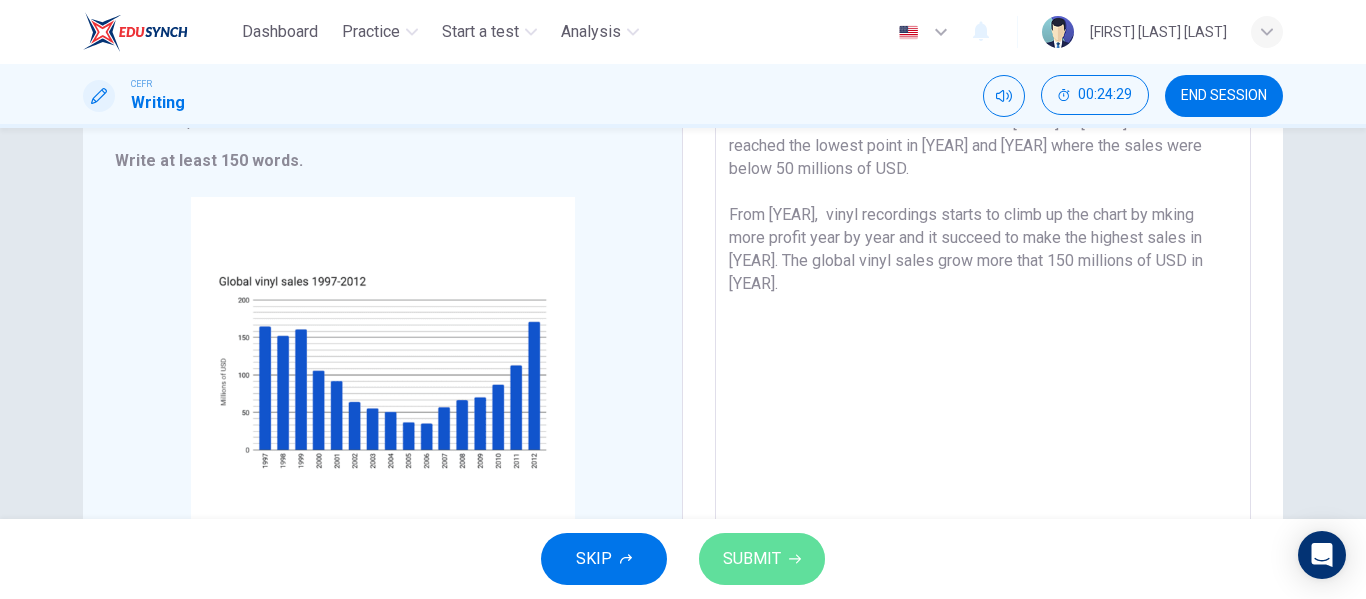 click on "SUBMIT" at bounding box center (752, 559) 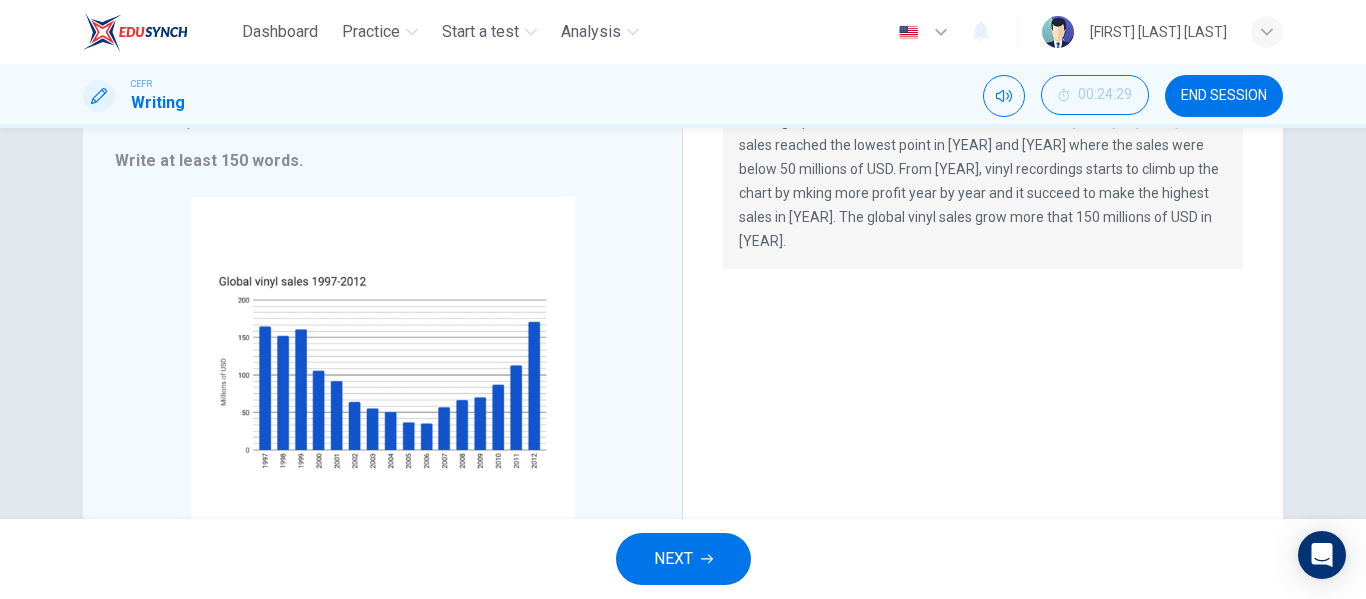 scroll, scrollTop: 0, scrollLeft: 0, axis: both 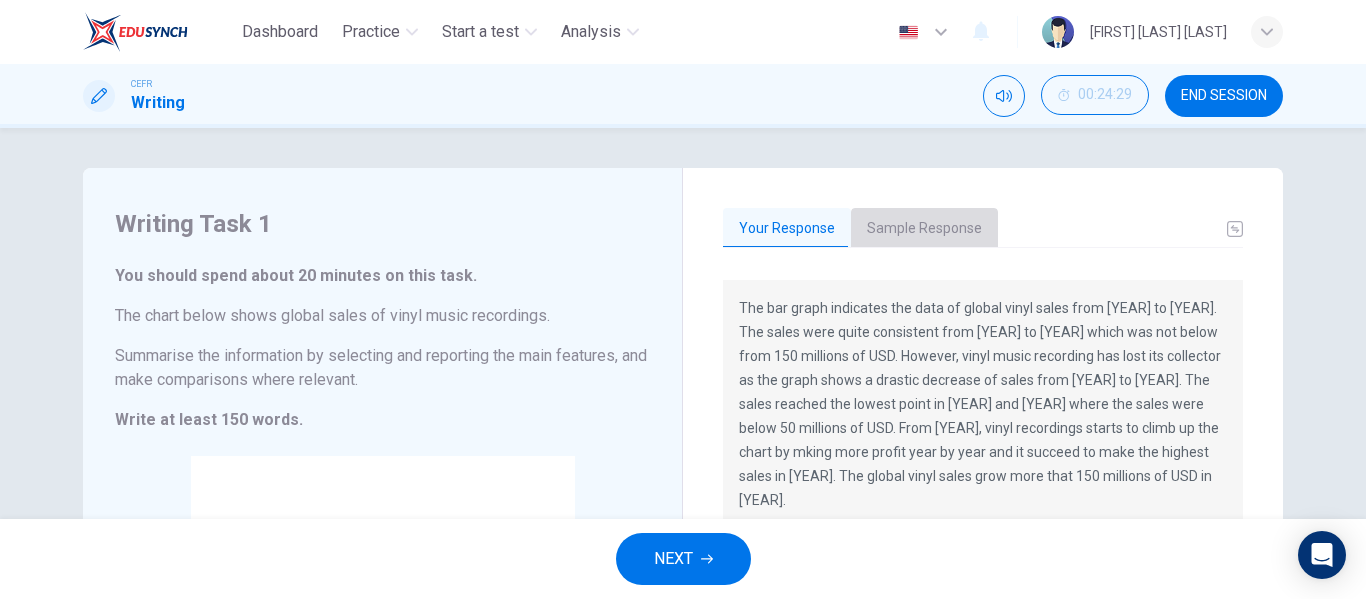 click on "Sample Response" at bounding box center (924, 229) 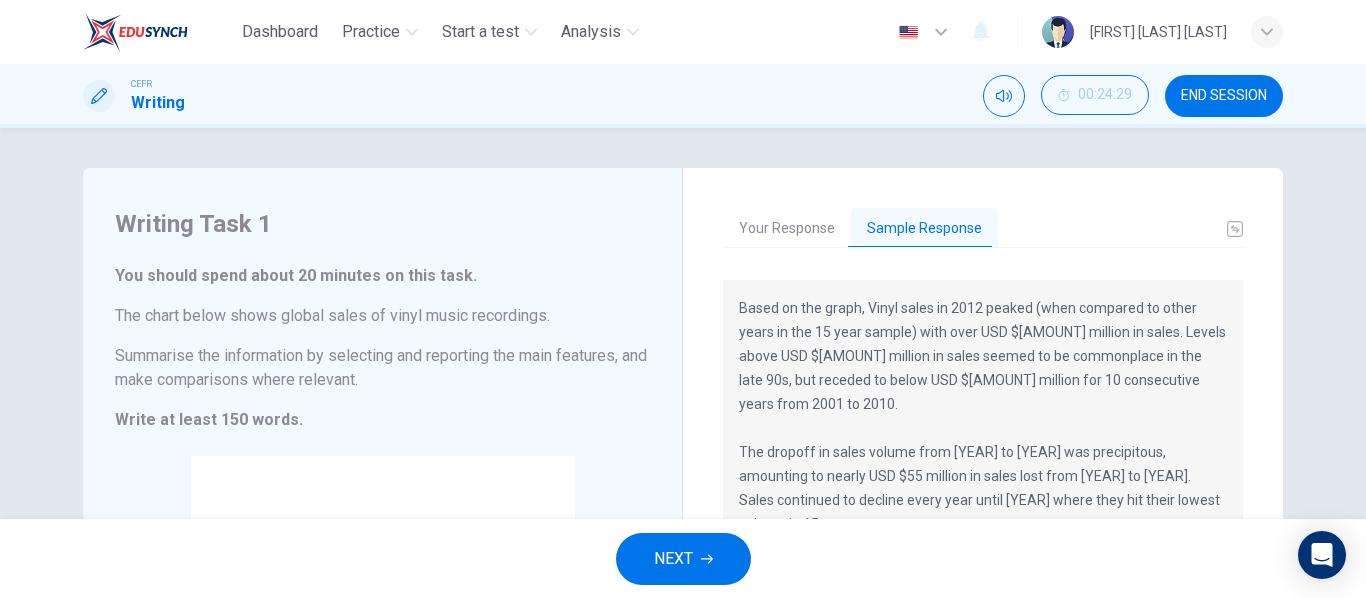 scroll, scrollTop: 71, scrollLeft: 0, axis: vertical 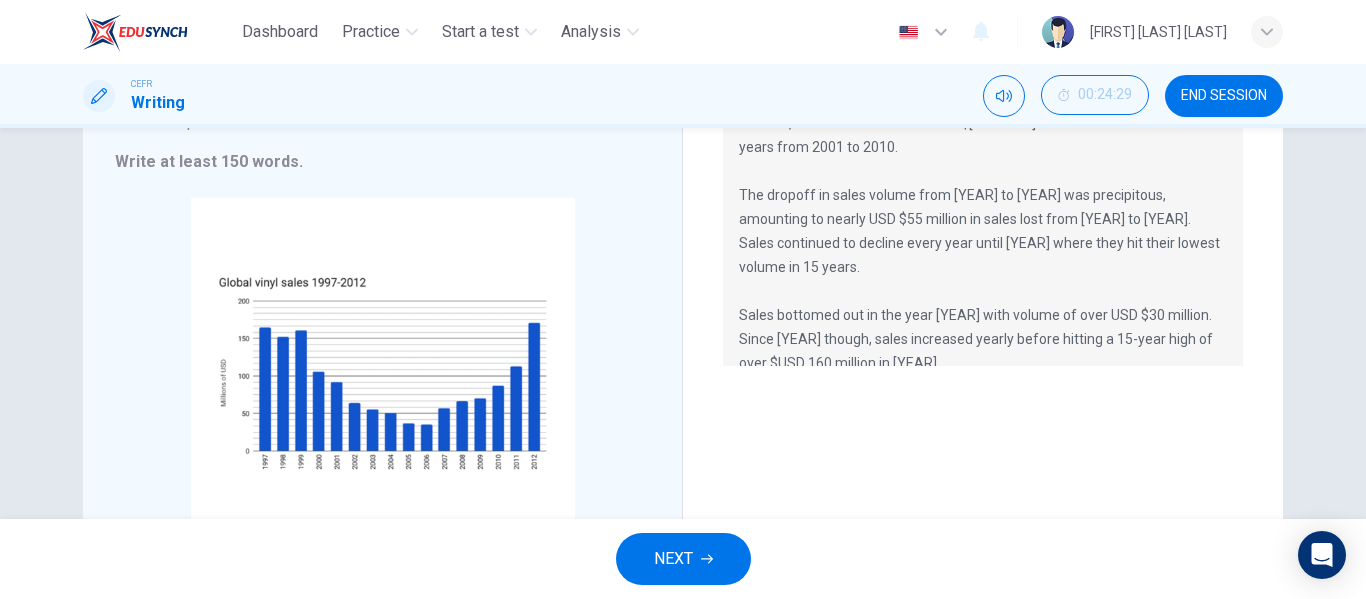 click on "NEXT" at bounding box center (673, 559) 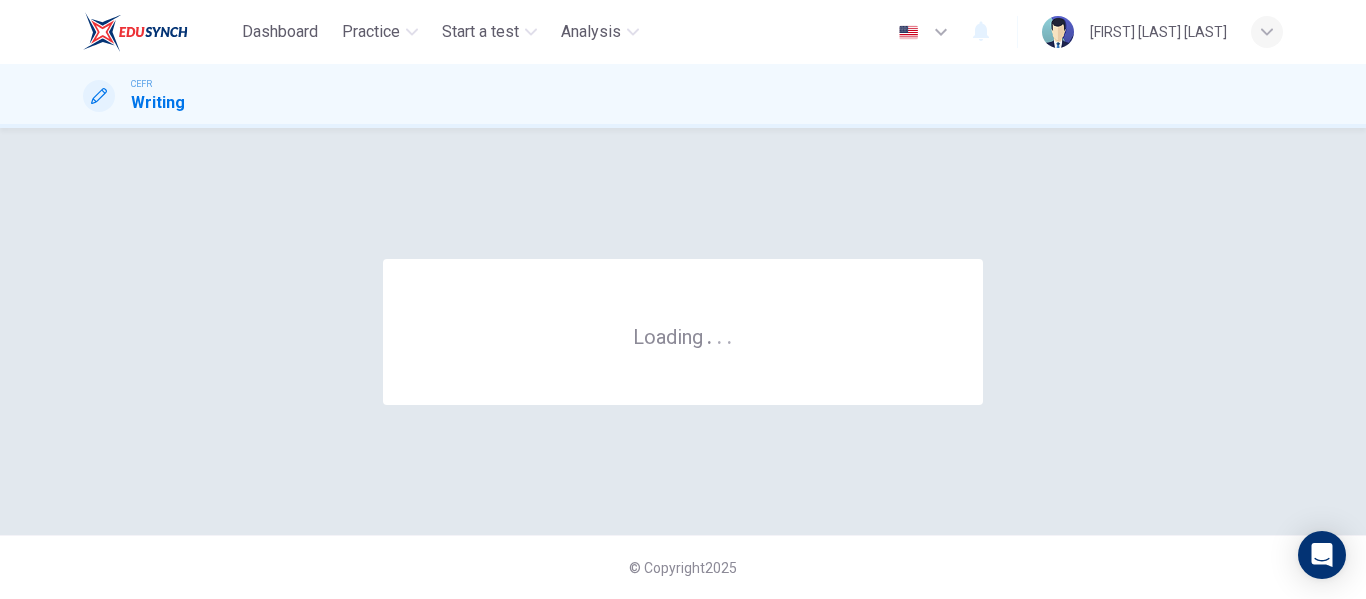 scroll, scrollTop: 0, scrollLeft: 0, axis: both 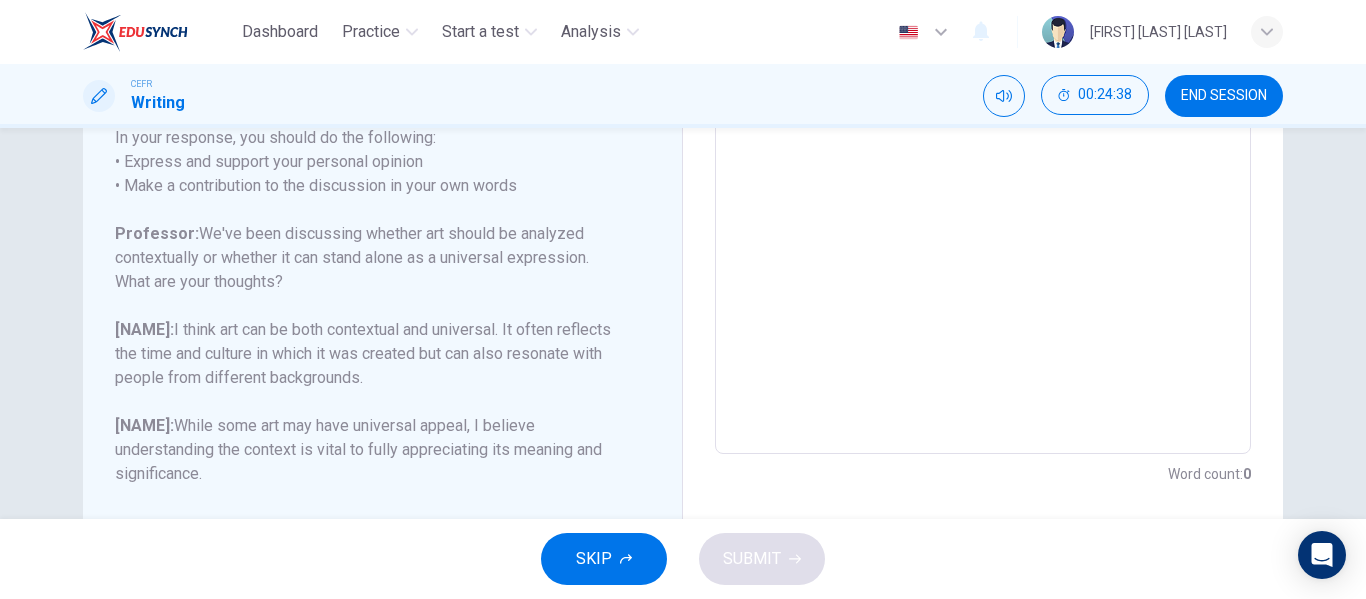 click at bounding box center [983, 120] 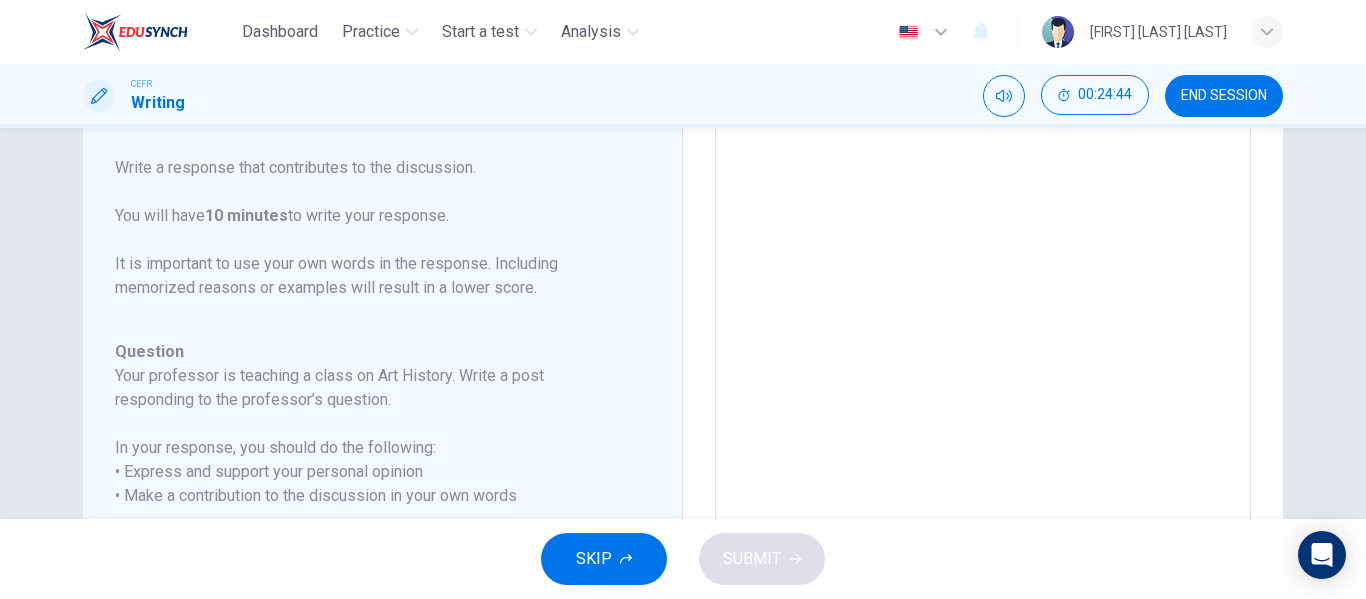 scroll, scrollTop: 0, scrollLeft: 0, axis: both 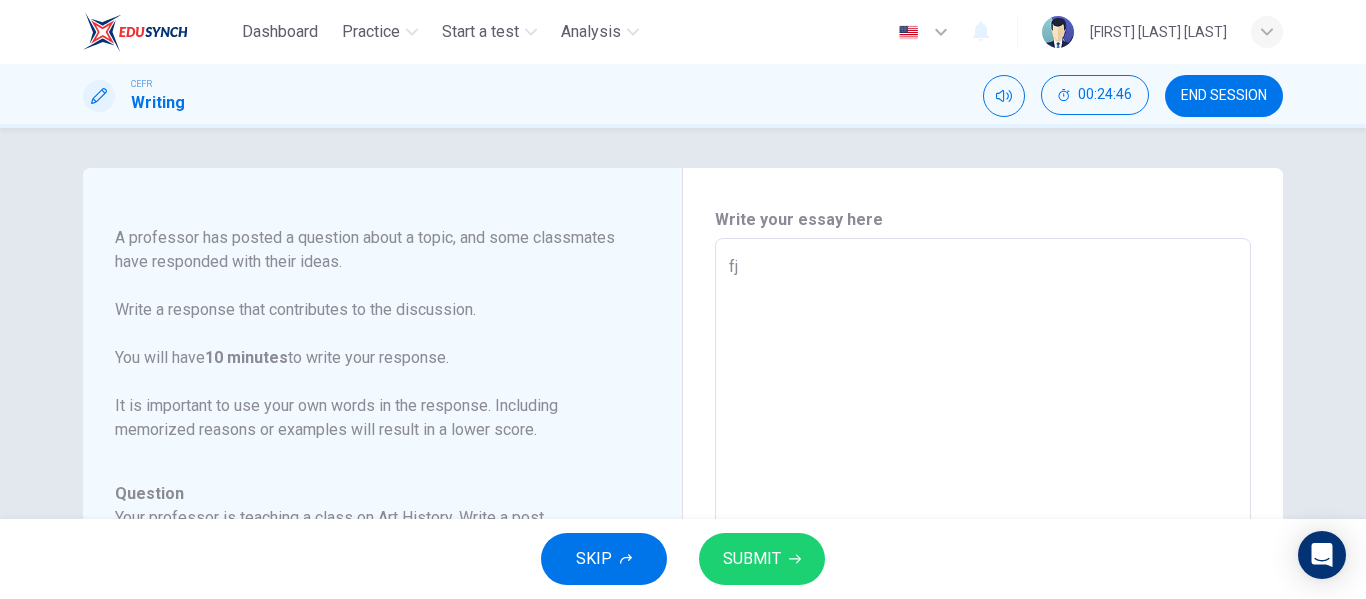 type on "fj" 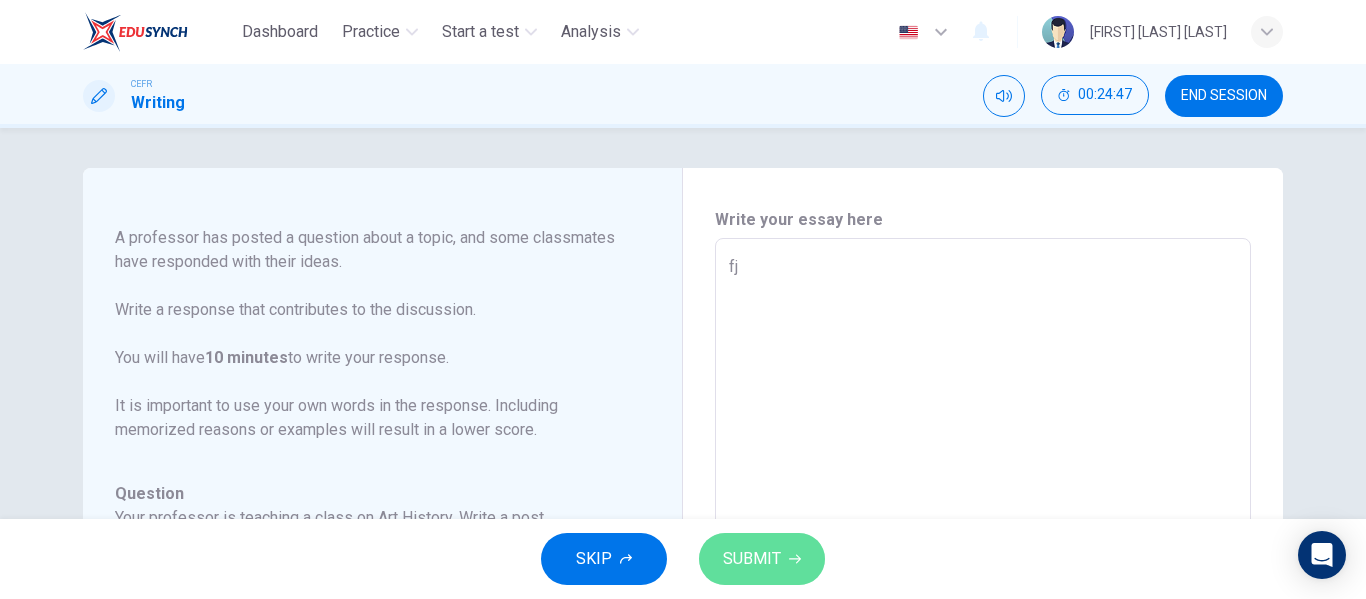 click on "SUBMIT" at bounding box center (752, 559) 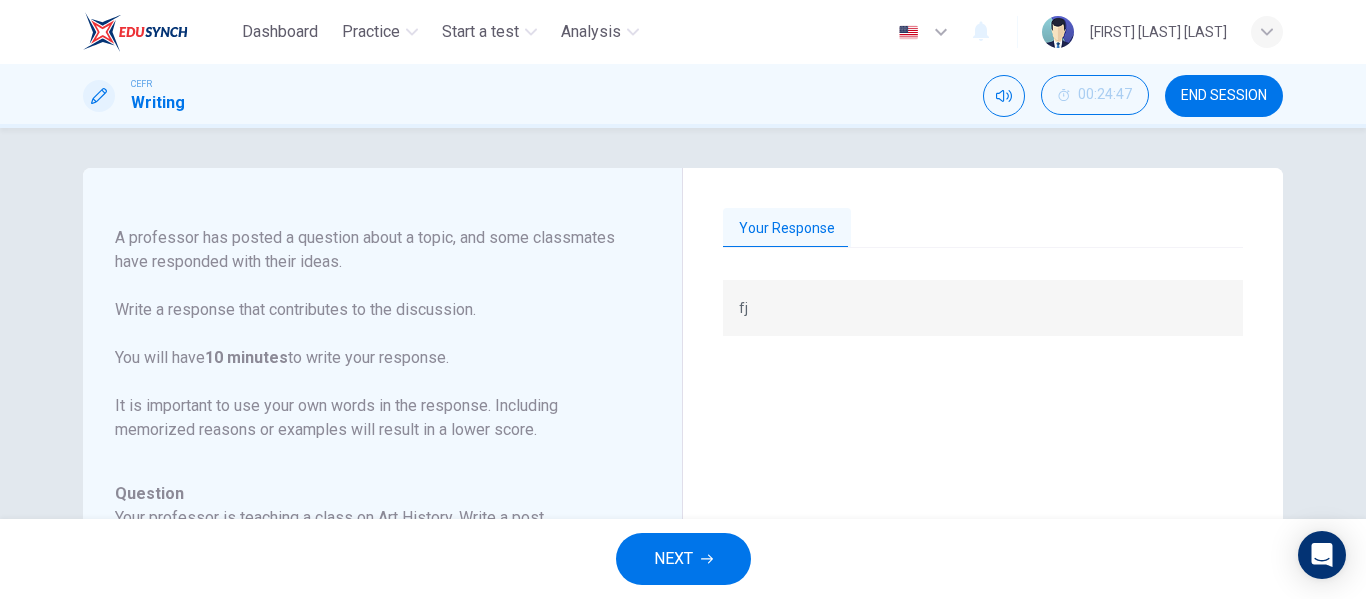 click on "Your Response" at bounding box center (983, 229) 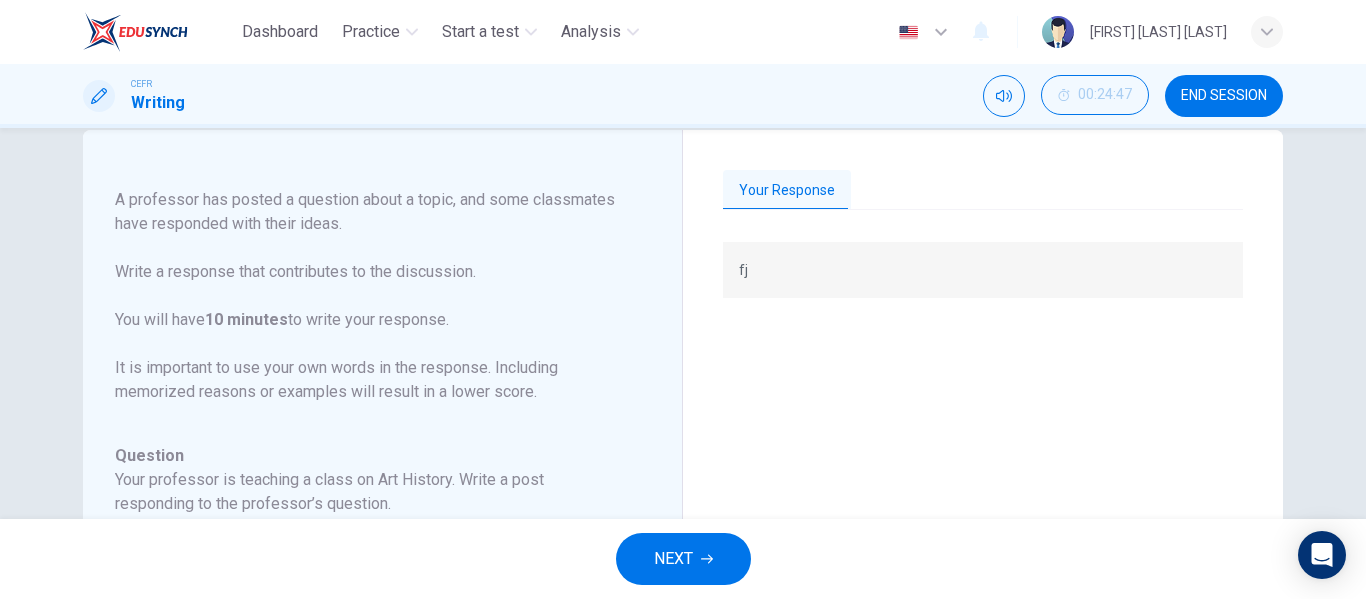 scroll, scrollTop: 0, scrollLeft: 0, axis: both 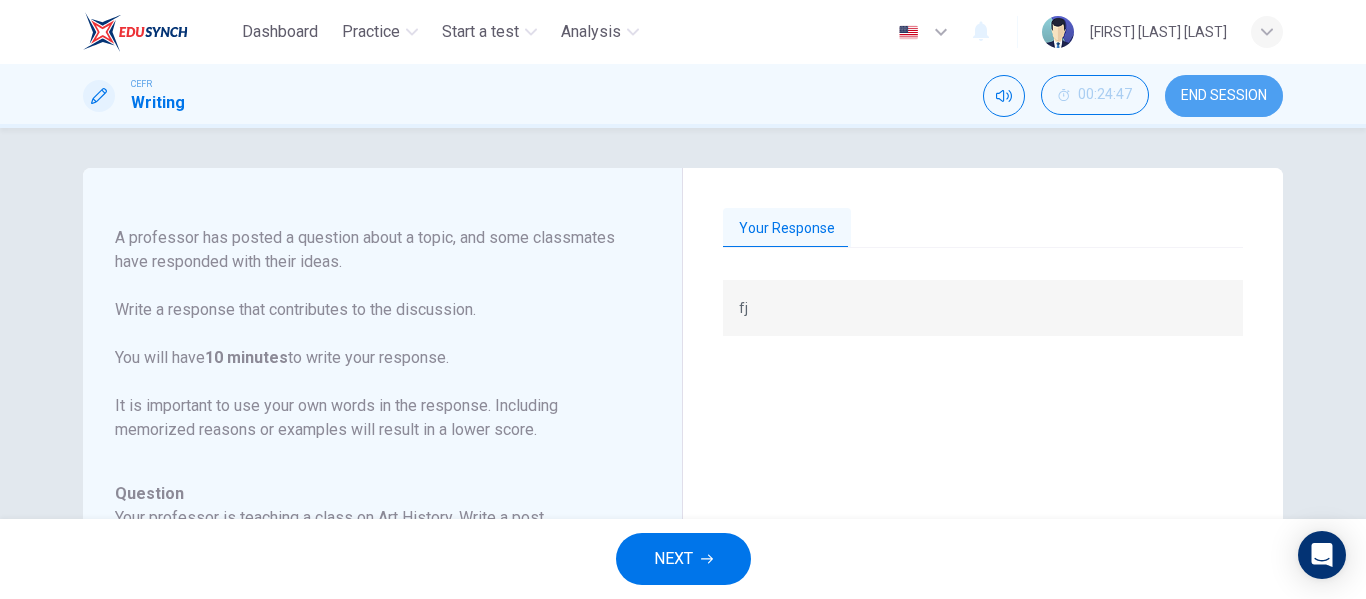 click on "END SESSION" at bounding box center (1224, 96) 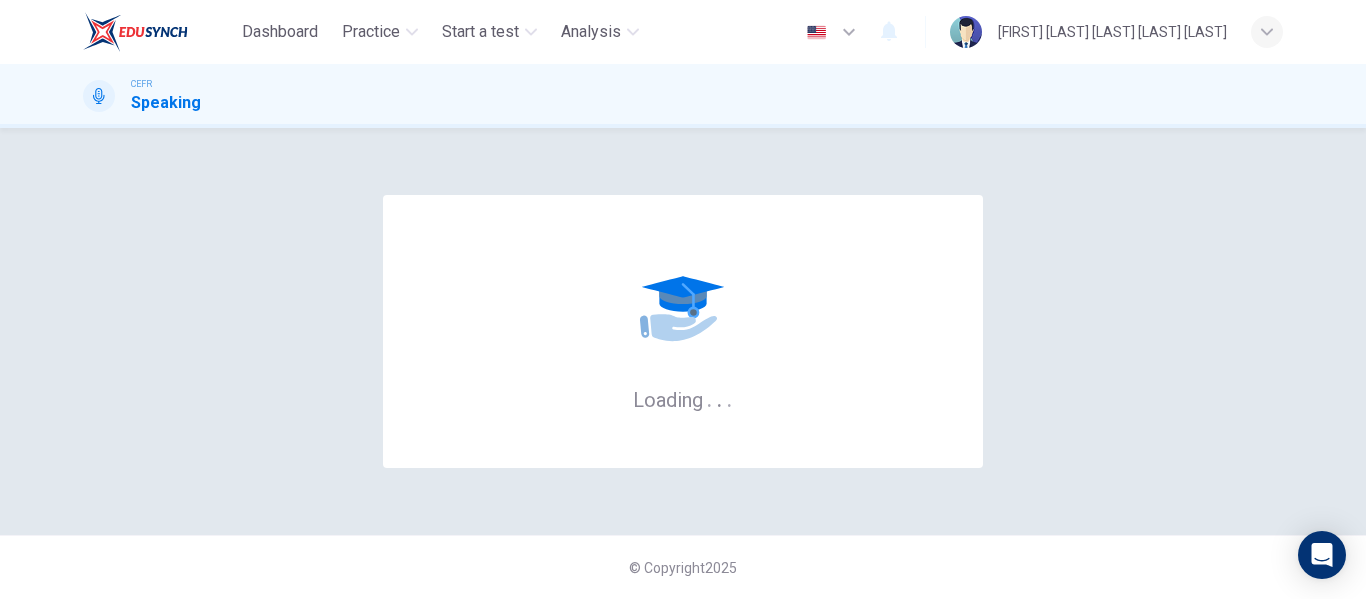 scroll, scrollTop: 0, scrollLeft: 0, axis: both 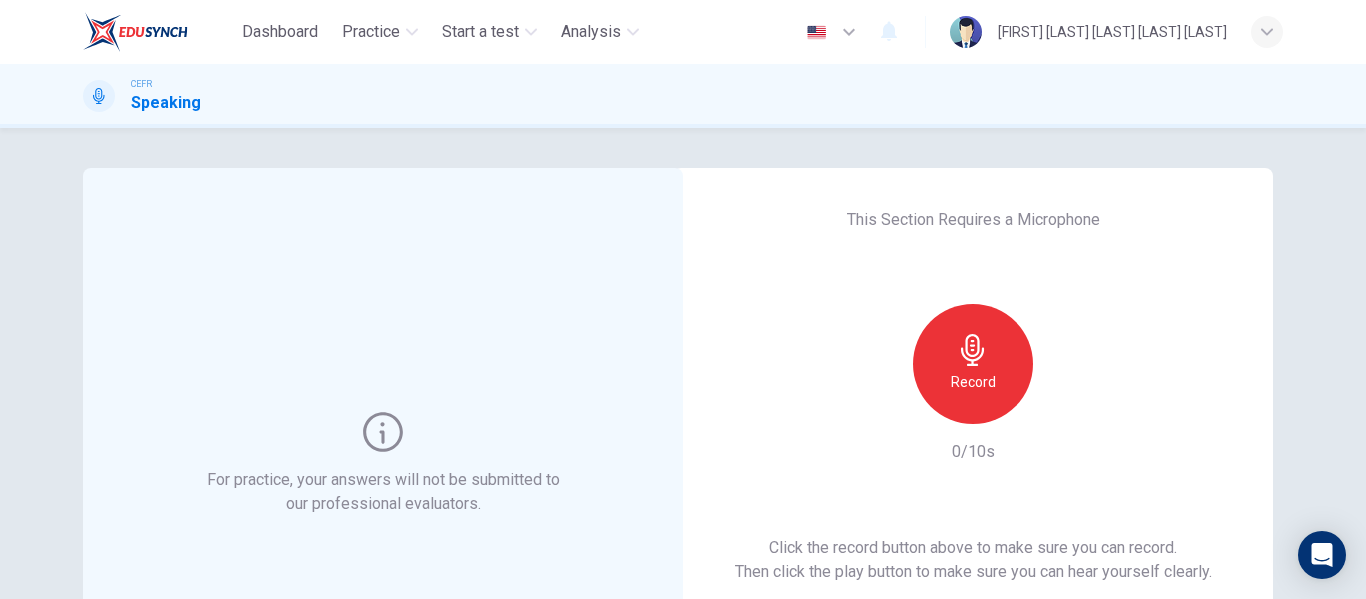 click on "Record" at bounding box center [973, 382] 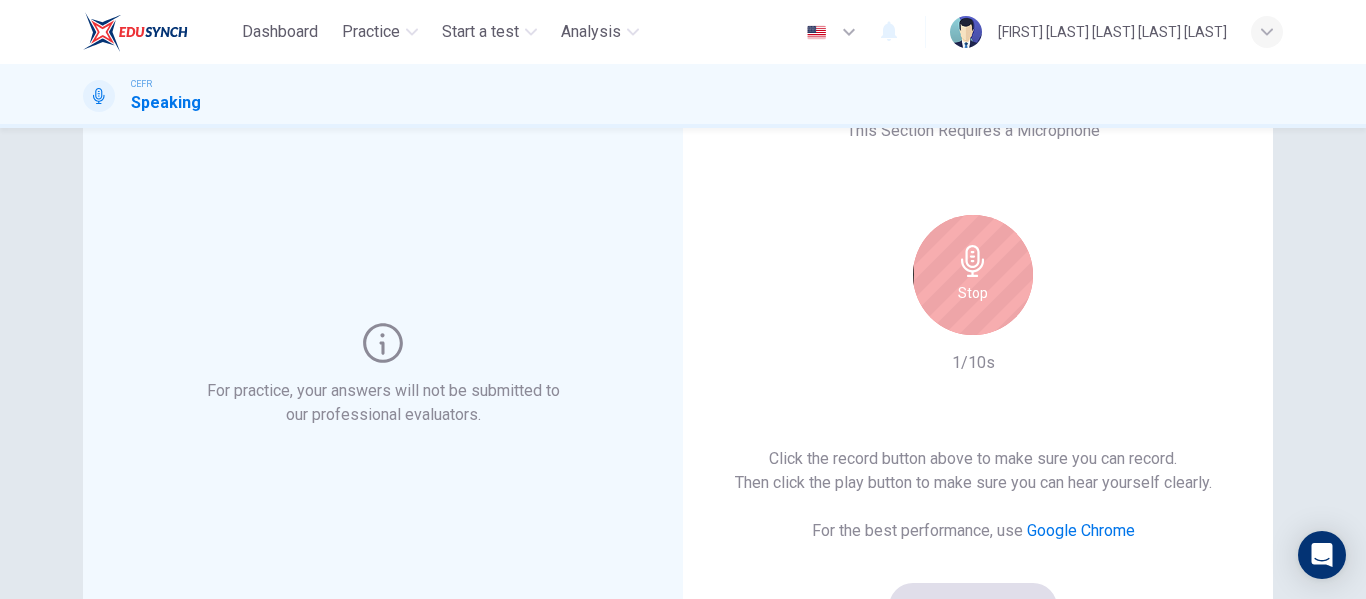 scroll, scrollTop: 208, scrollLeft: 0, axis: vertical 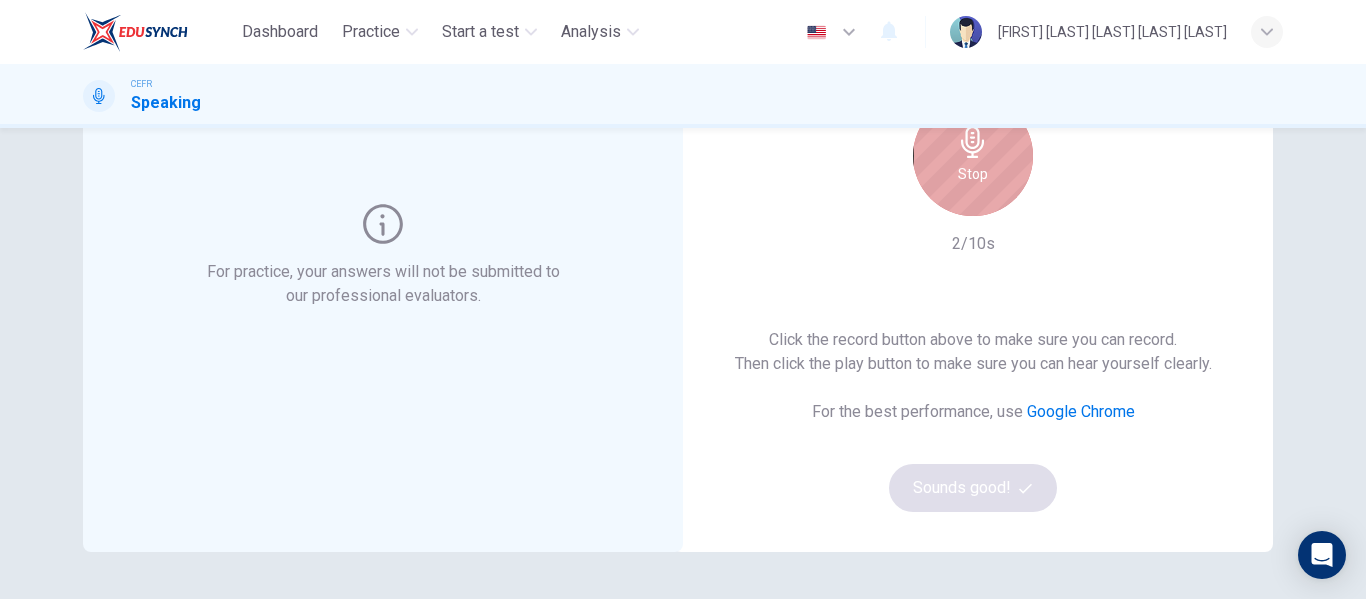 click on "Stop" at bounding box center [973, 156] 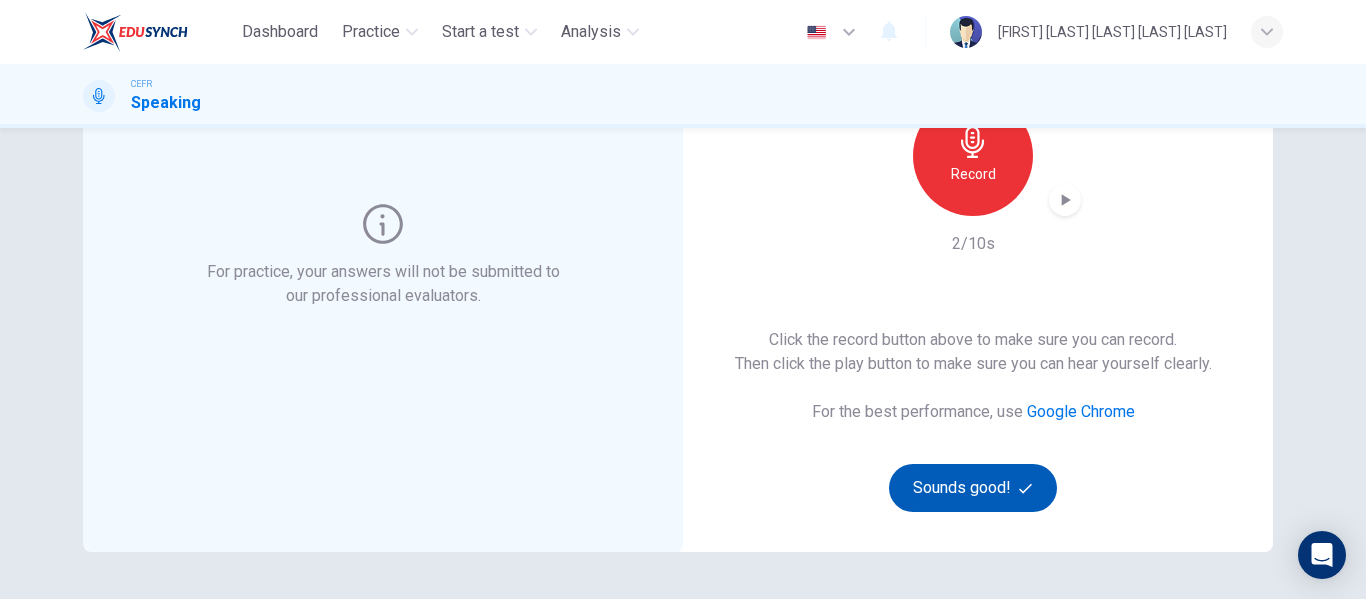 click on "Sounds good!" at bounding box center (973, 488) 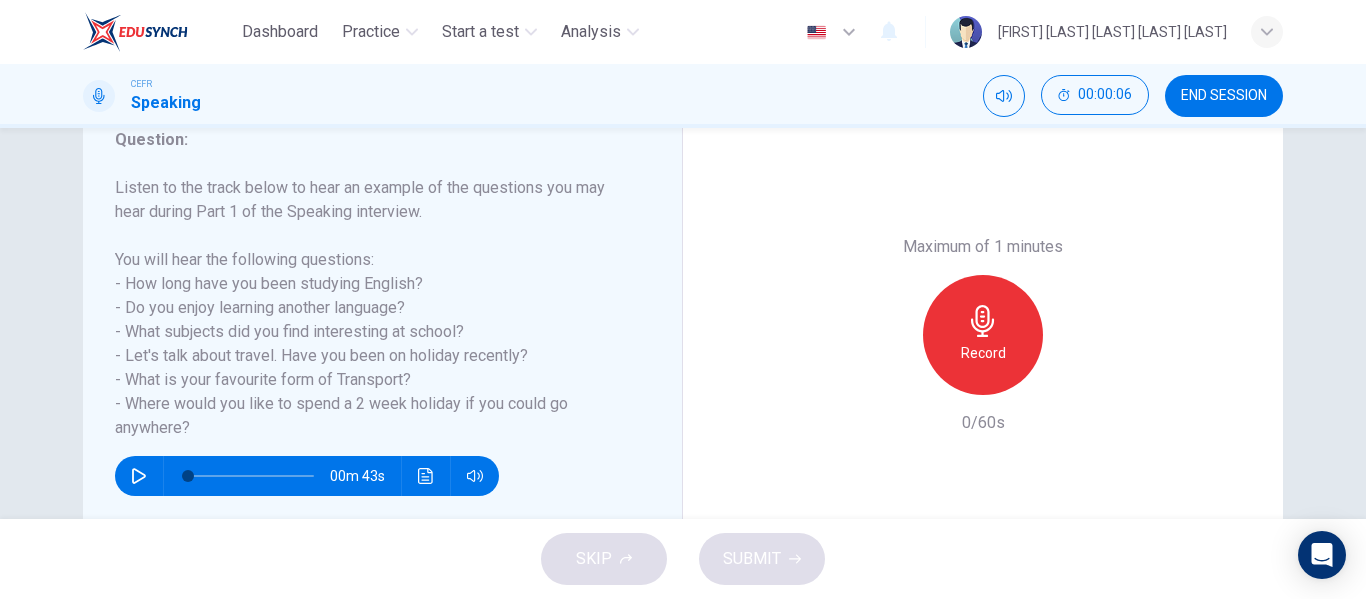 scroll, scrollTop: 281, scrollLeft: 0, axis: vertical 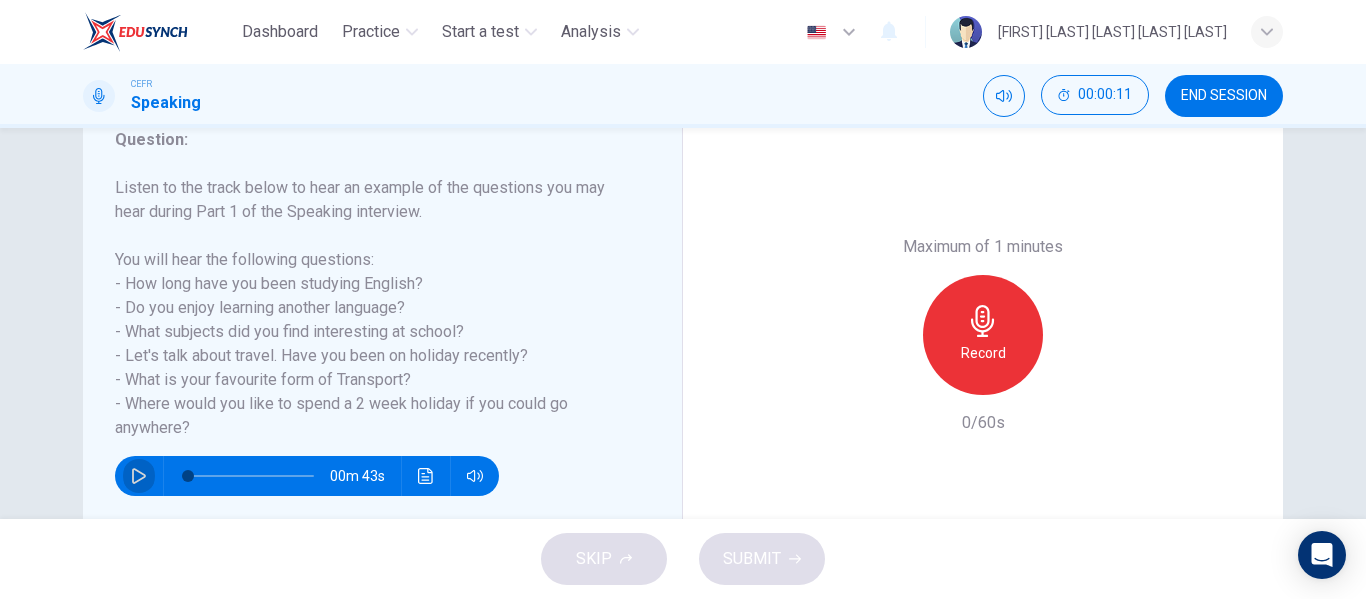click at bounding box center (139, 476) 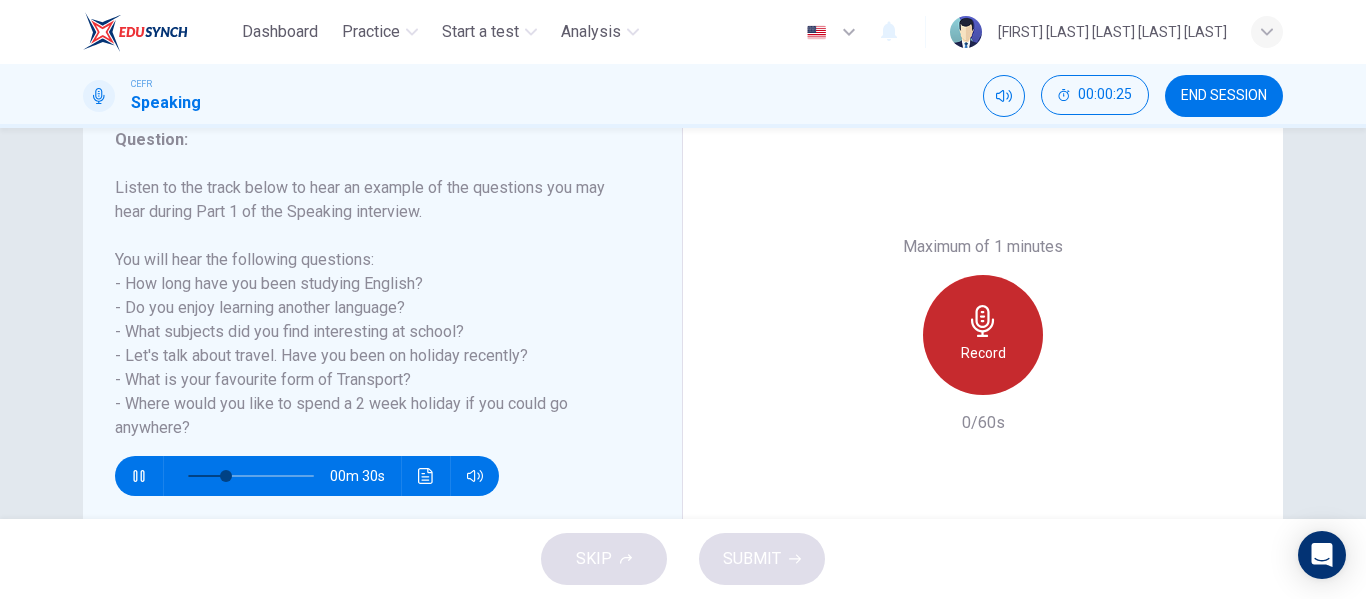 click on "Record" at bounding box center [983, 353] 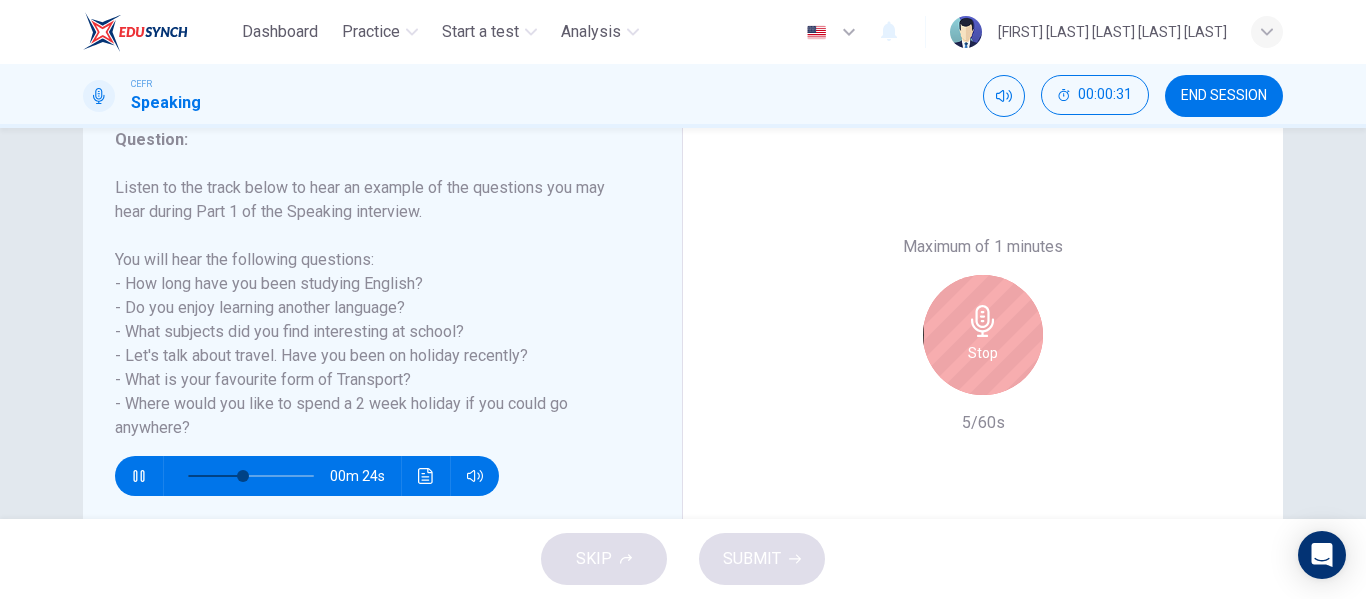 click at bounding box center (139, 476) 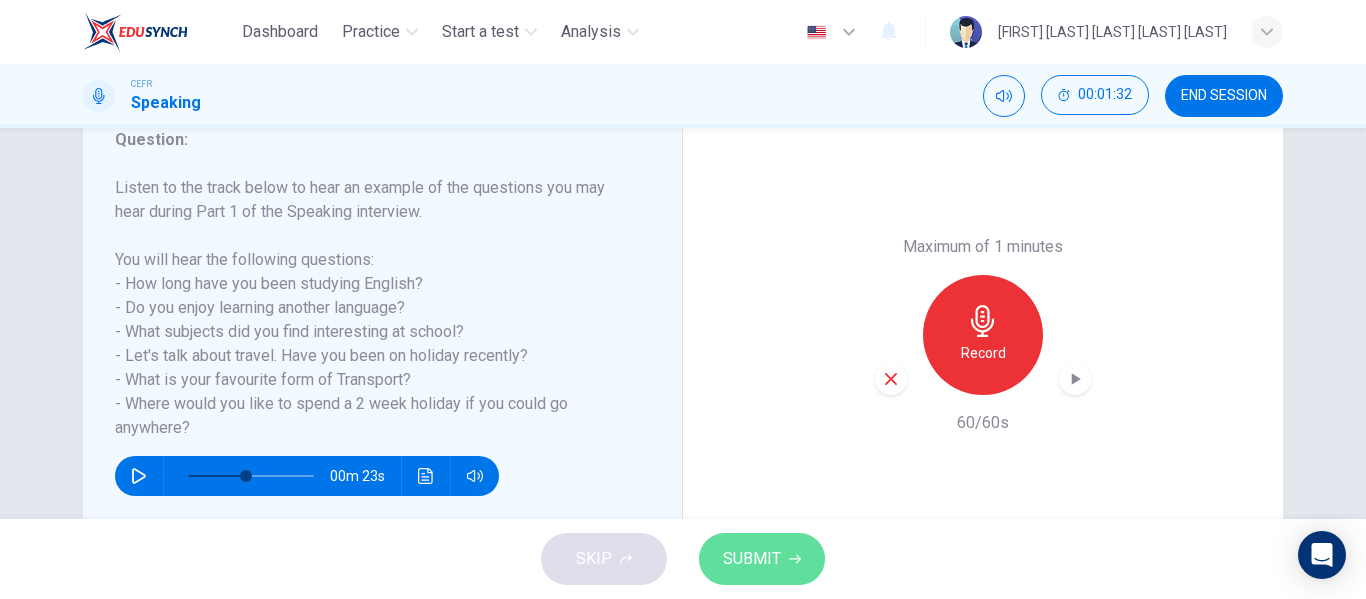 click on "SUBMIT" at bounding box center (752, 559) 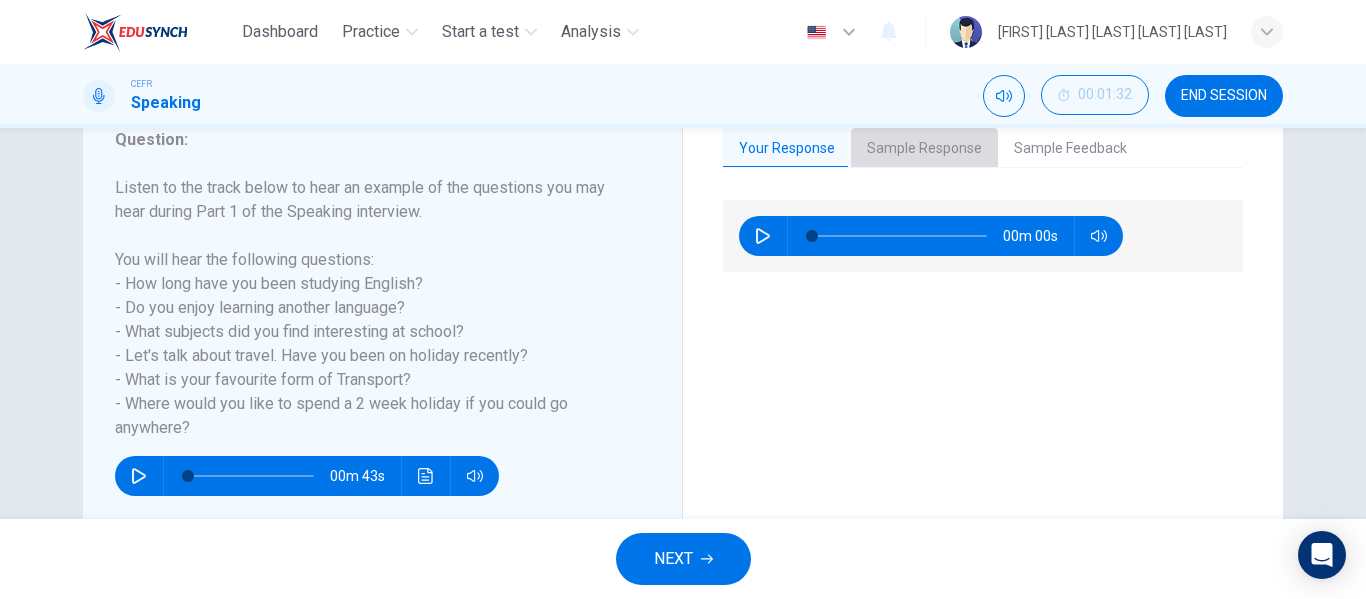 click on "Sample Response" at bounding box center [924, 149] 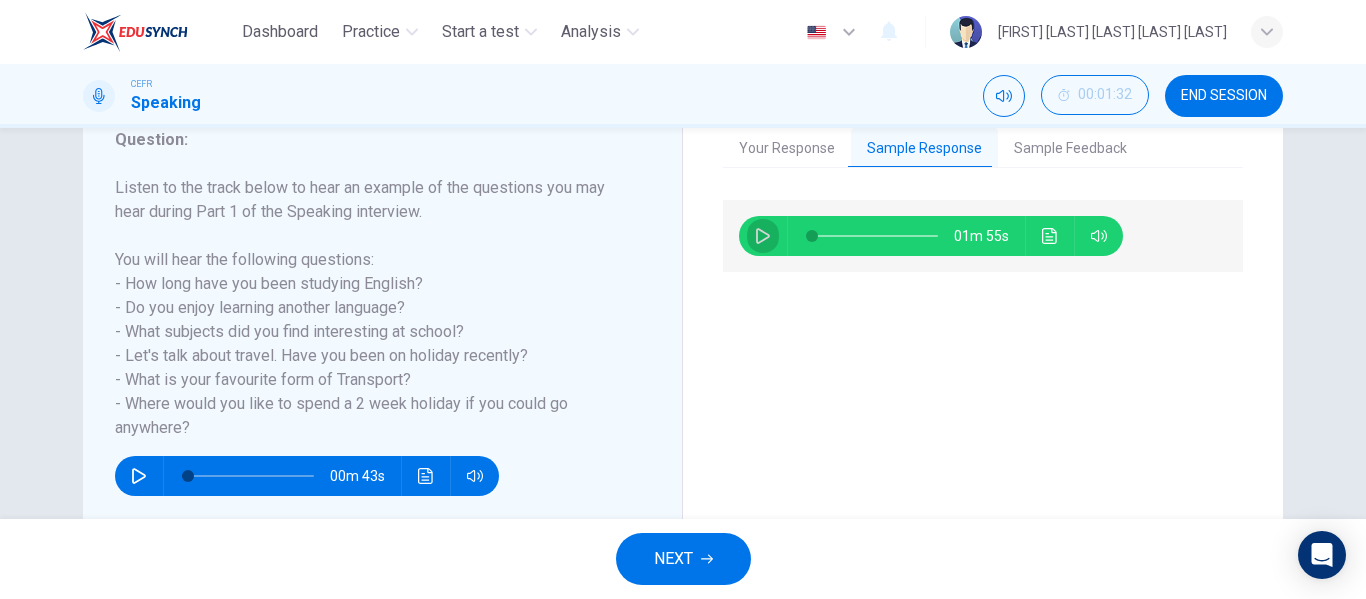click at bounding box center (763, 236) 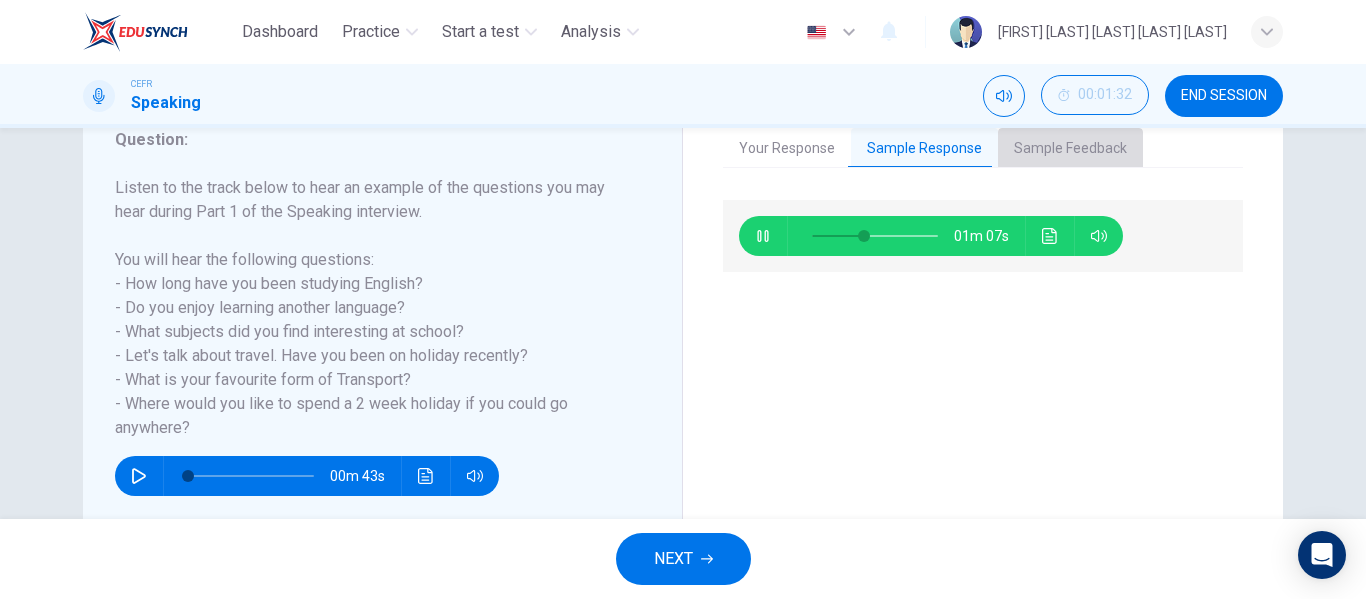 click on "Sample Feedback" at bounding box center (1070, 149) 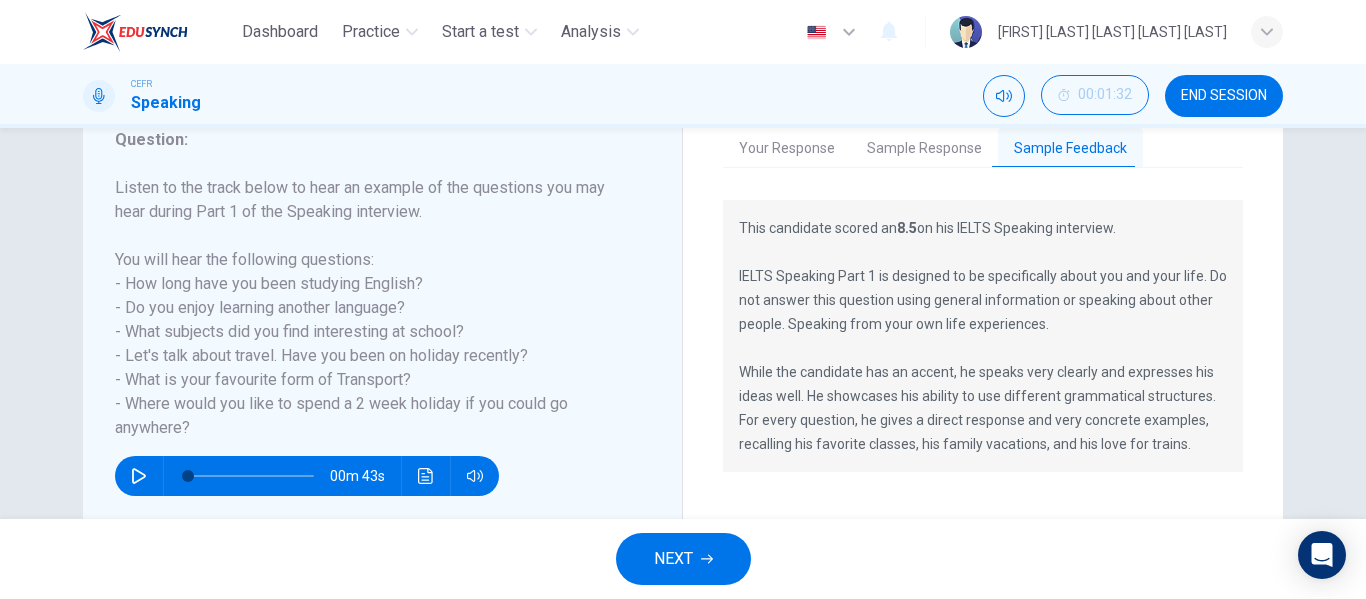 click on "Sample Response" at bounding box center [924, 149] 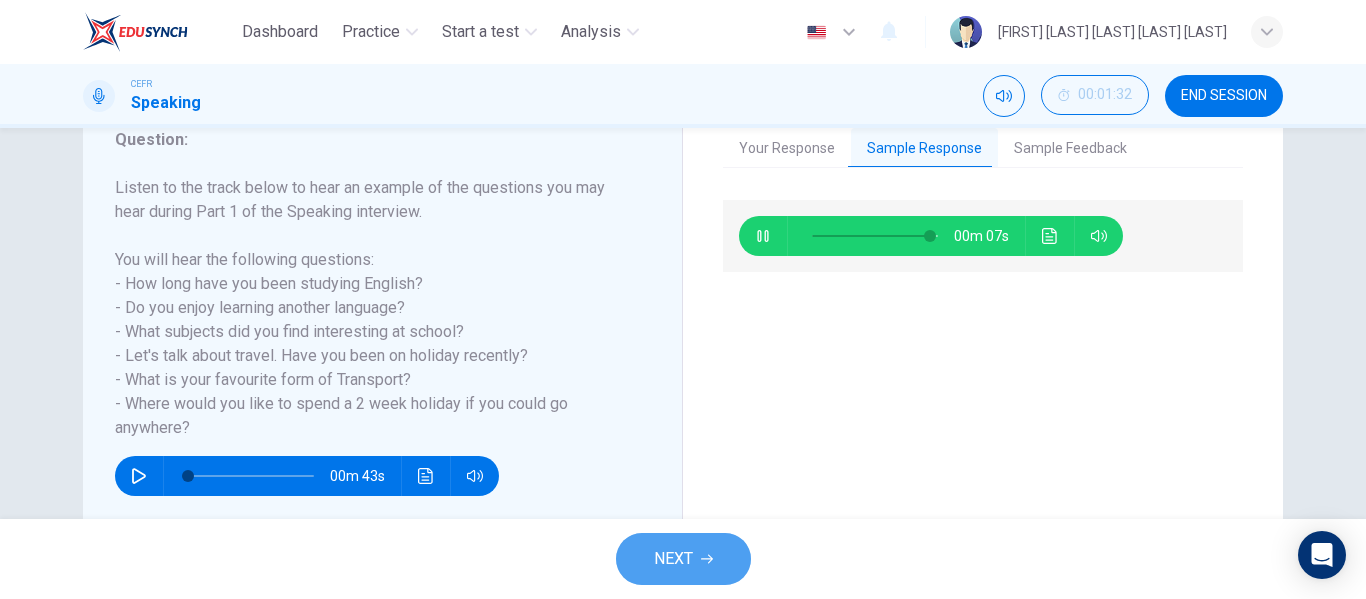 click on "NEXT" at bounding box center (683, 559) 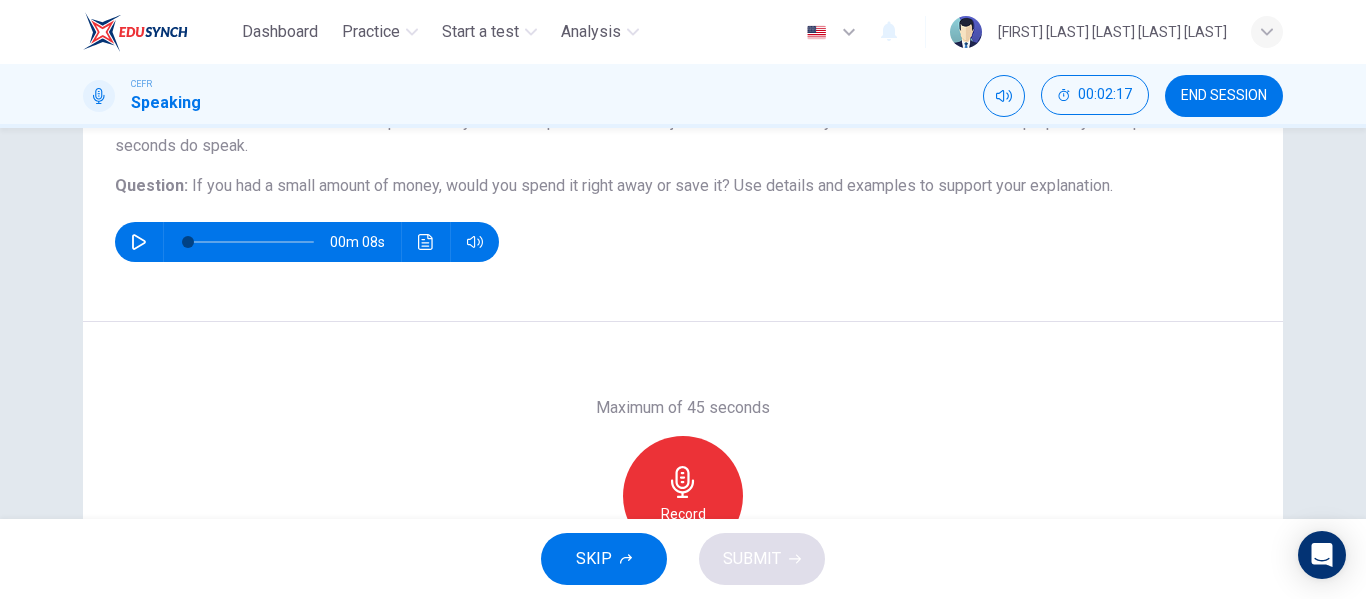 scroll, scrollTop: 195, scrollLeft: 0, axis: vertical 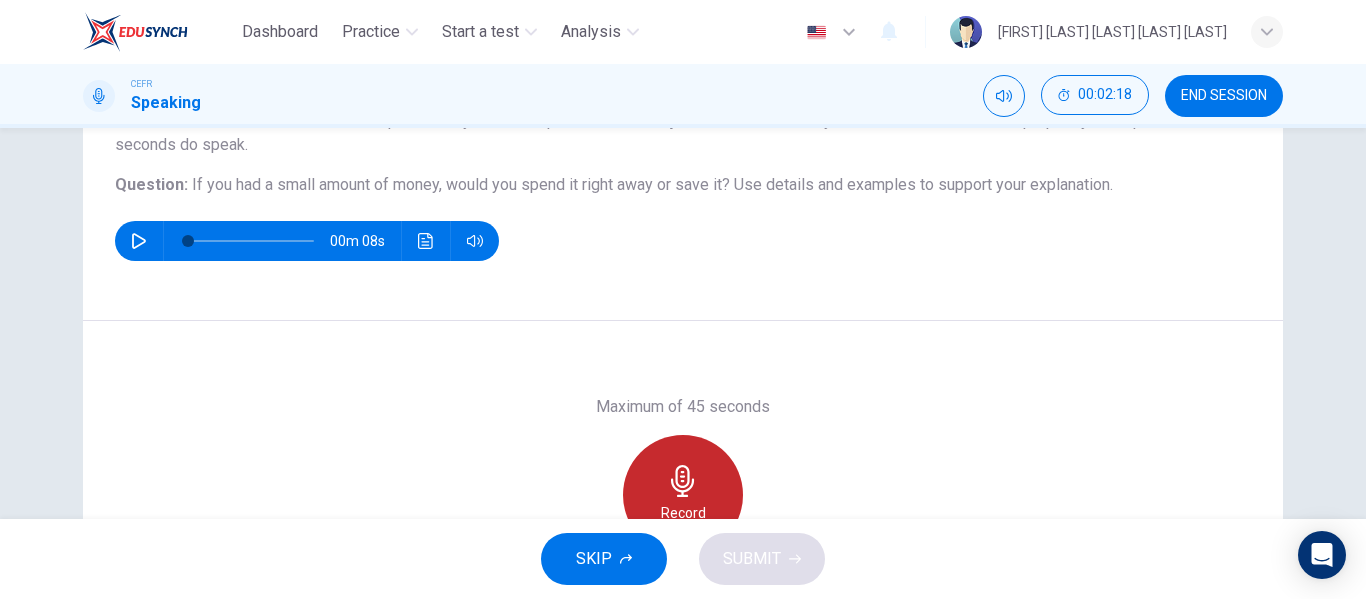 click at bounding box center (683, 481) 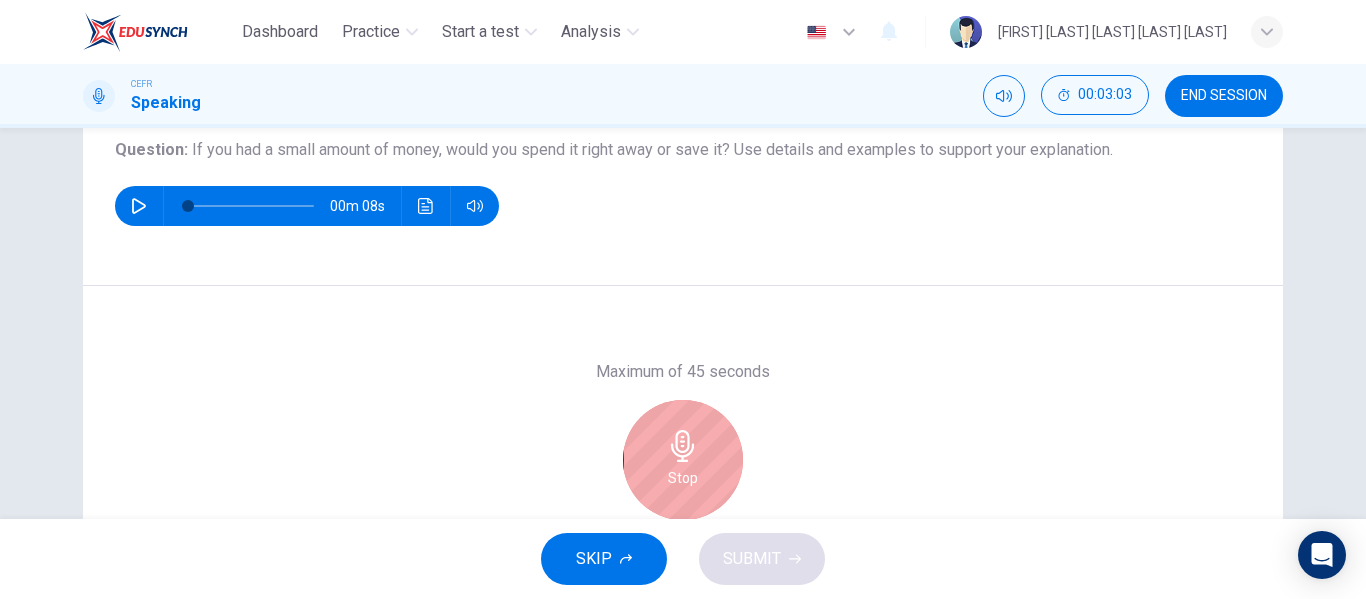 scroll, scrollTop: 211, scrollLeft: 0, axis: vertical 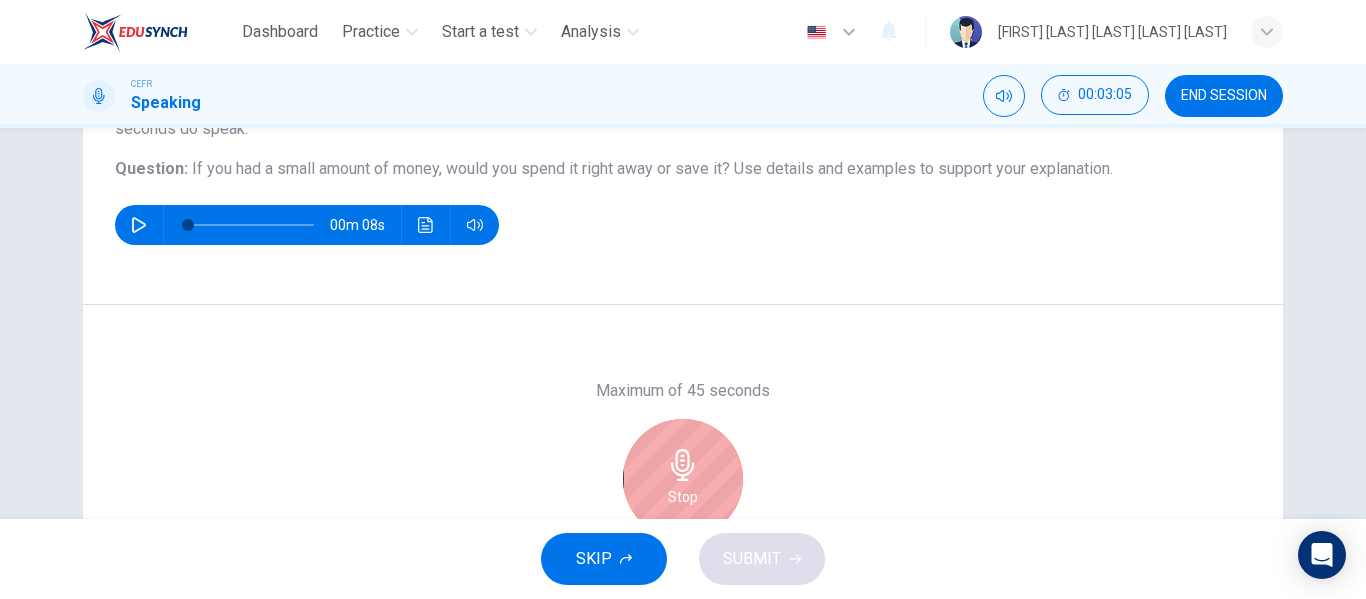 click at bounding box center [683, 465] 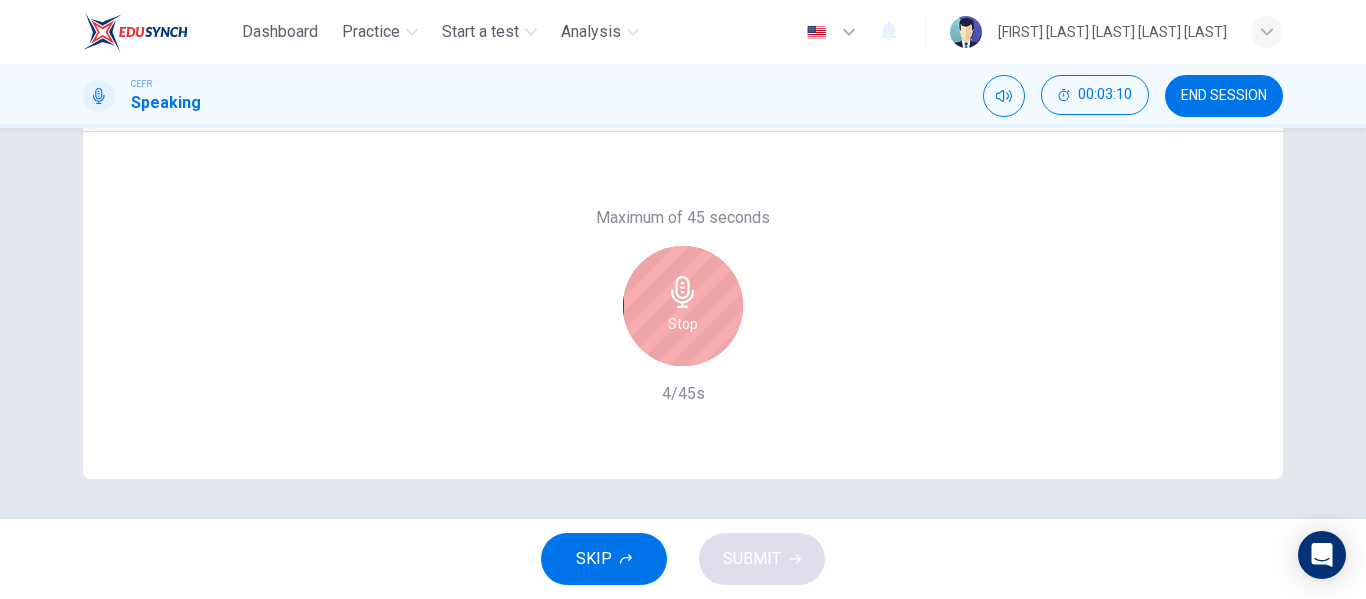scroll, scrollTop: 383, scrollLeft: 0, axis: vertical 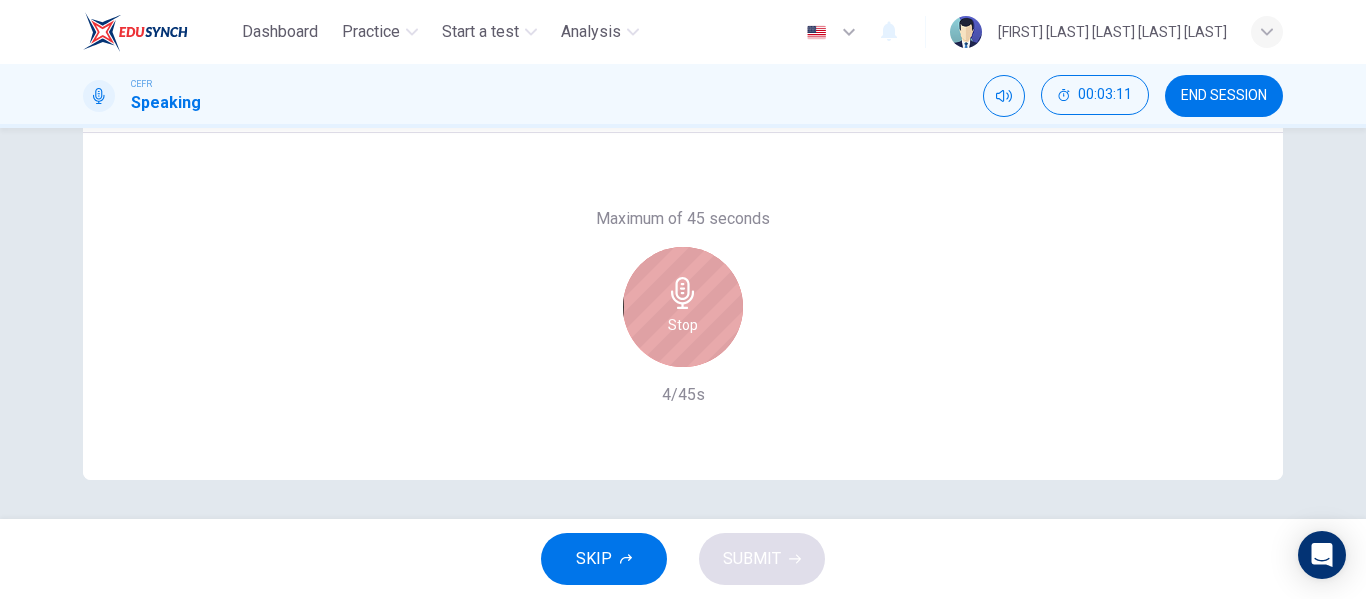click at bounding box center (683, 293) 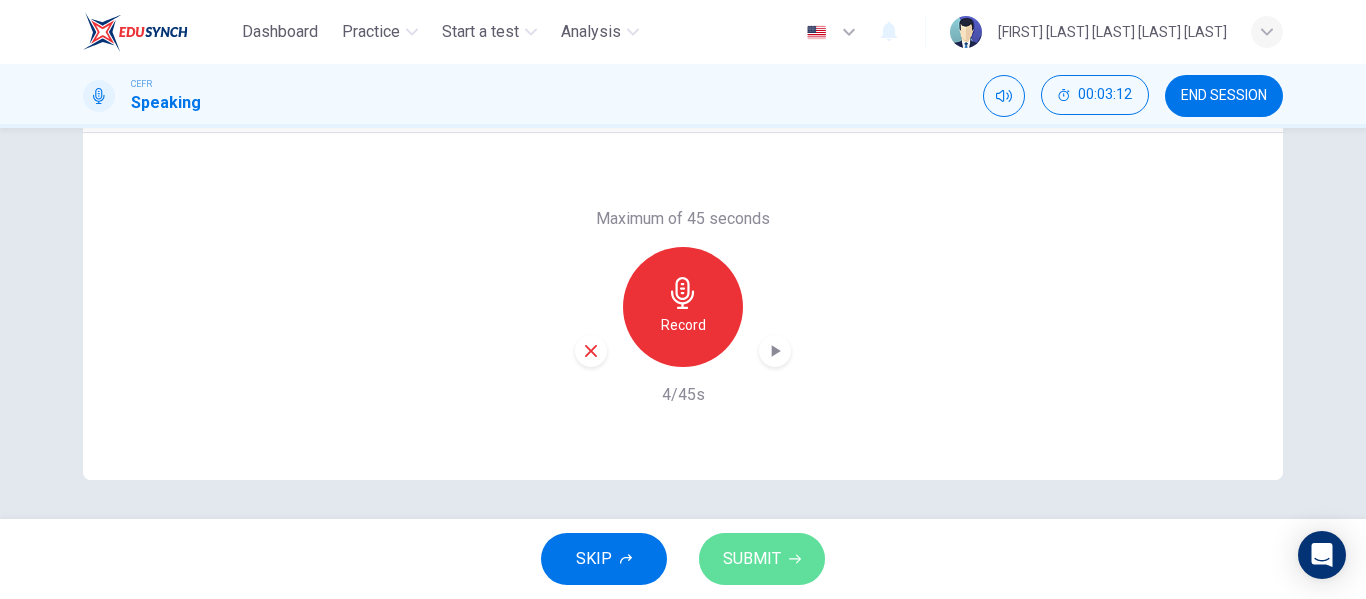 click on "SUBMIT" at bounding box center [762, 559] 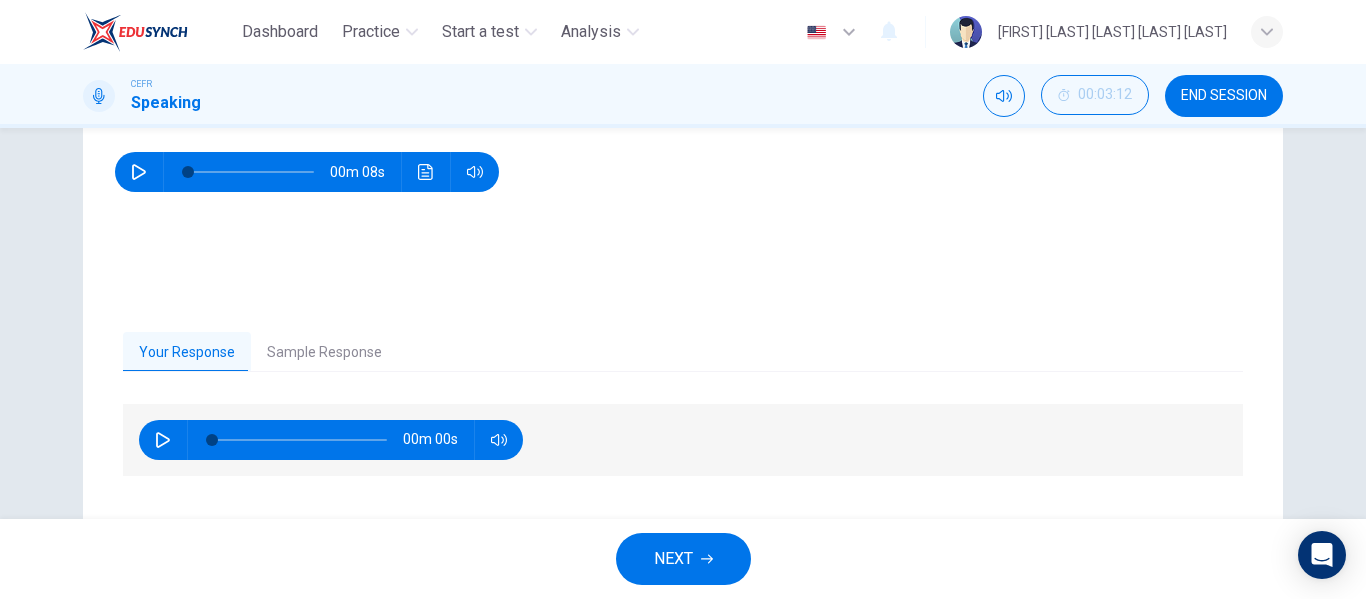 scroll, scrollTop: 265, scrollLeft: 0, axis: vertical 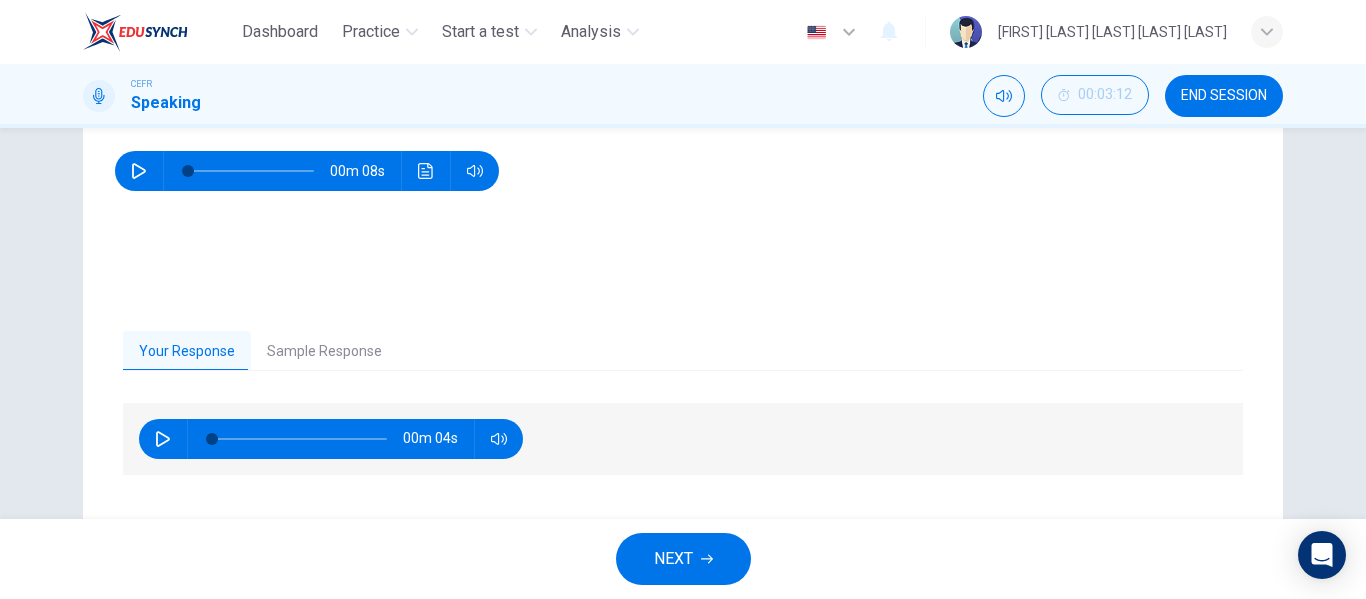 click on "Sample Response" at bounding box center [324, 352] 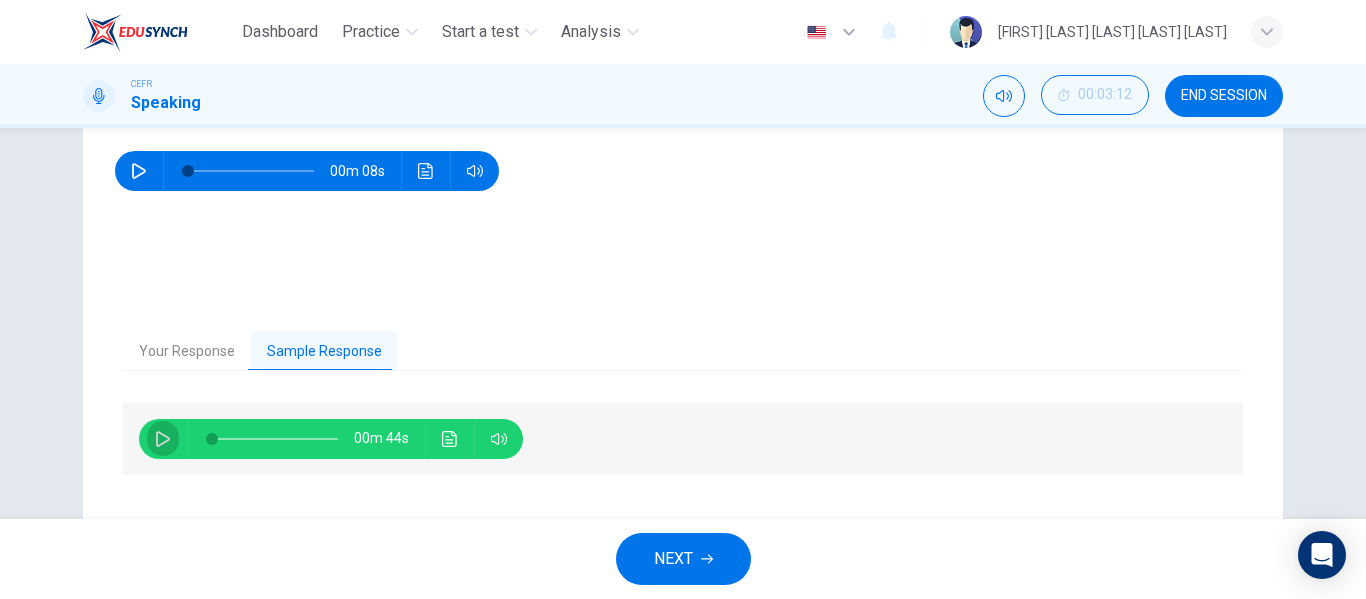 click at bounding box center [163, 439] 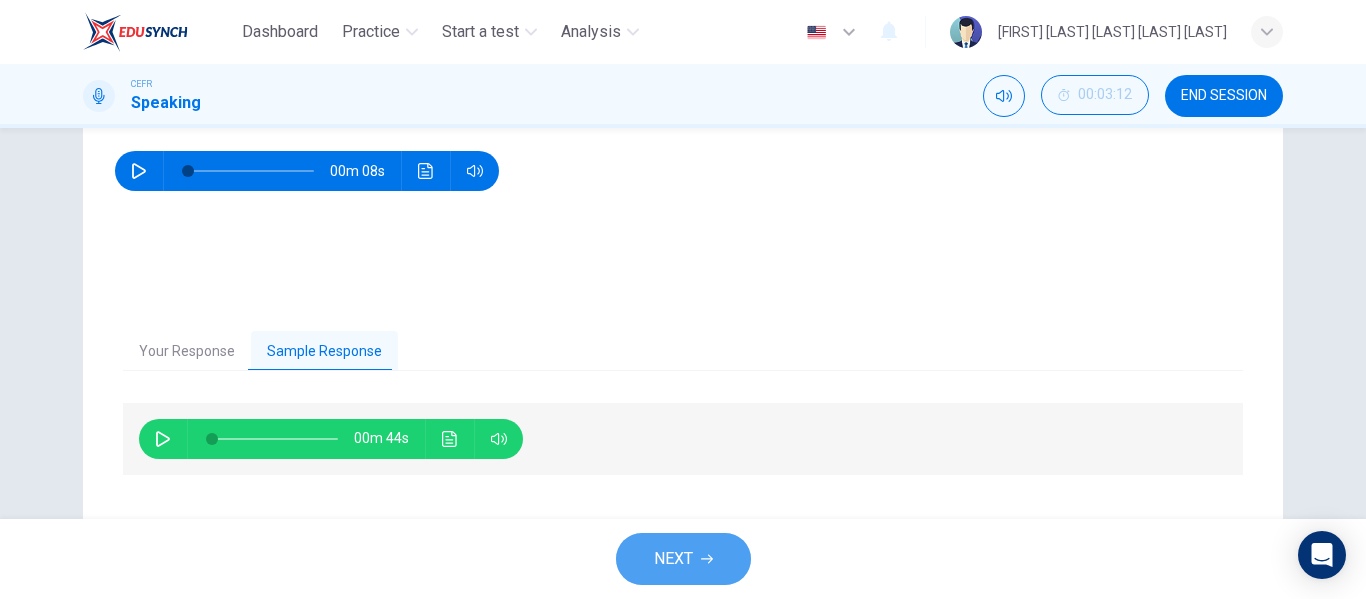 click on "NEXT" at bounding box center [673, 559] 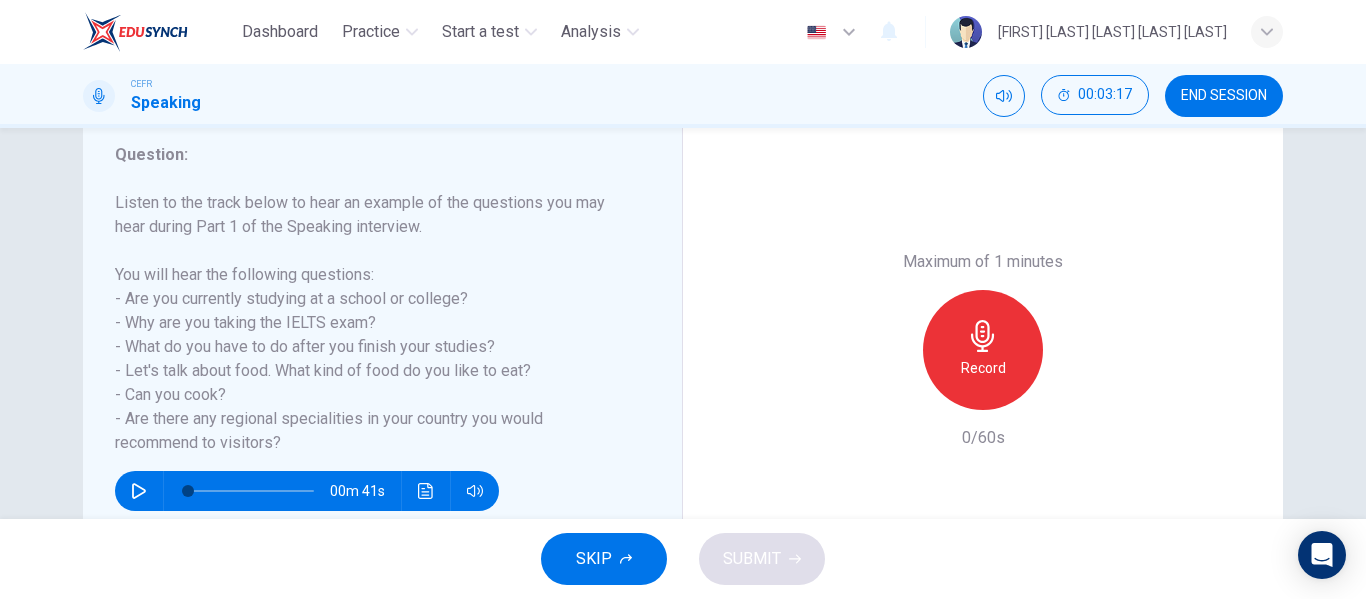 scroll, scrollTop: 266, scrollLeft: 0, axis: vertical 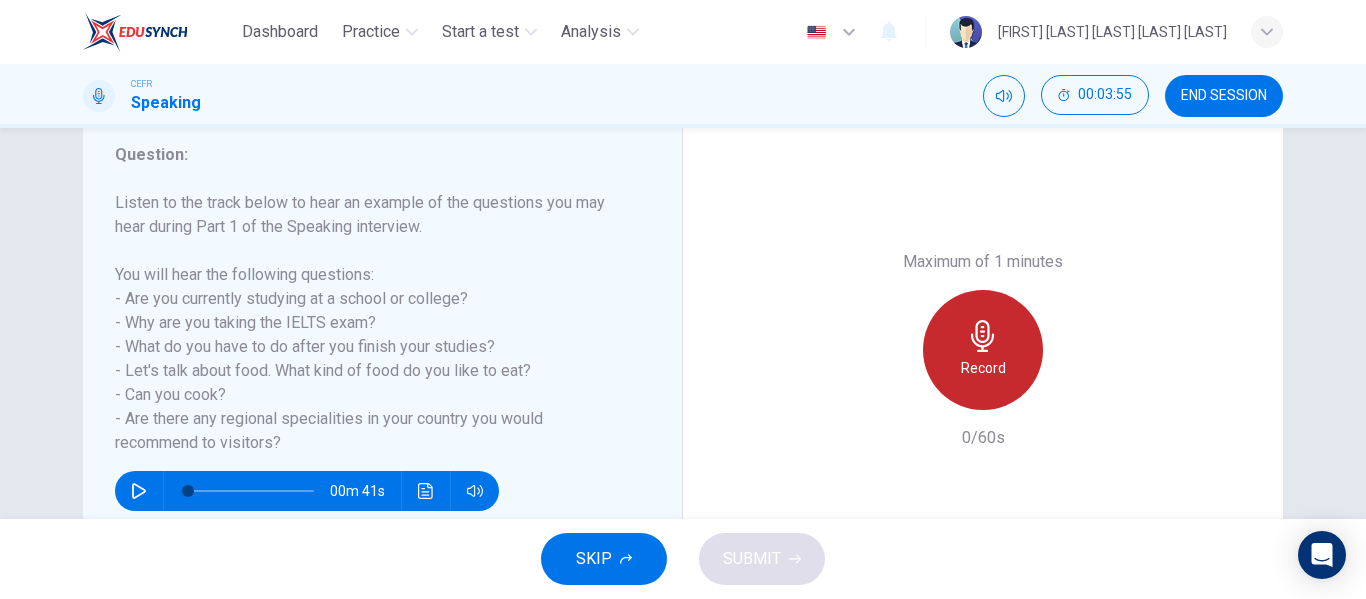 click at bounding box center (983, 336) 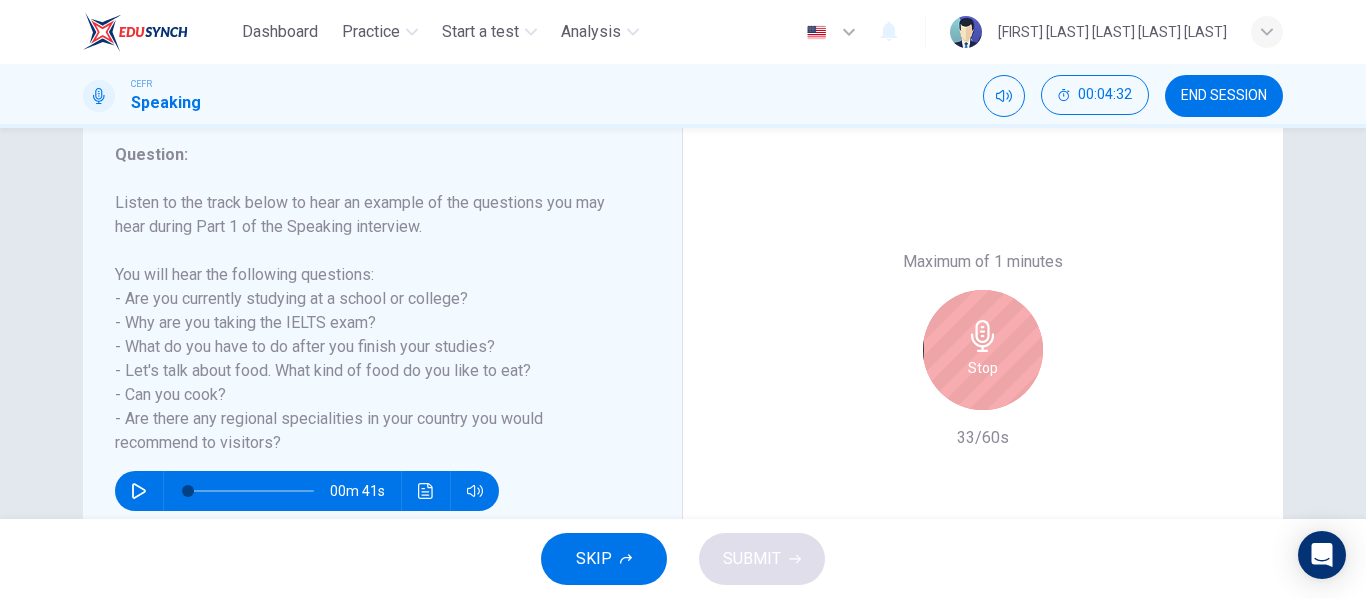 click at bounding box center (983, 336) 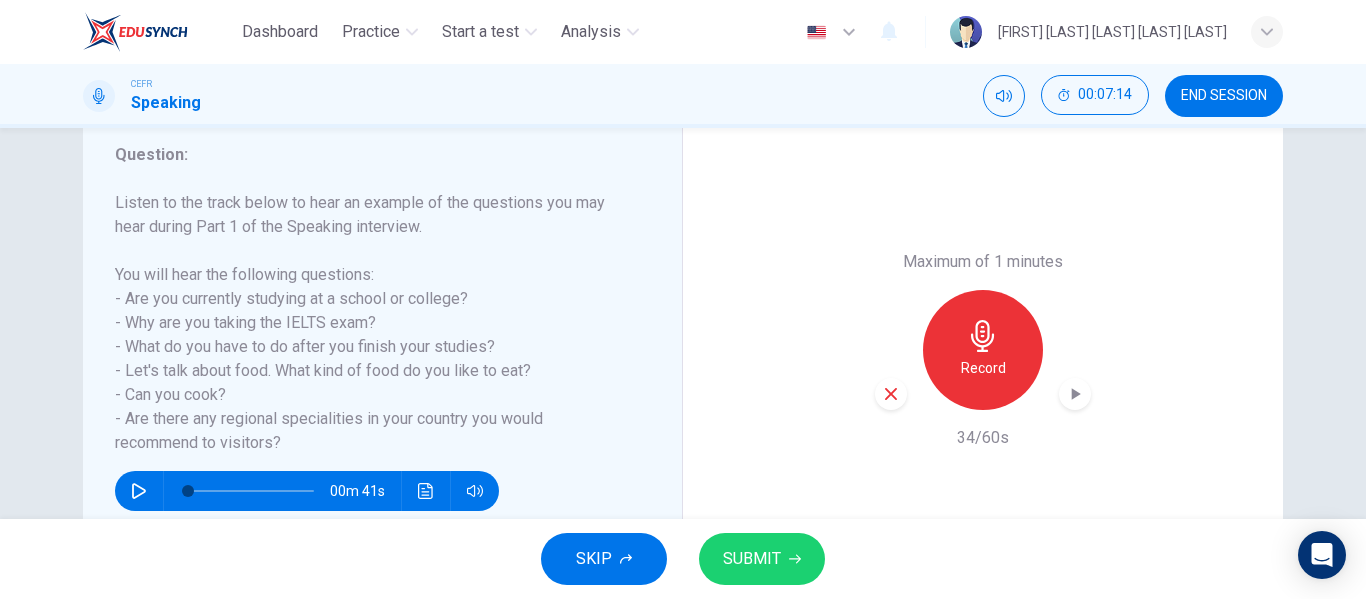 click on "SUBMIT" at bounding box center (762, 559) 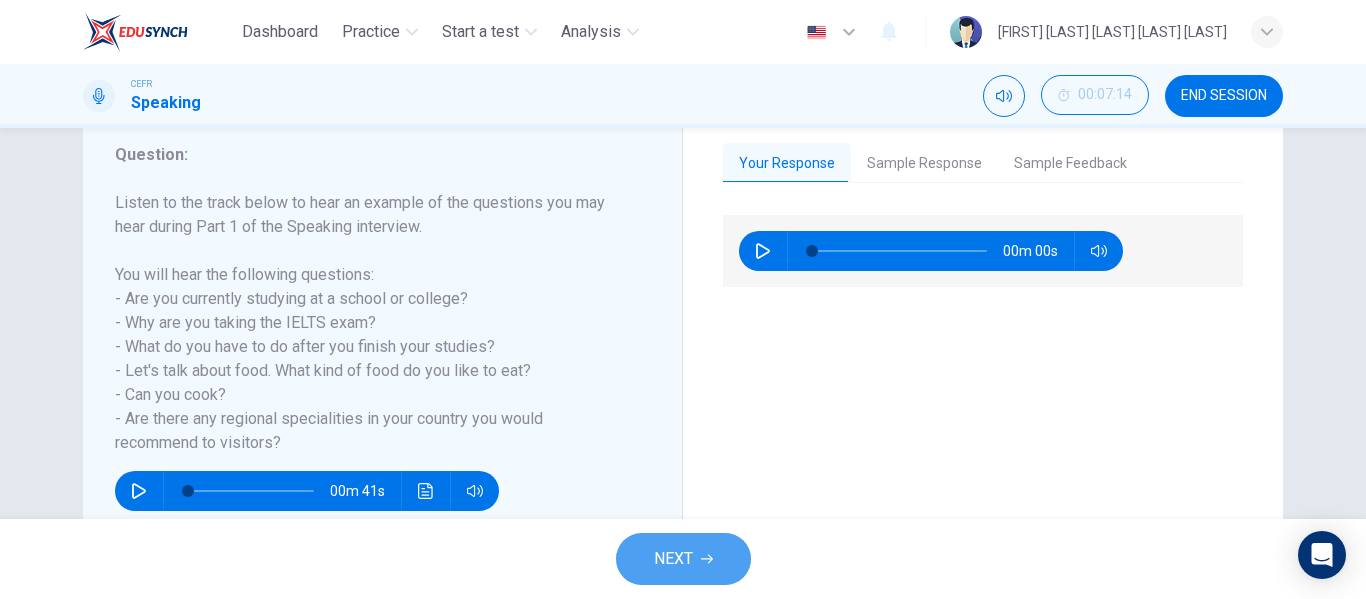 click on "NEXT" at bounding box center (683, 559) 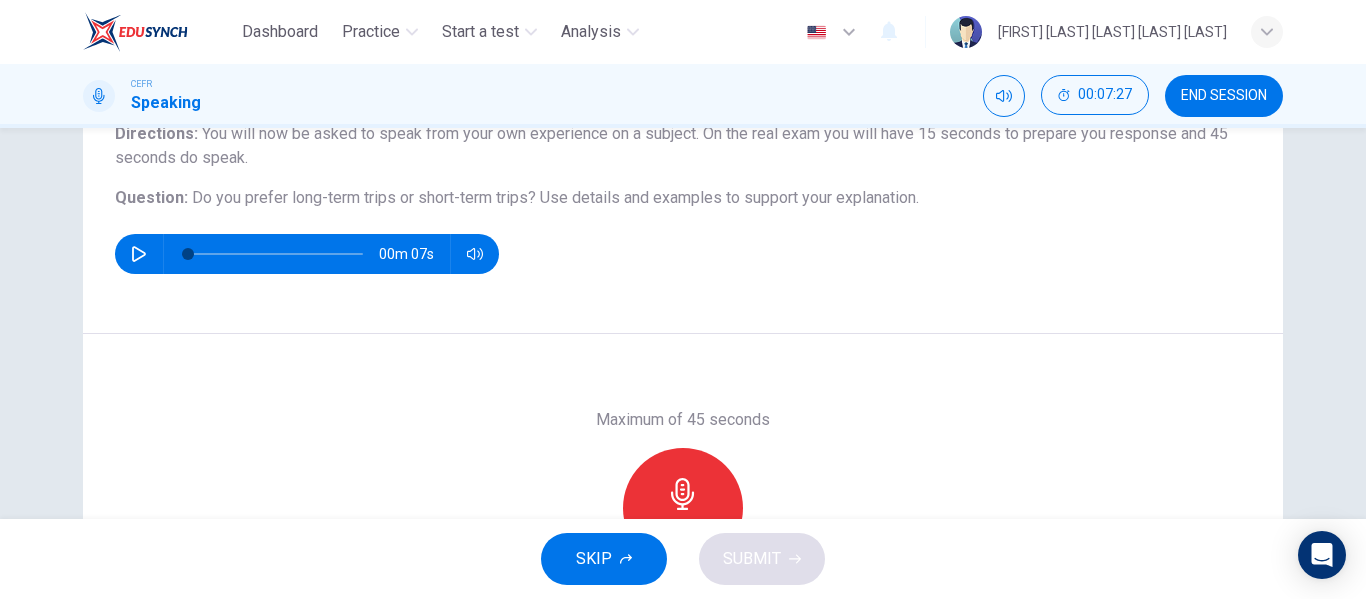scroll, scrollTop: 181, scrollLeft: 0, axis: vertical 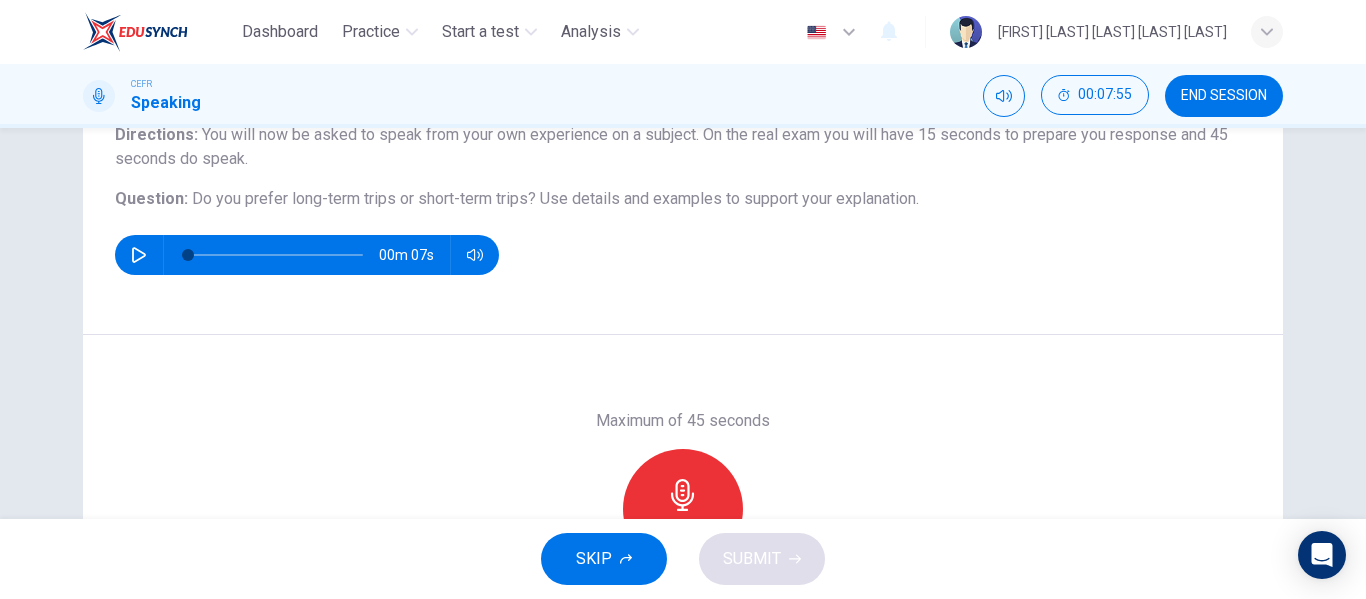 click at bounding box center [683, 495] 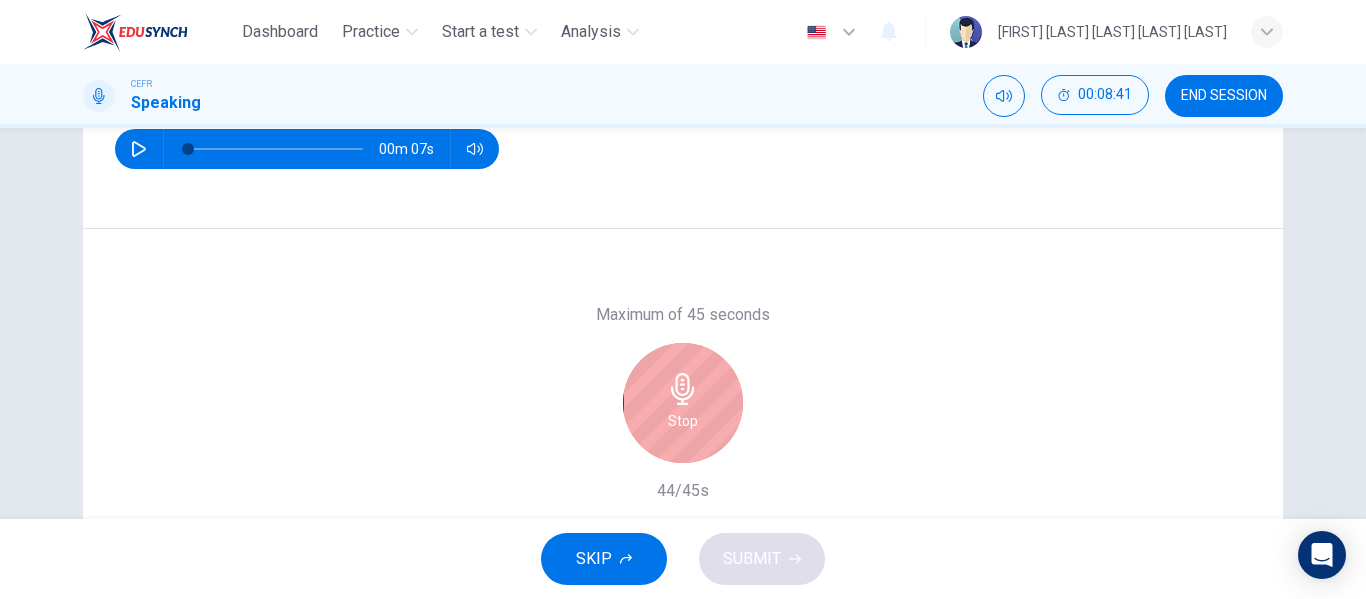 scroll, scrollTop: 287, scrollLeft: 0, axis: vertical 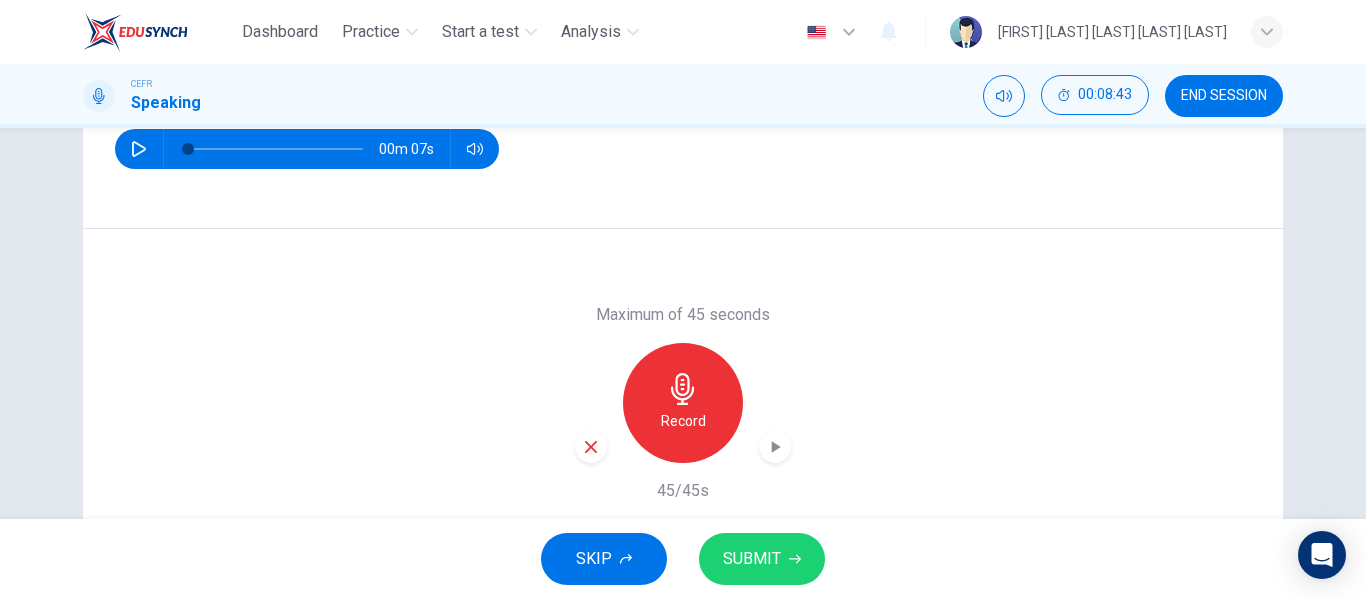 click on "SUBMIT" at bounding box center [752, 559] 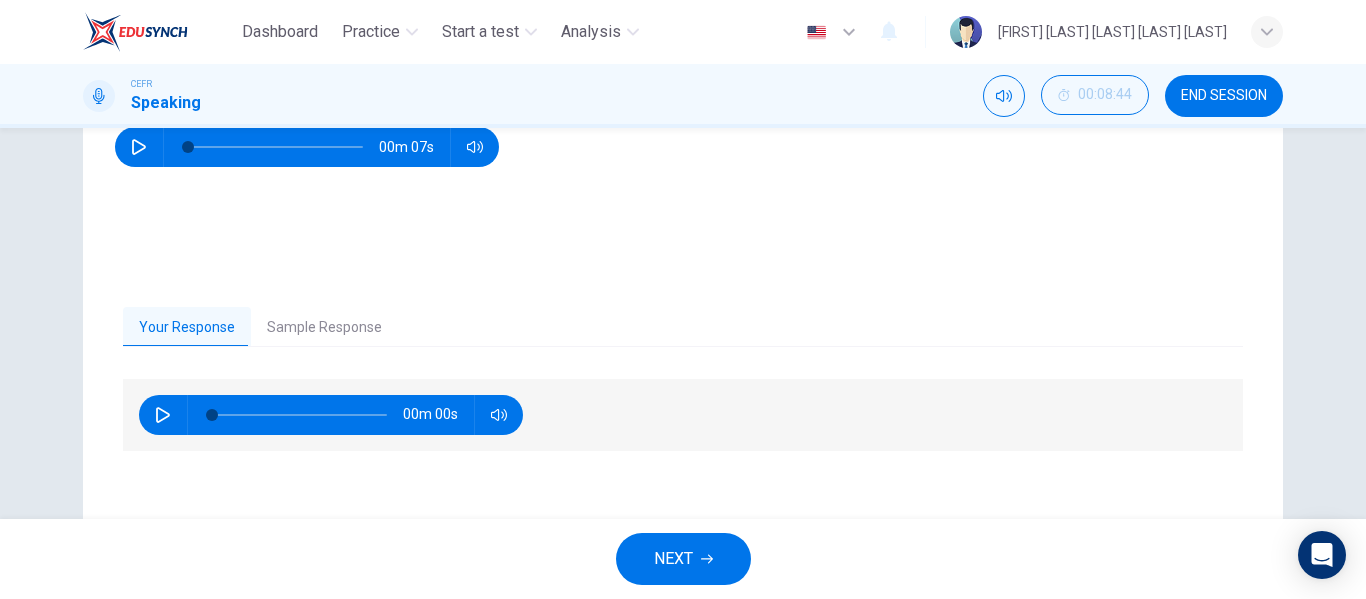 scroll, scrollTop: 290, scrollLeft: 0, axis: vertical 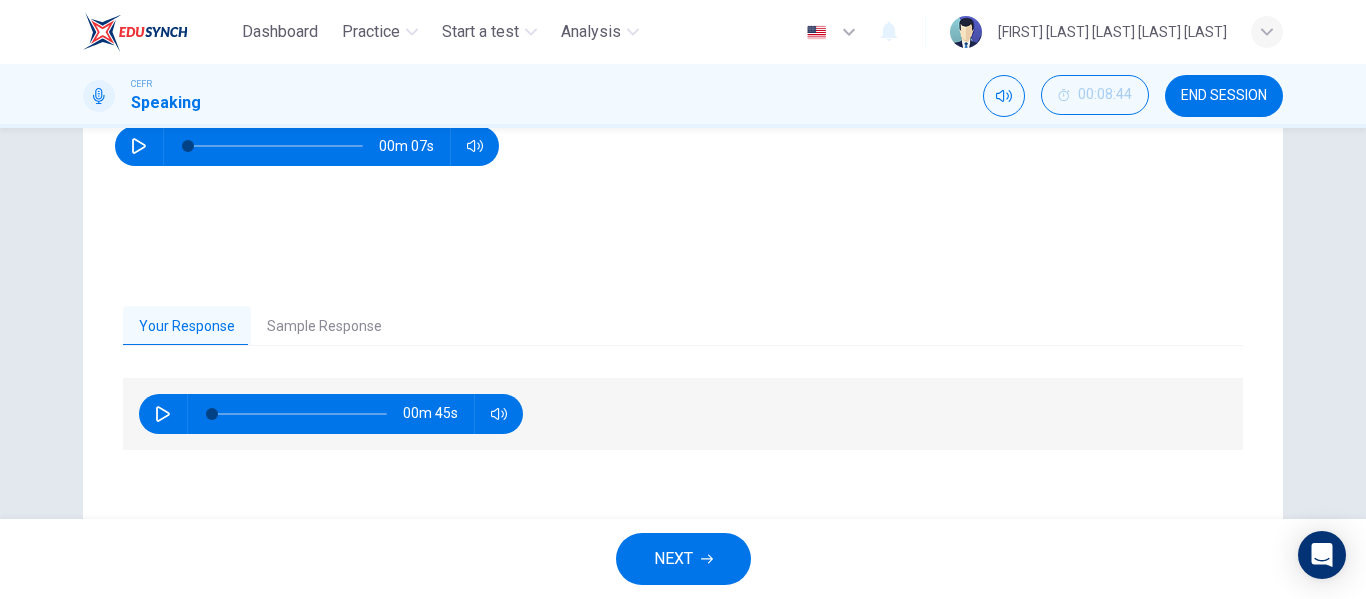click on "Sample Response" at bounding box center (324, 327) 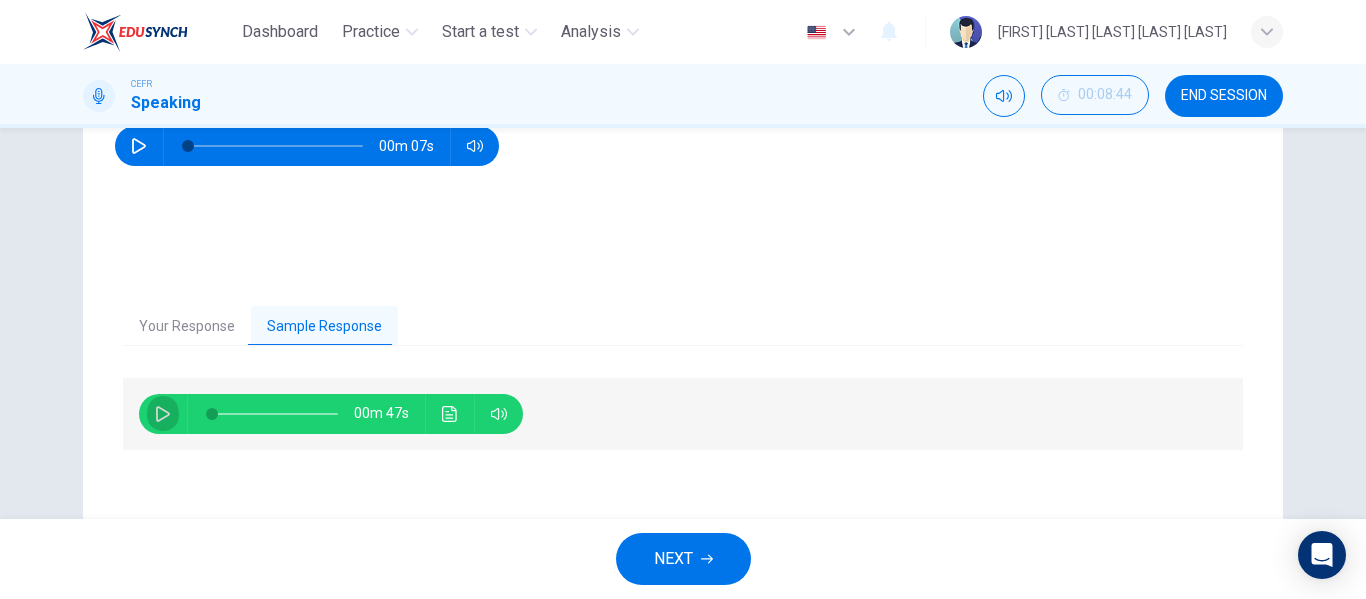 click at bounding box center (163, 414) 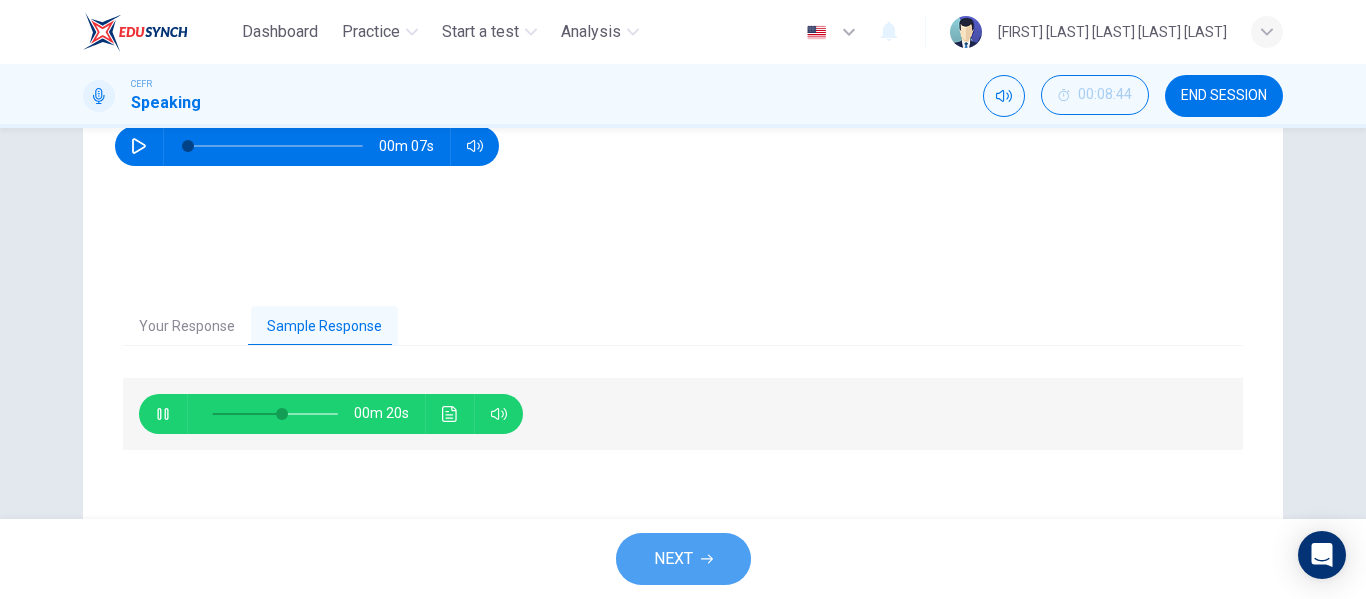 click on "NEXT" at bounding box center [673, 559] 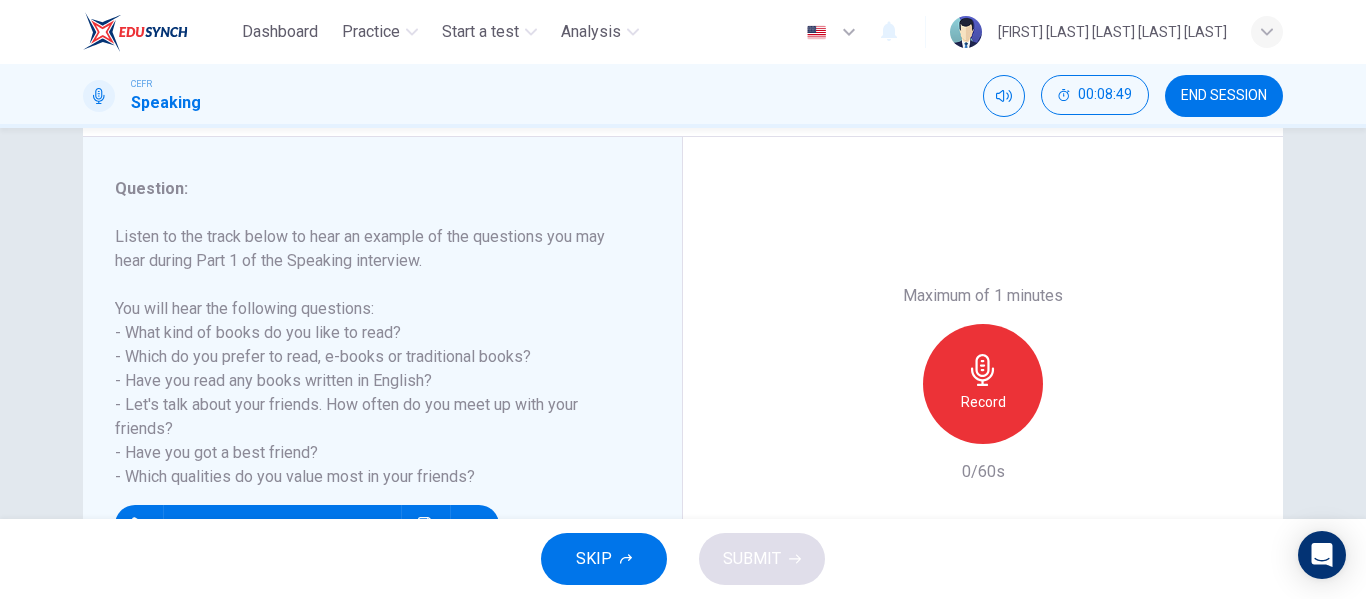 scroll, scrollTop: 231, scrollLeft: 0, axis: vertical 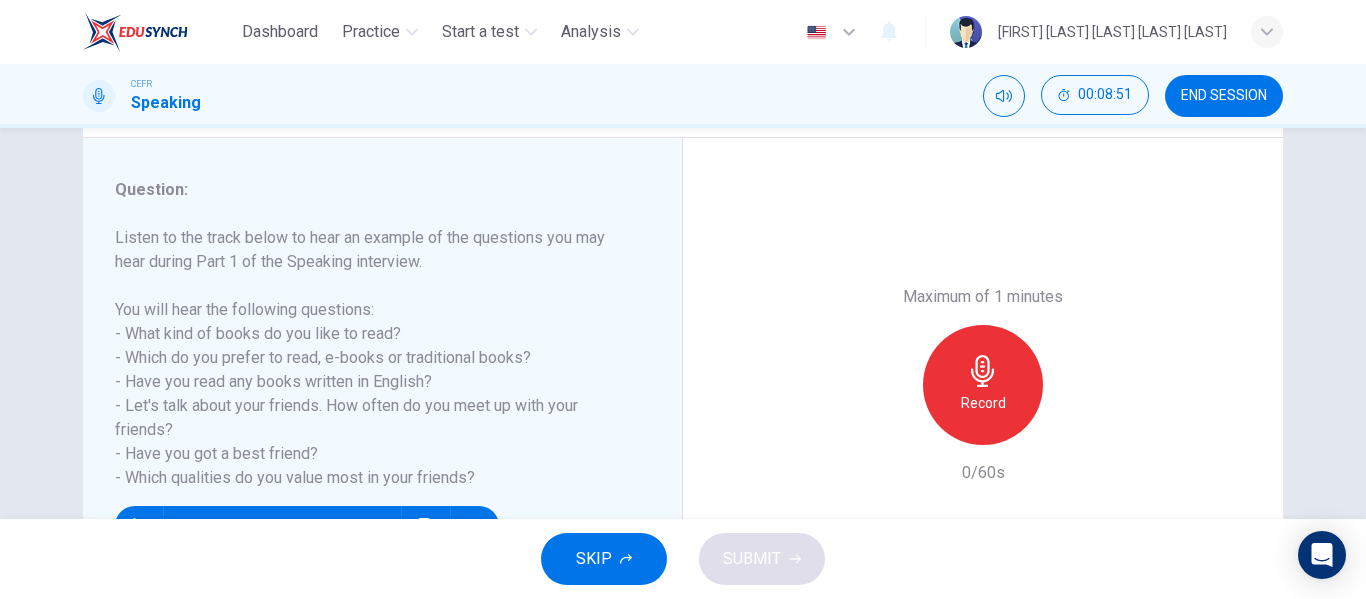 click at bounding box center (983, 371) 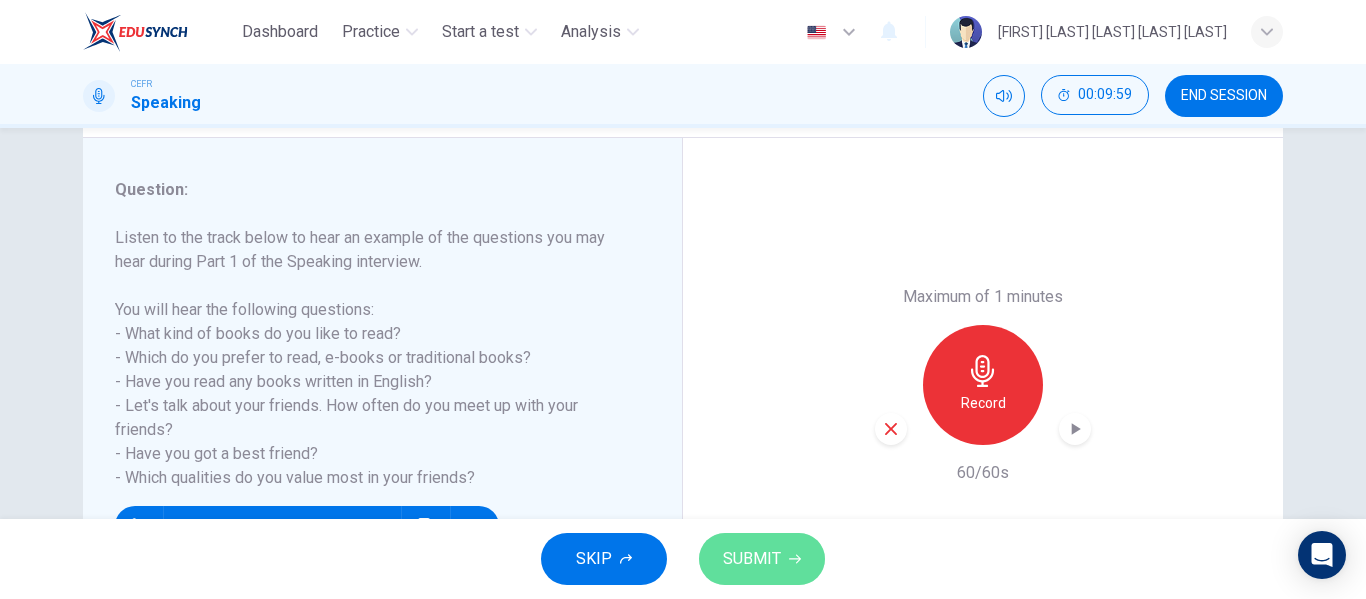 click on "SUBMIT" at bounding box center (752, 559) 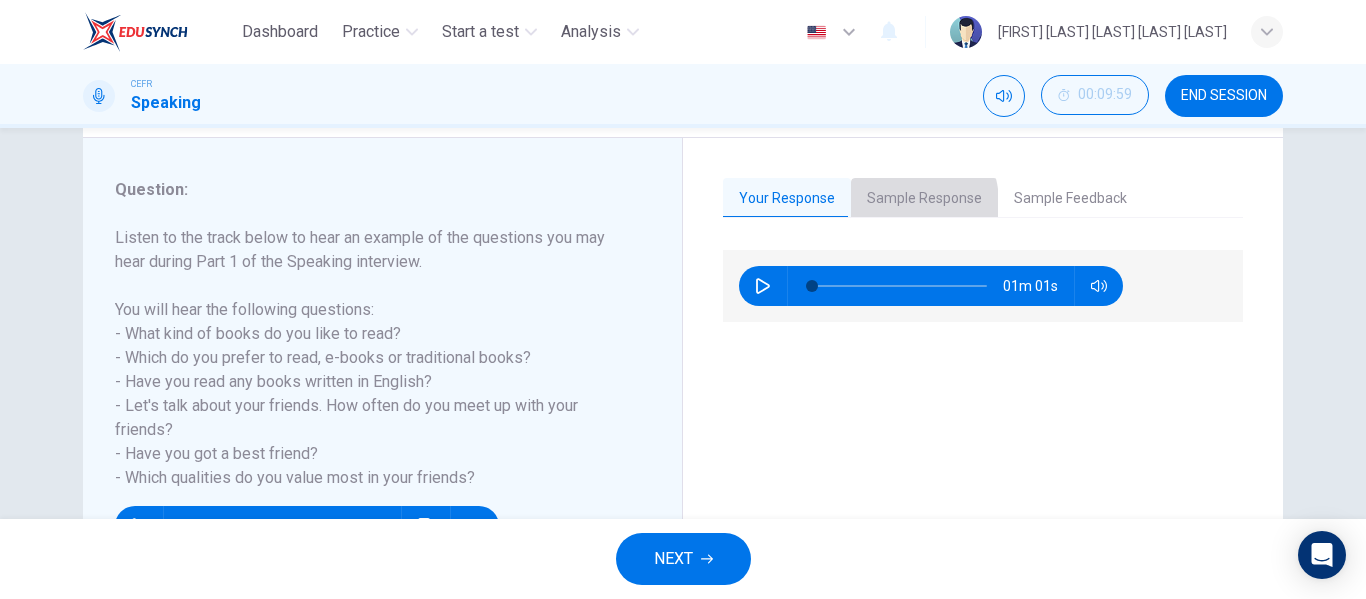 click on "Sample Response" at bounding box center (924, 199) 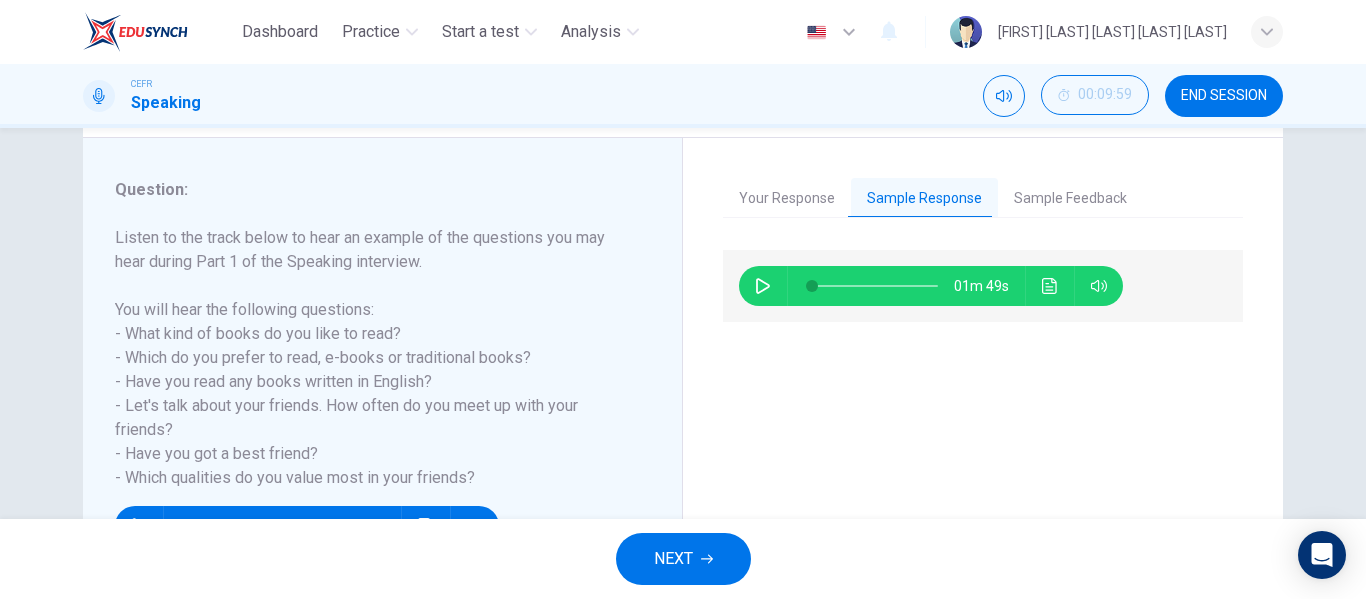 click on "01m 49s" at bounding box center (931, 286) 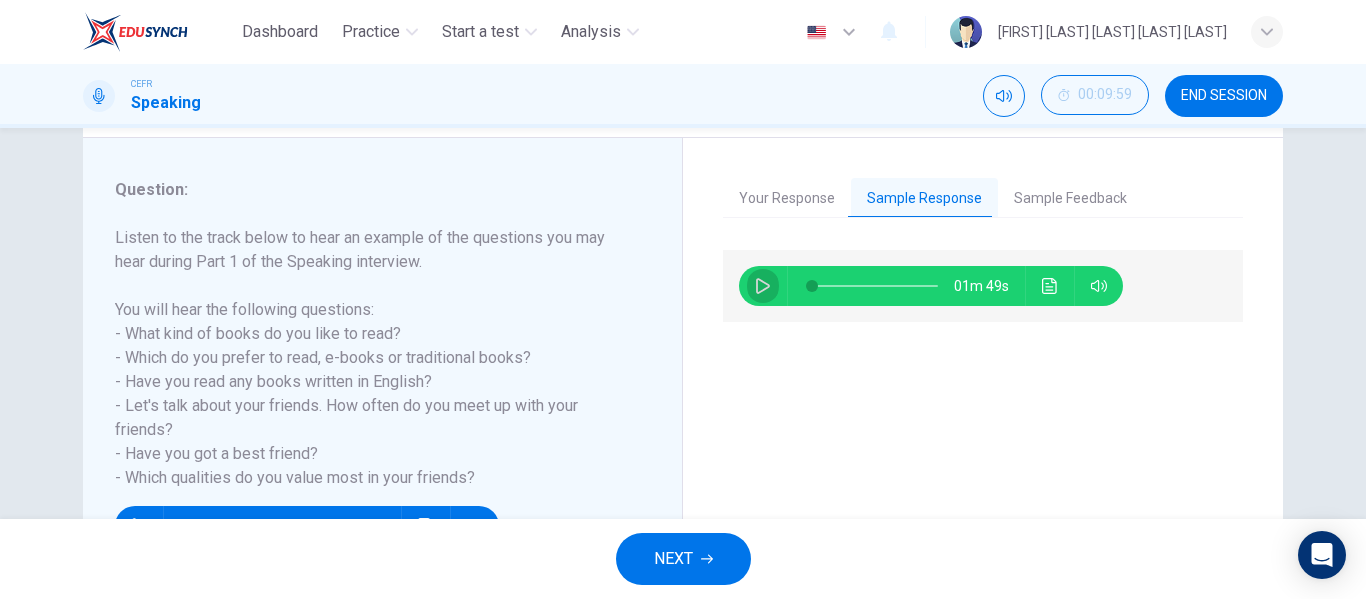 click at bounding box center [763, 286] 